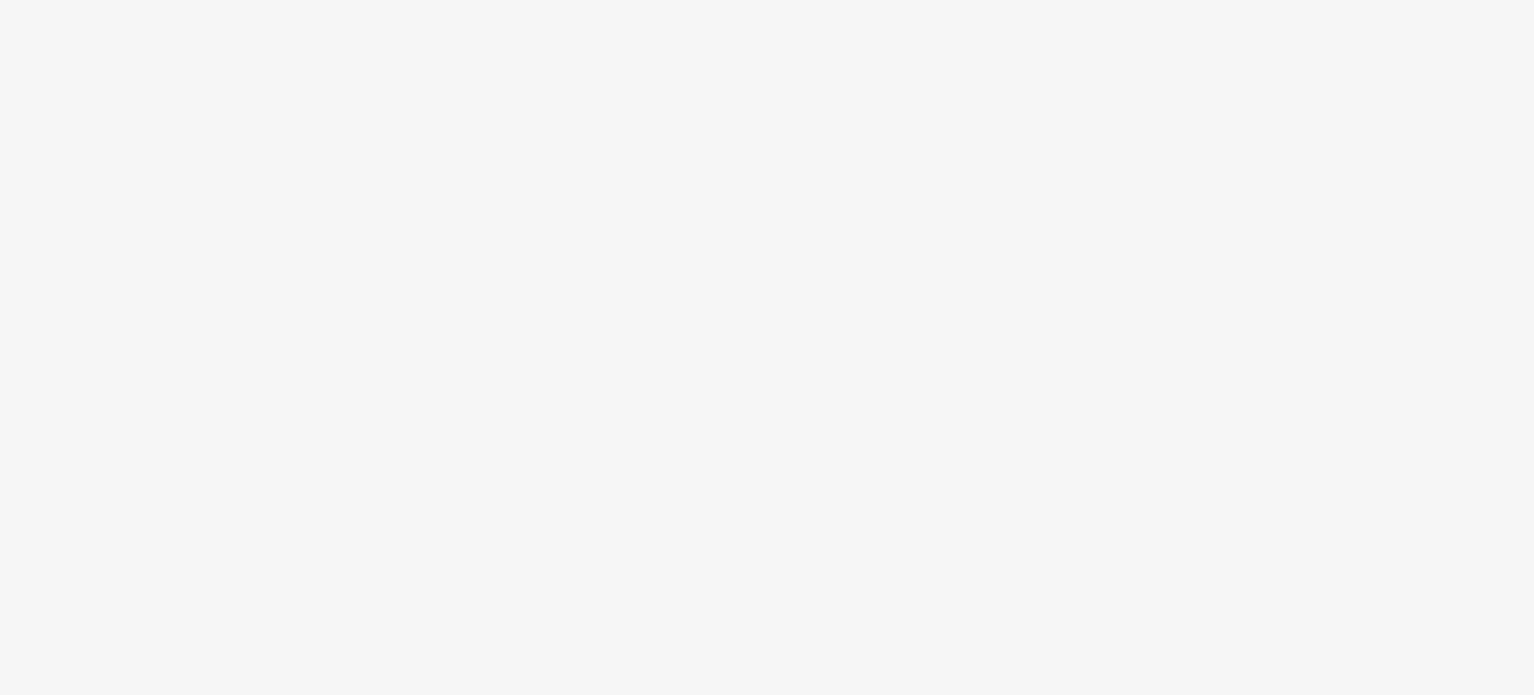 scroll, scrollTop: 0, scrollLeft: 0, axis: both 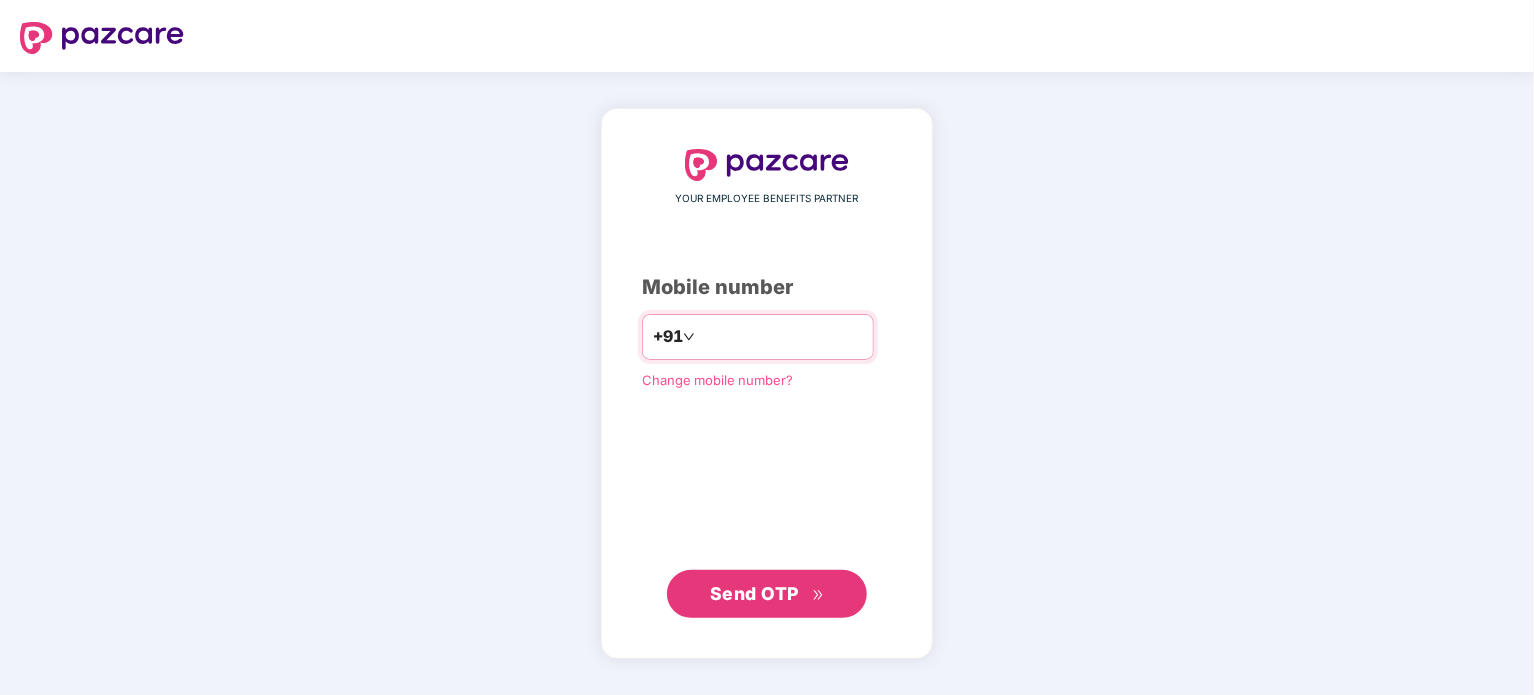 click at bounding box center [781, 337] 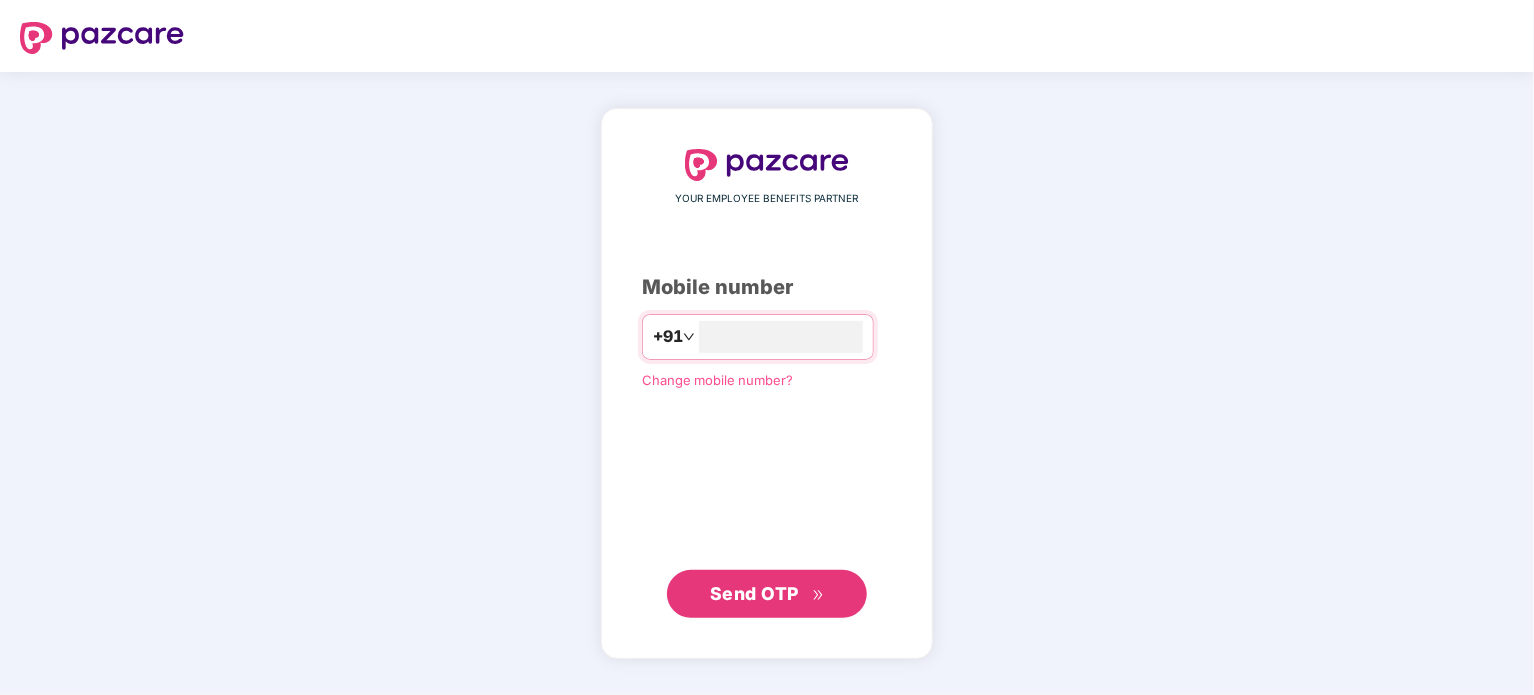 type on "**********" 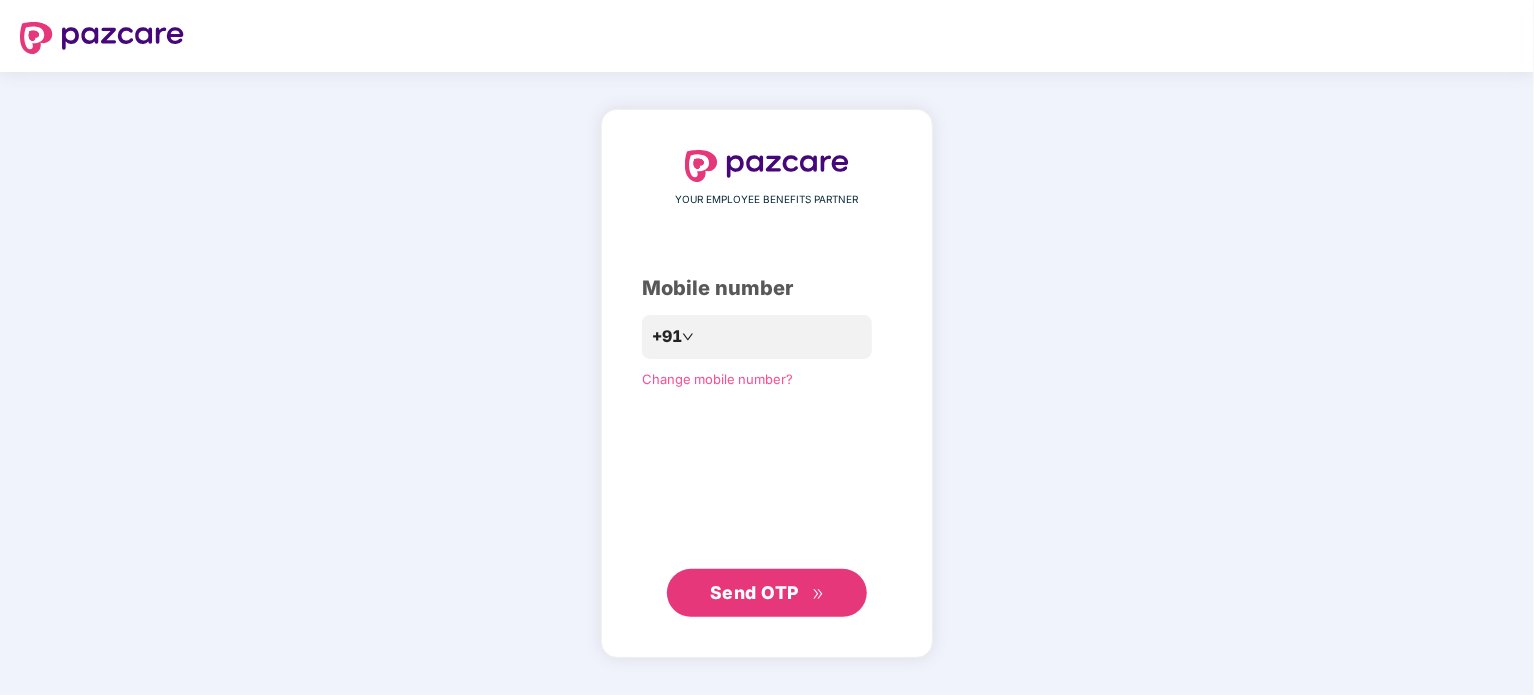 click on "Send OTP" at bounding box center (754, 592) 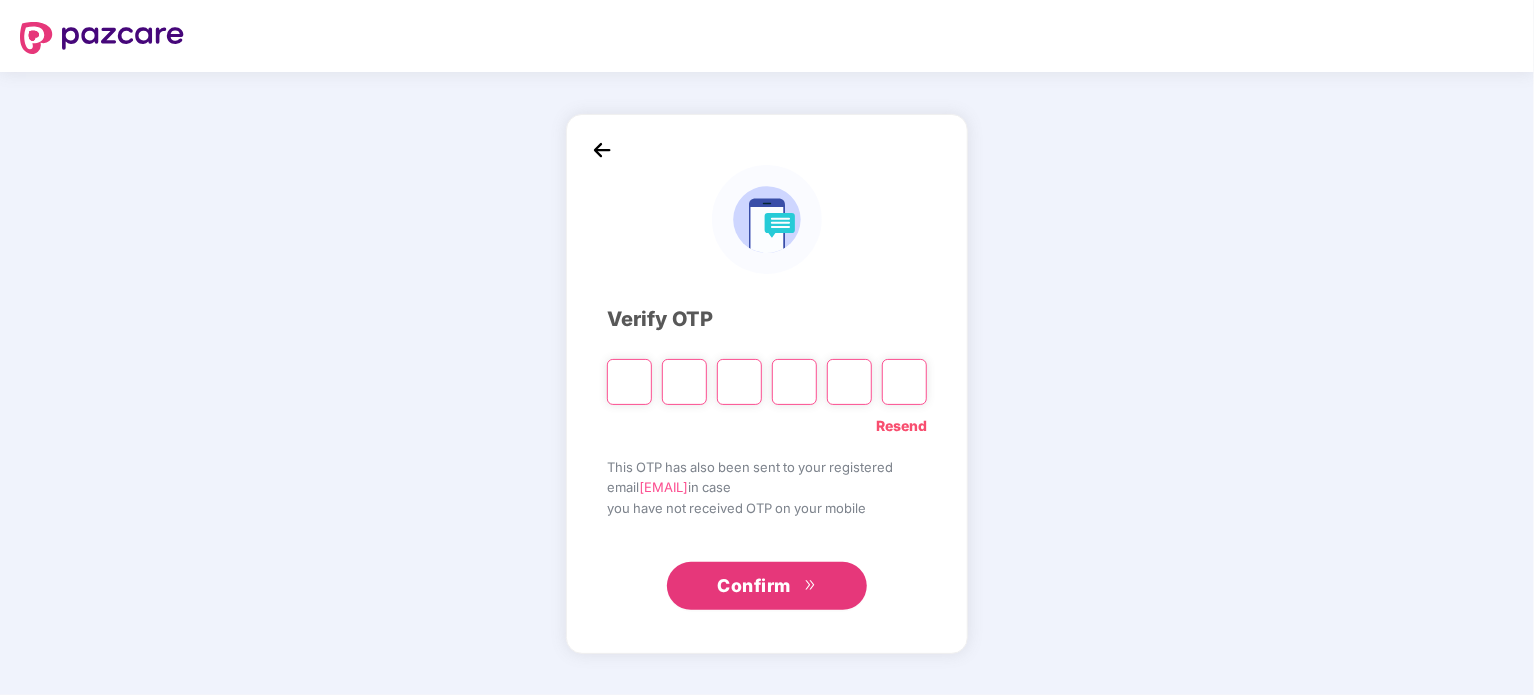 click at bounding box center (629, 382) 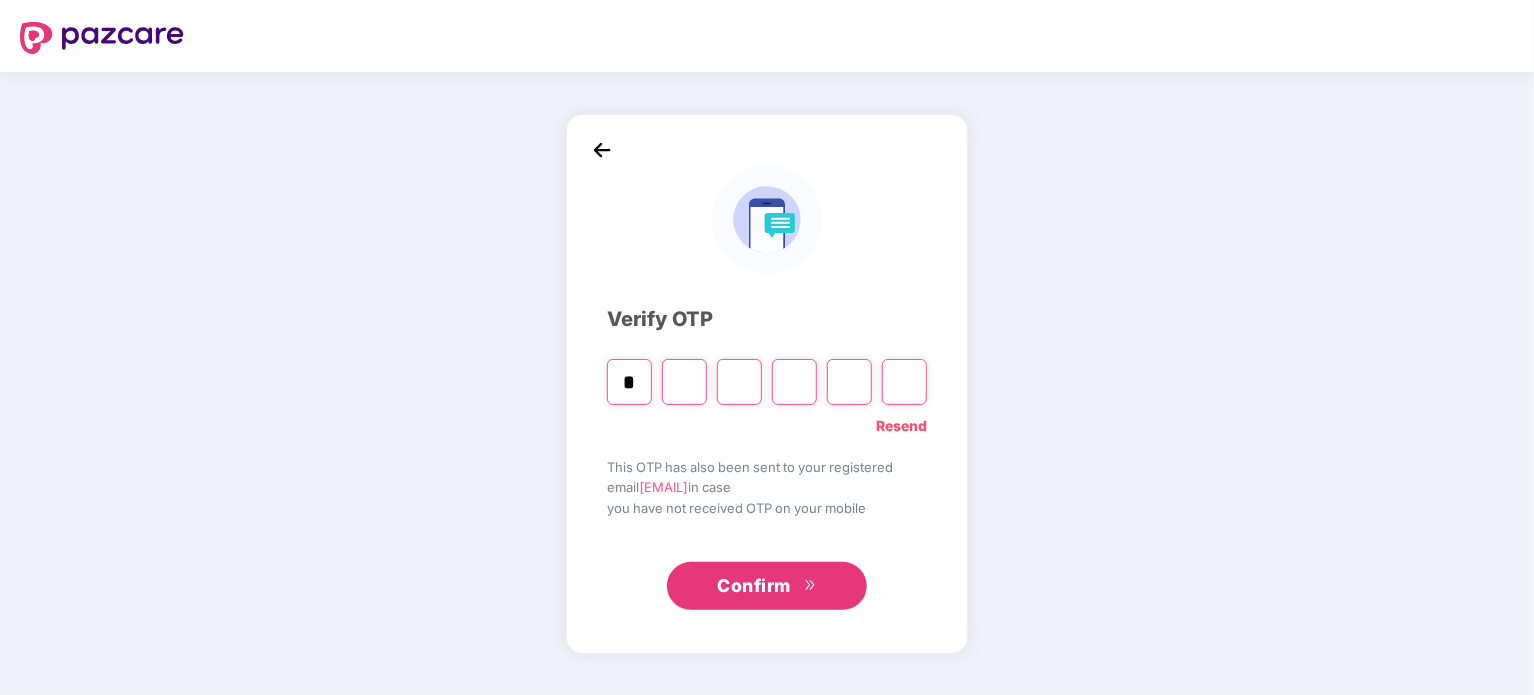 type on "*" 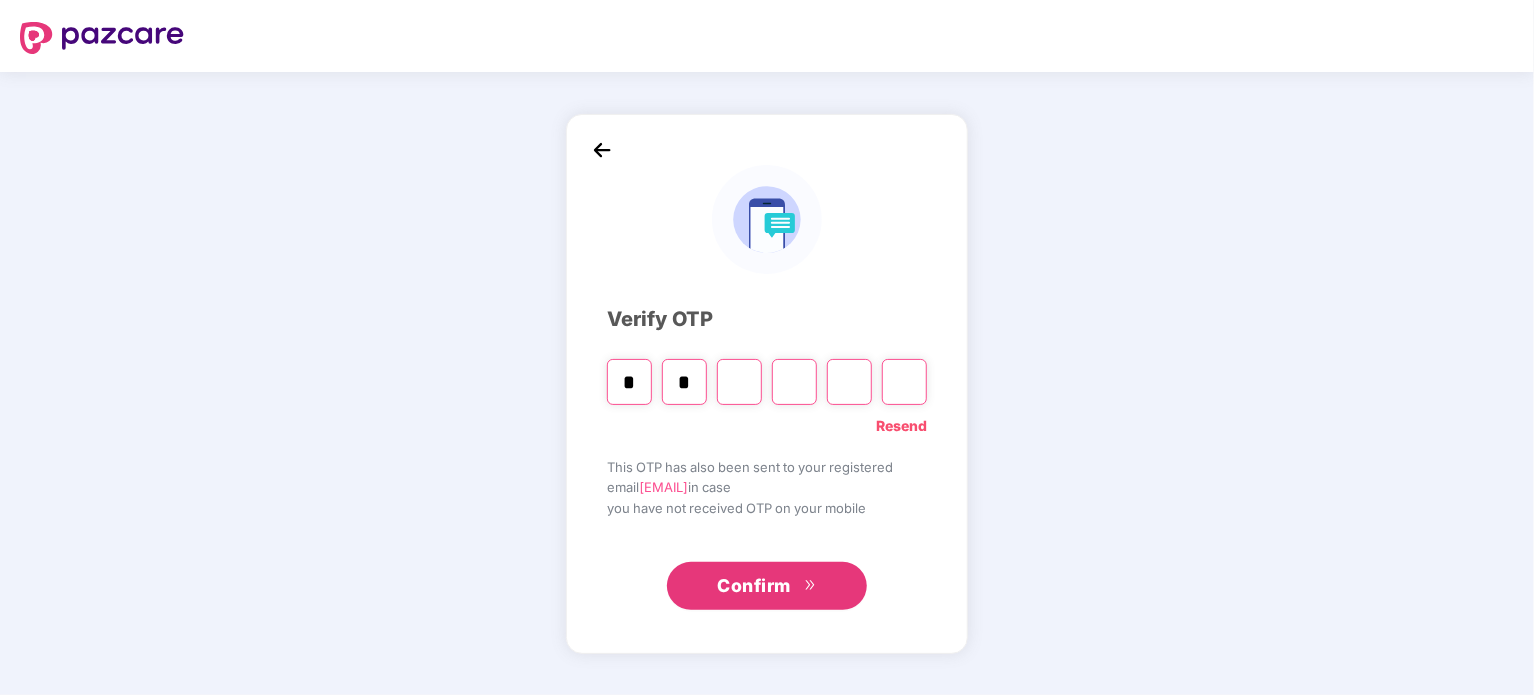 type on "*" 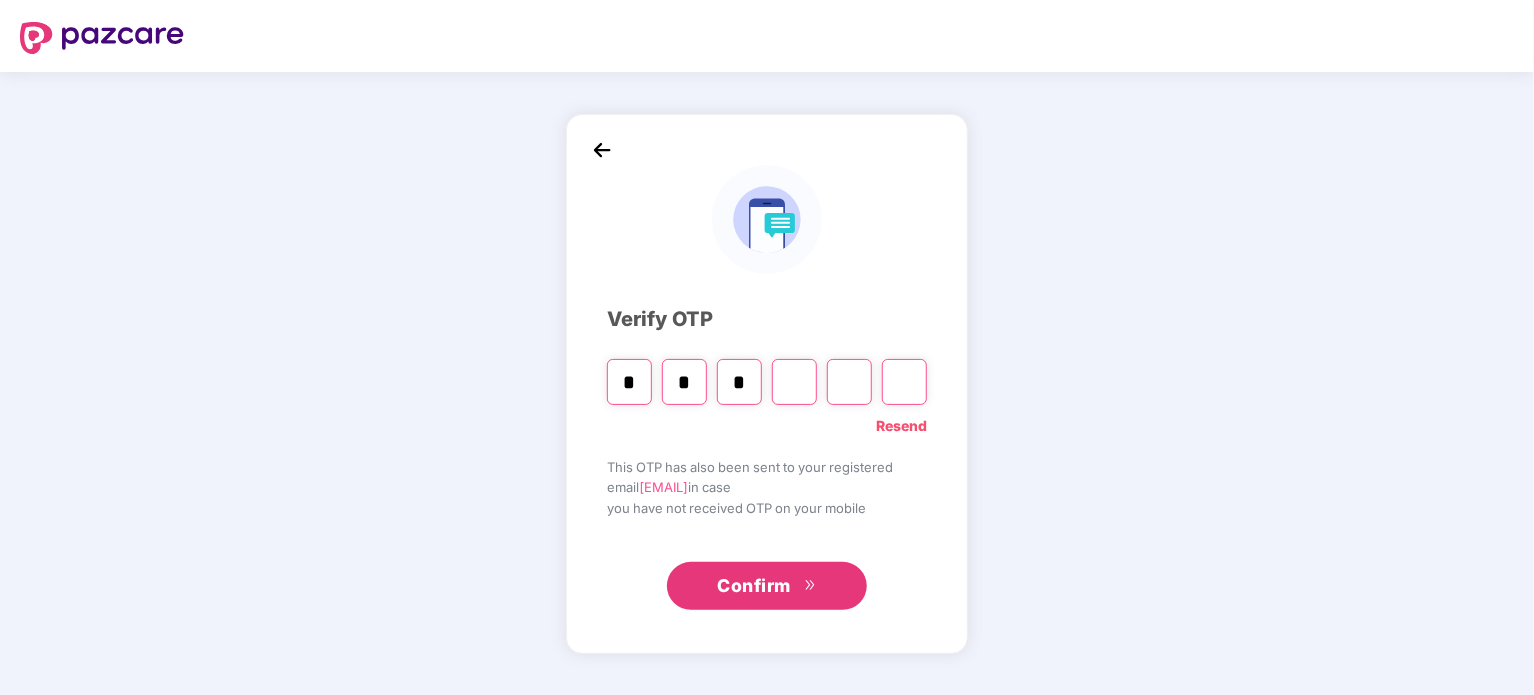 type on "*" 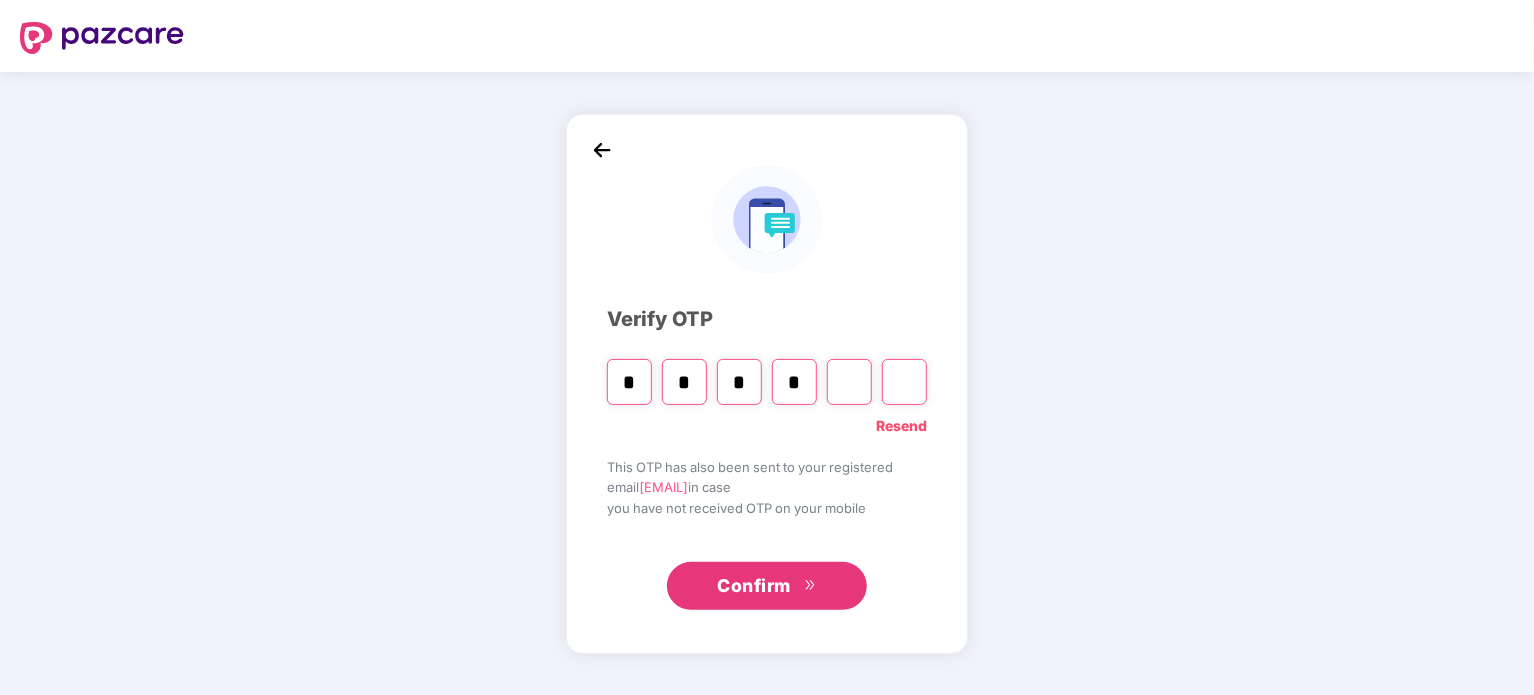type on "*" 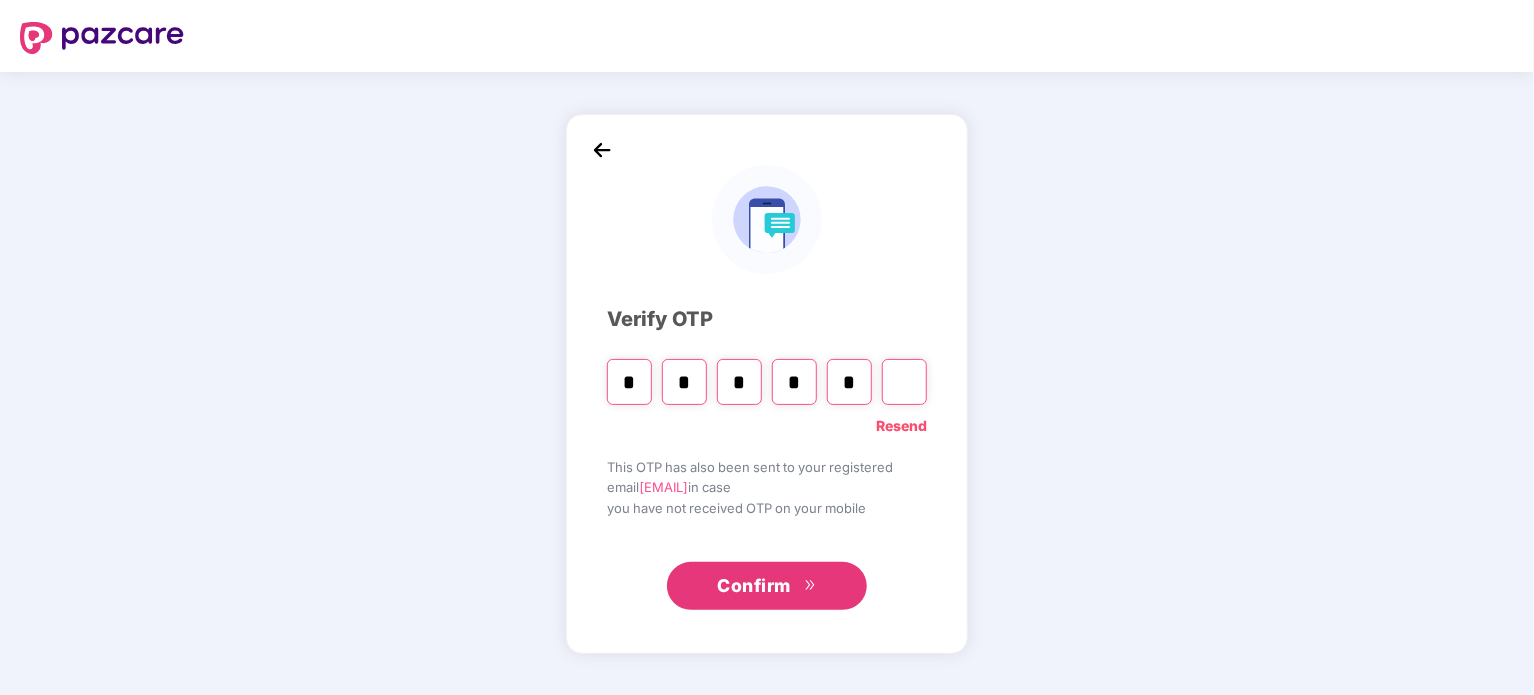 type on "*" 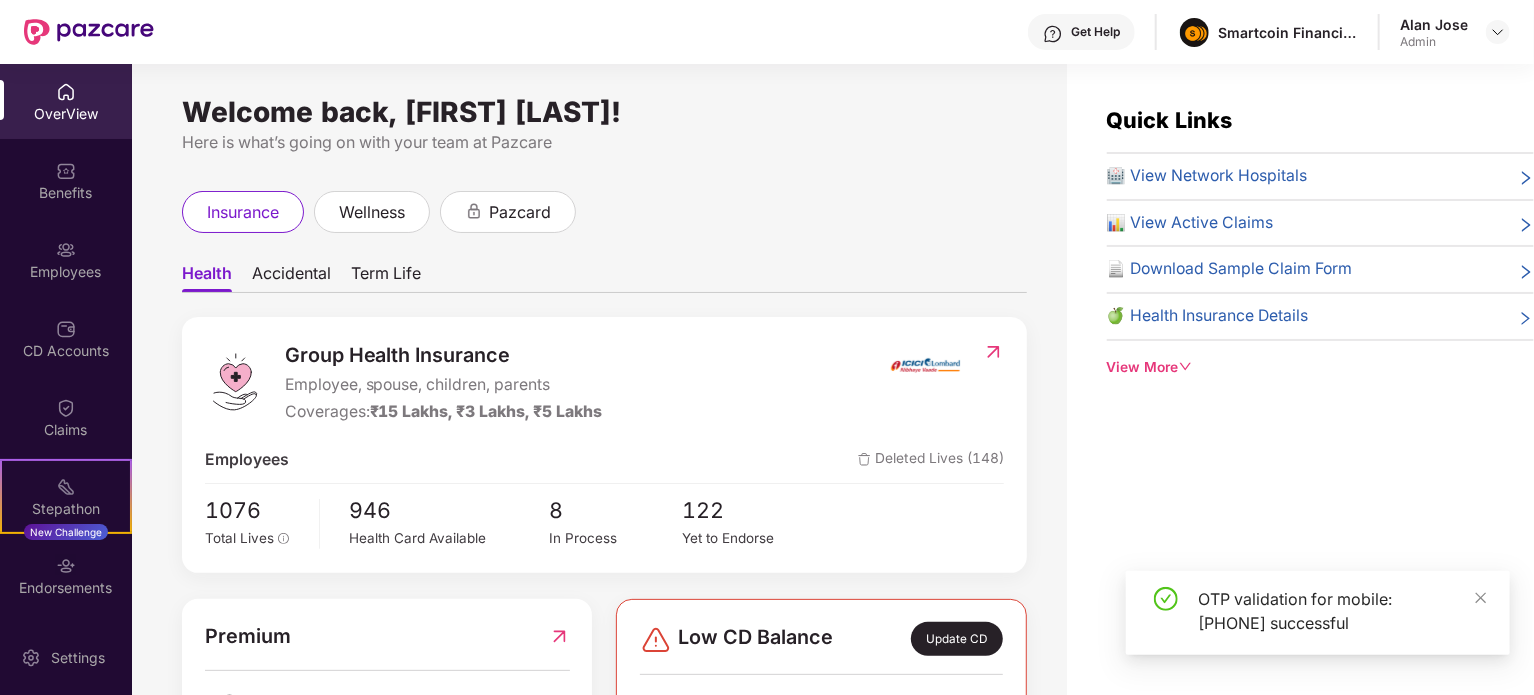 scroll, scrollTop: 76, scrollLeft: 0, axis: vertical 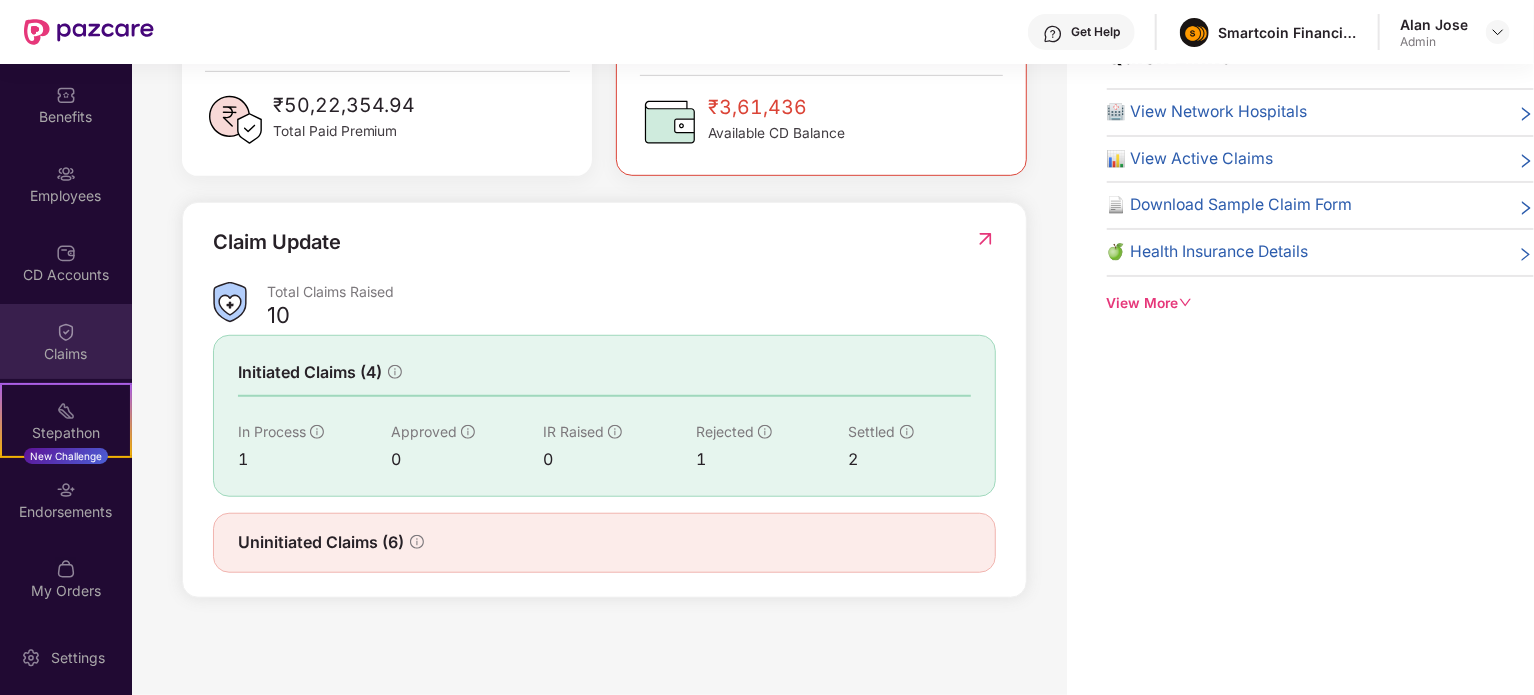 click on "Claims" at bounding box center [66, 341] 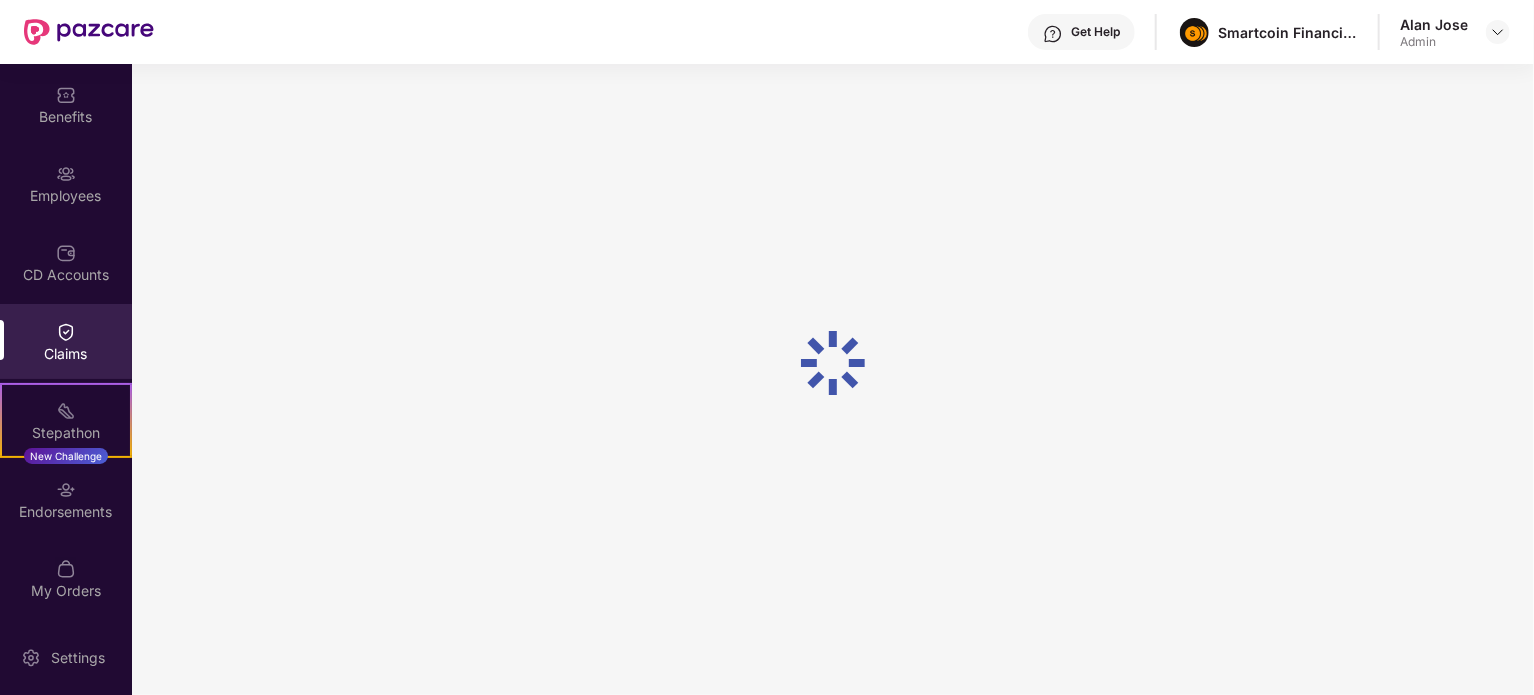 scroll, scrollTop: 0, scrollLeft: 0, axis: both 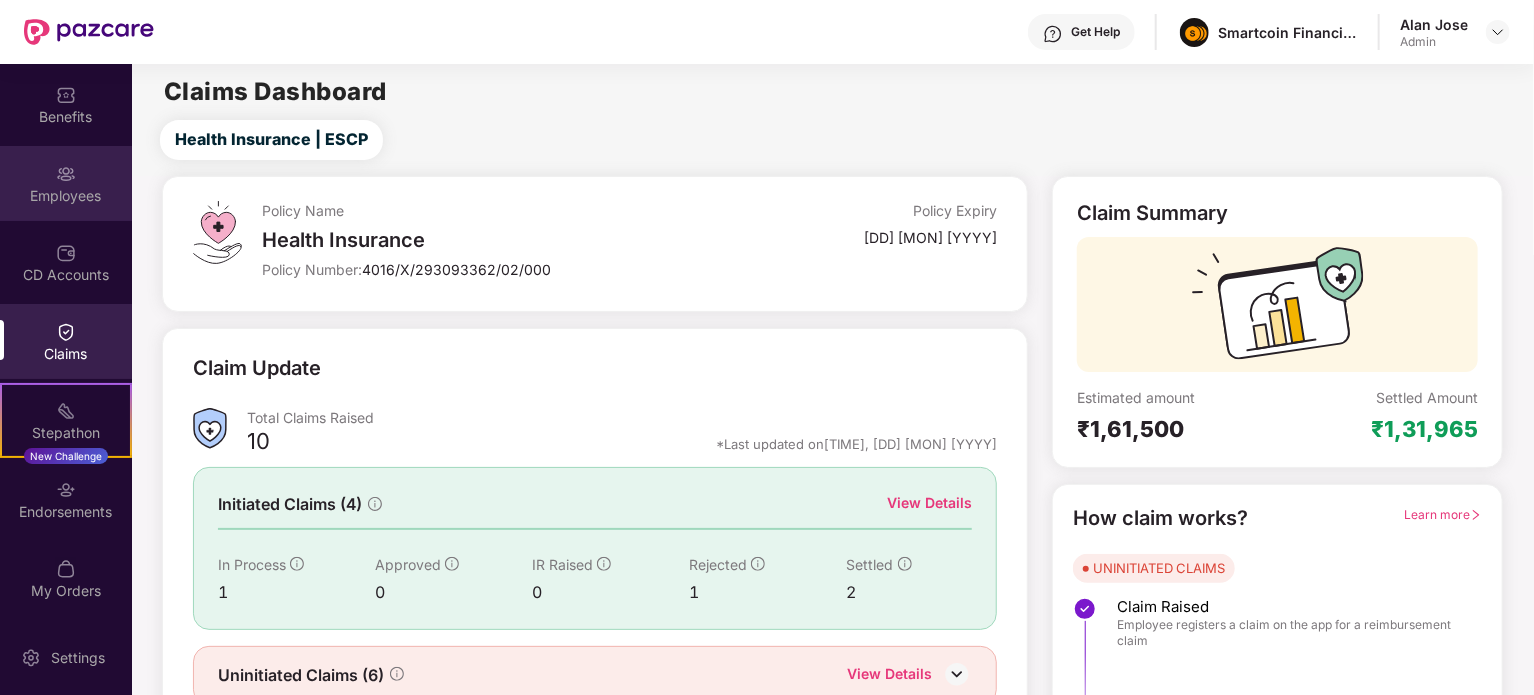 click on "Employees" at bounding box center [66, 196] 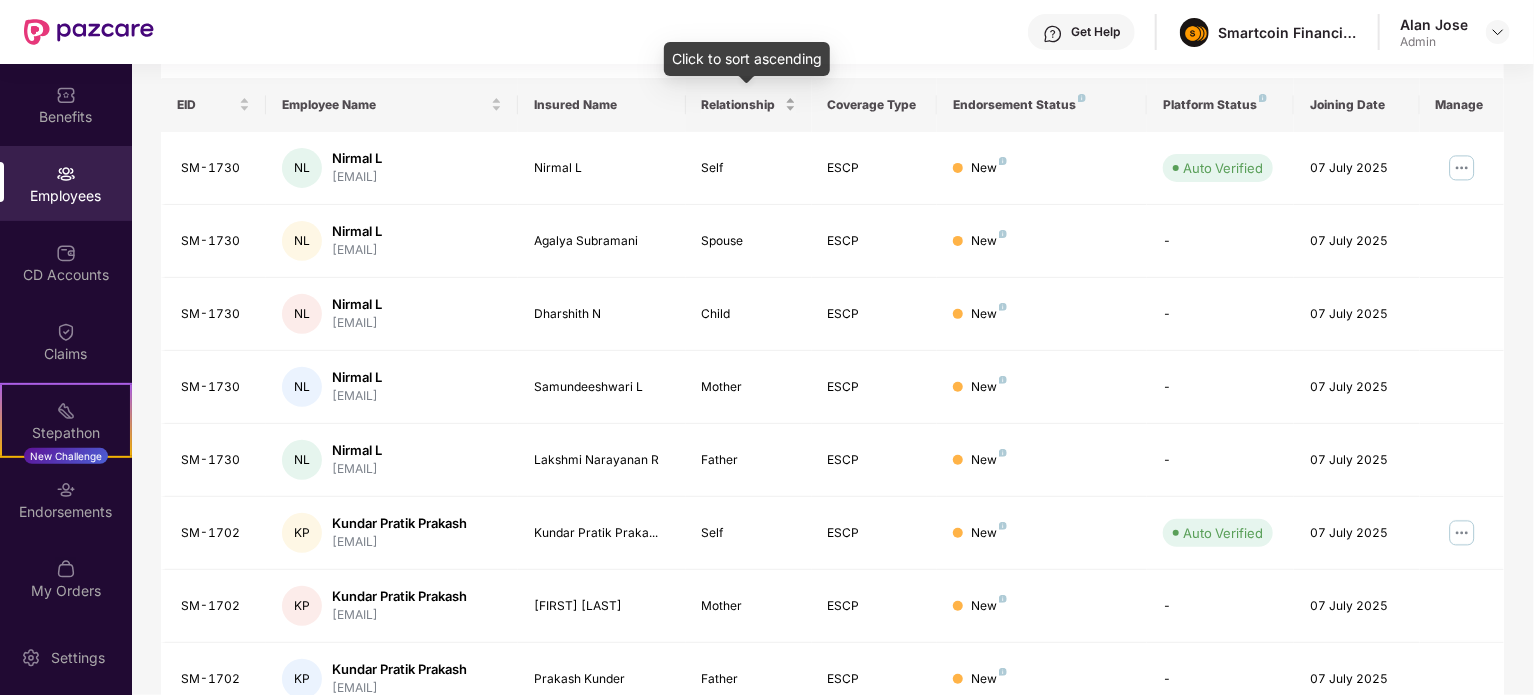scroll, scrollTop: 0, scrollLeft: 0, axis: both 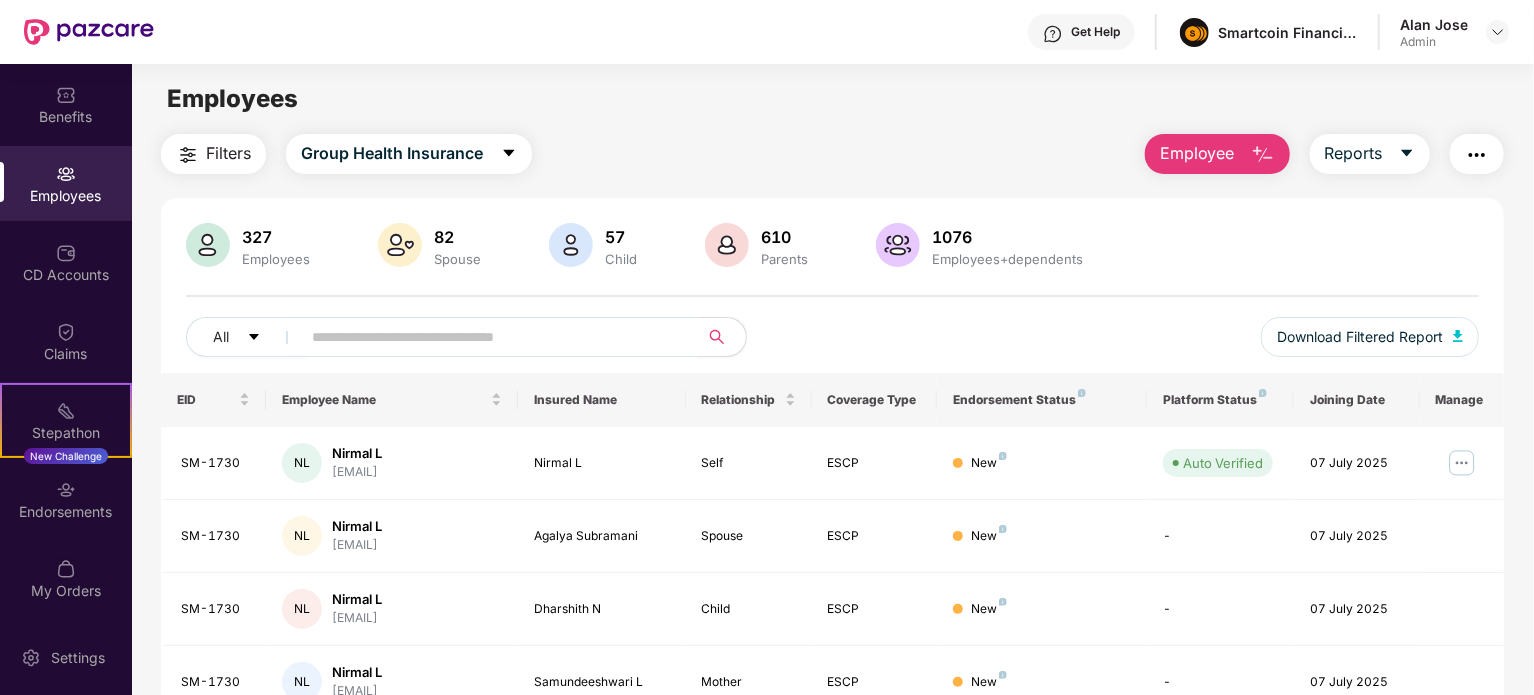 paste on "*******" 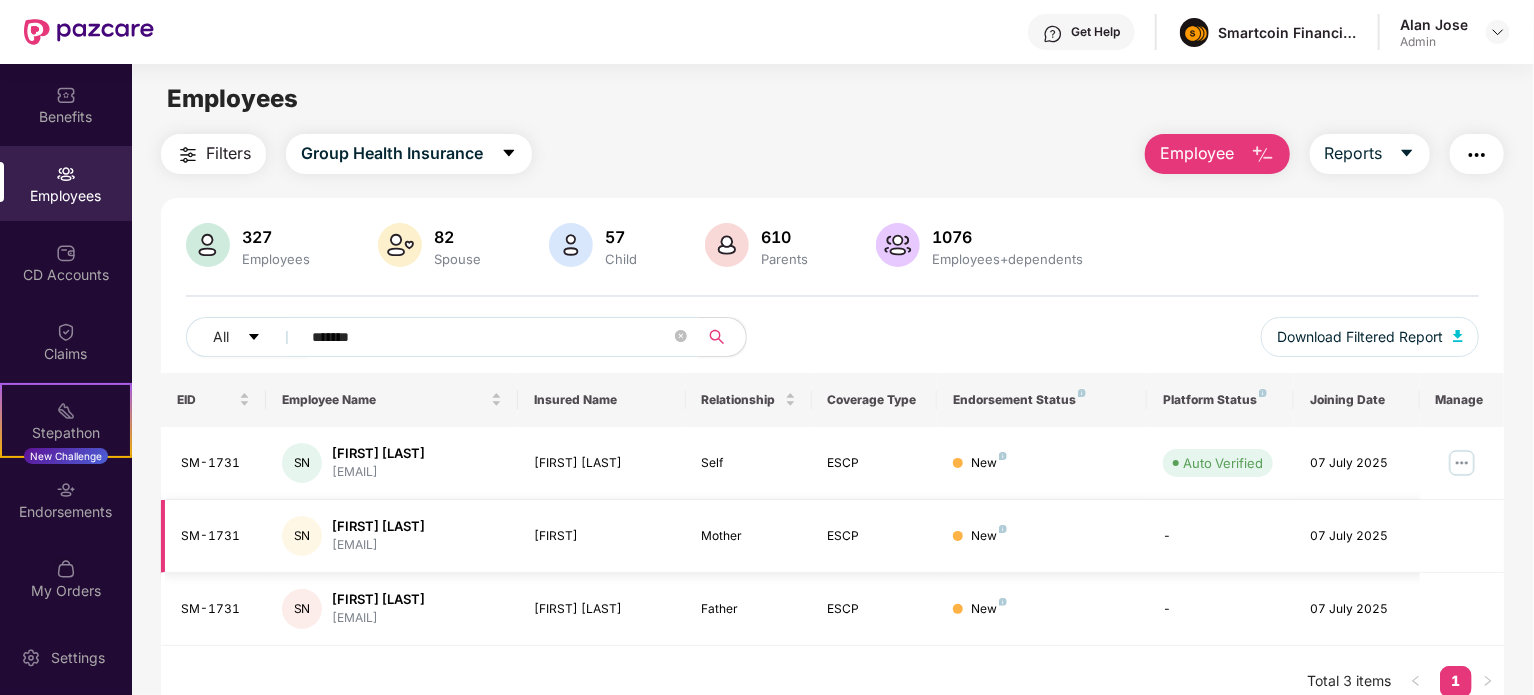 type on "*******" 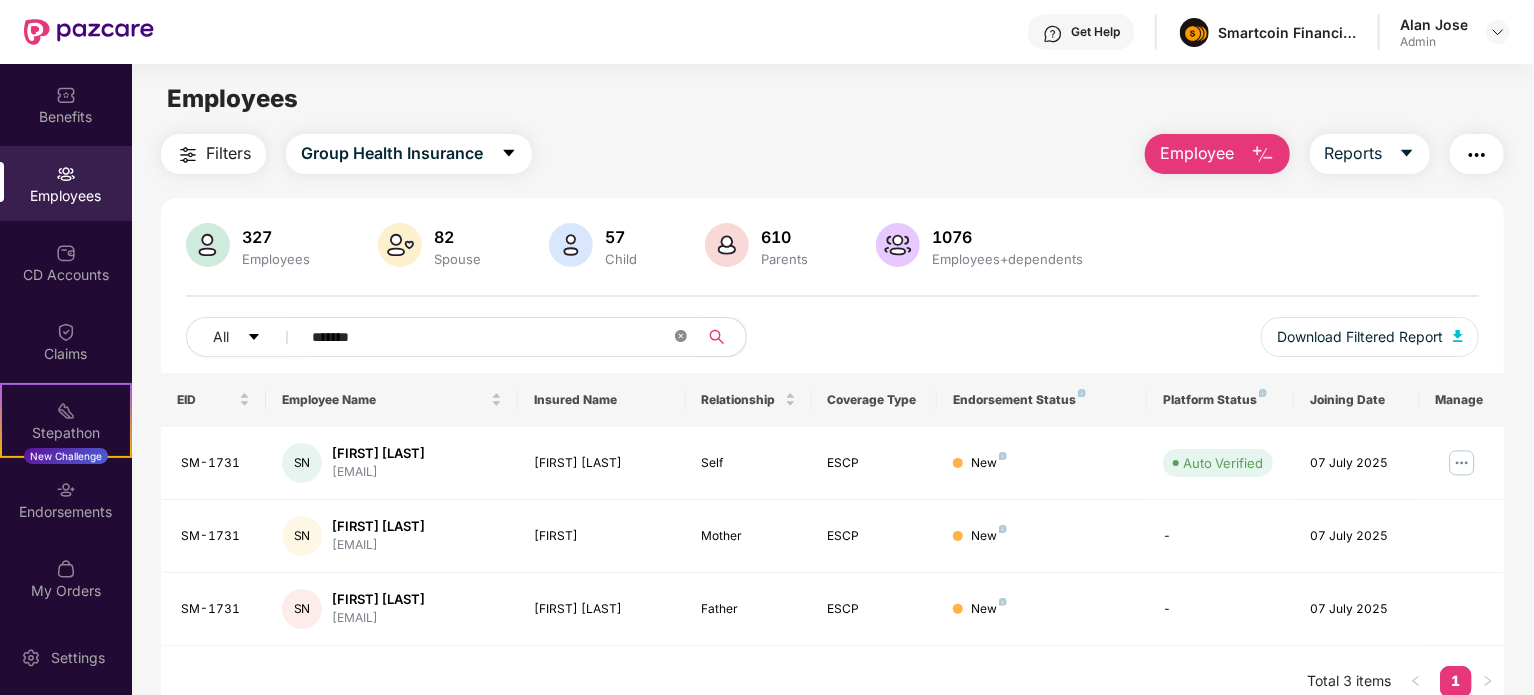 click 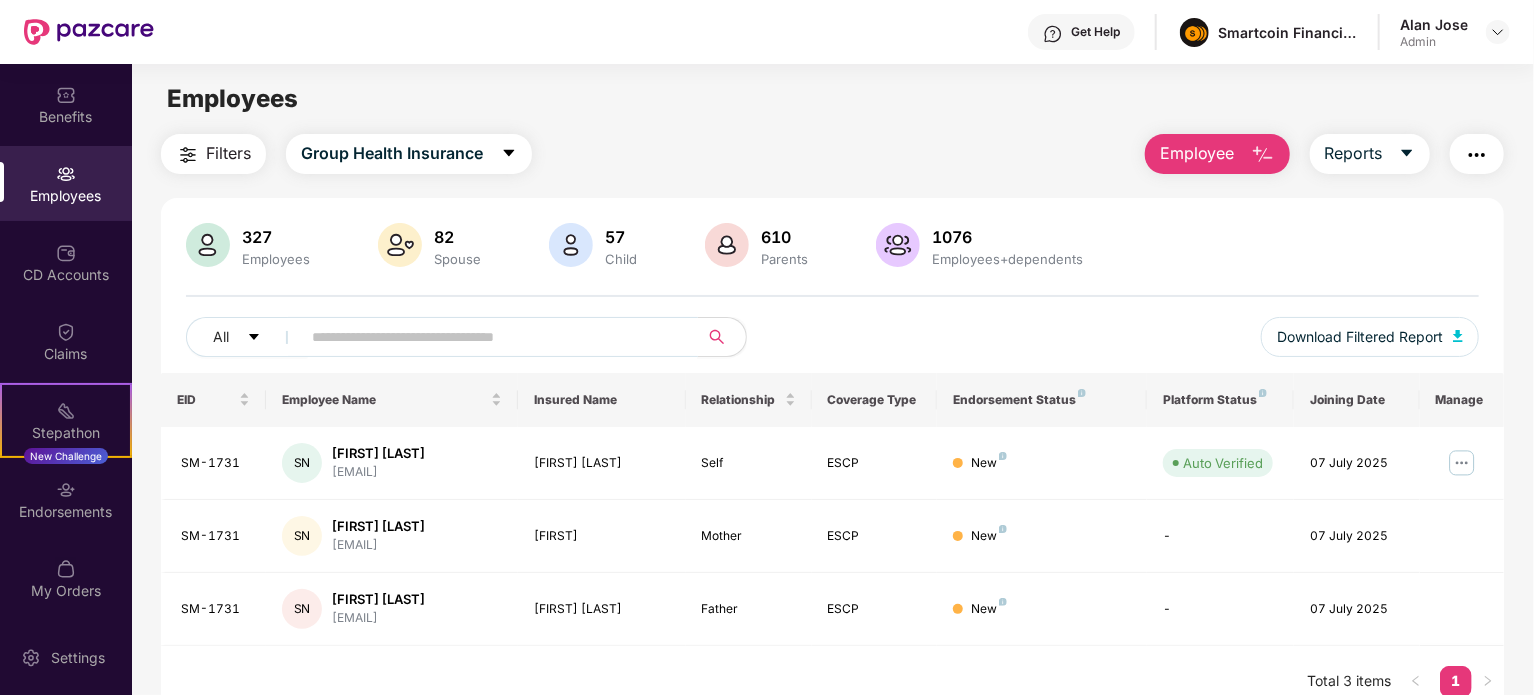 paste on "*******" 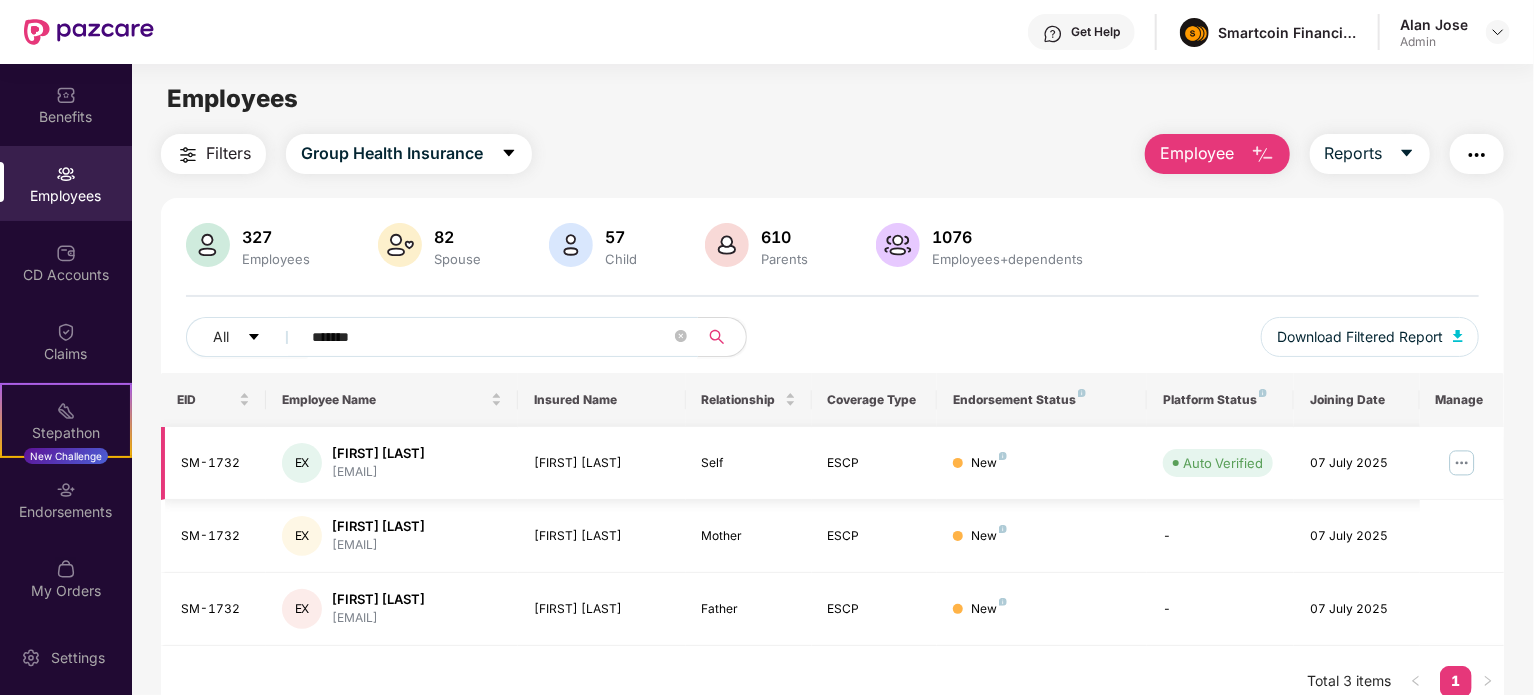 type on "*******" 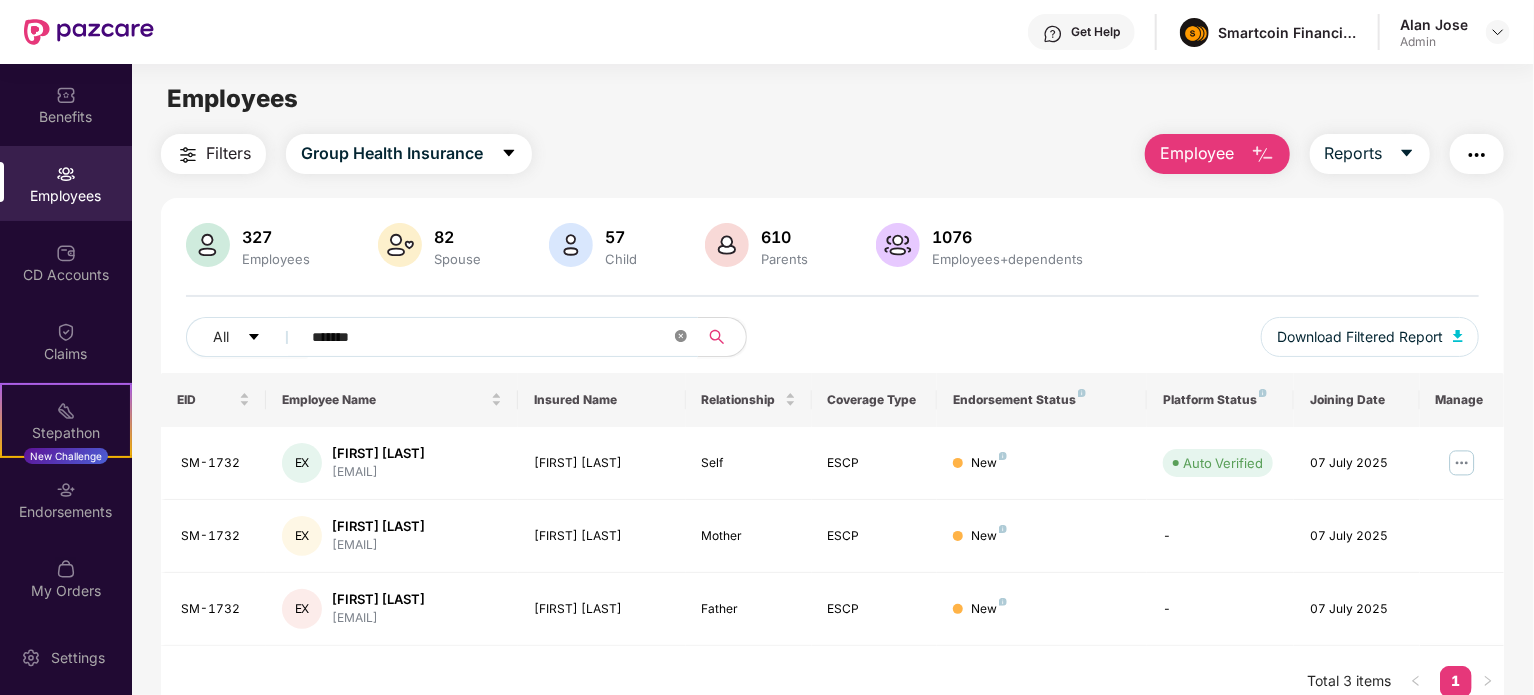 click at bounding box center (681, 337) 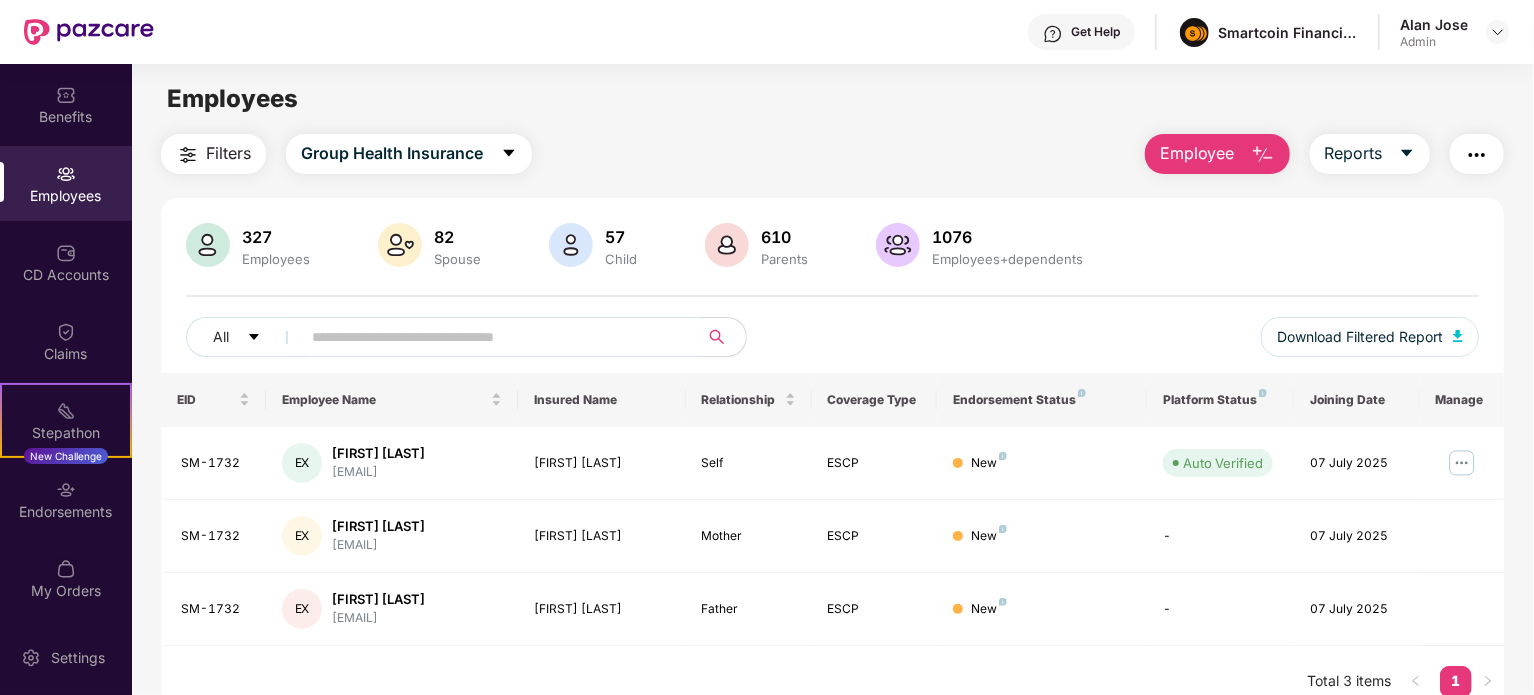paste on "*******" 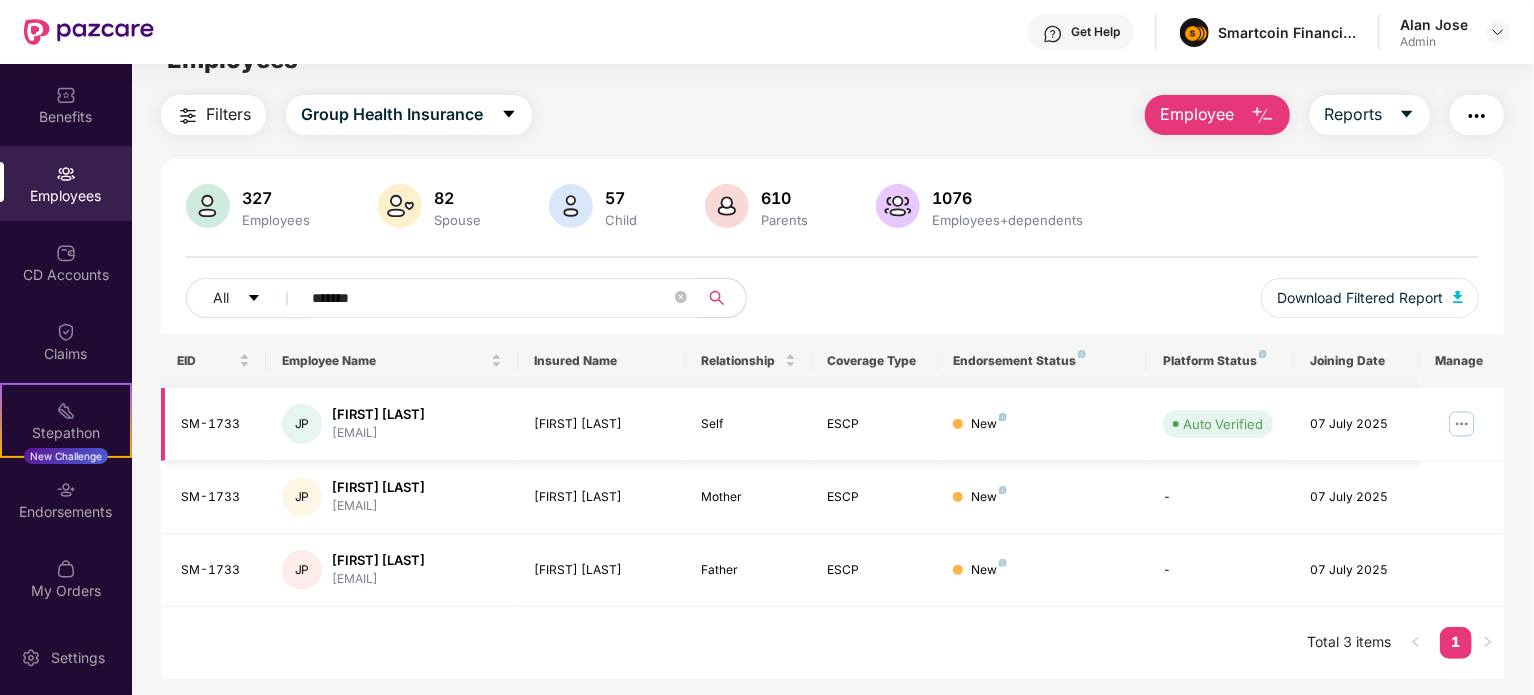 scroll, scrollTop: 64, scrollLeft: 0, axis: vertical 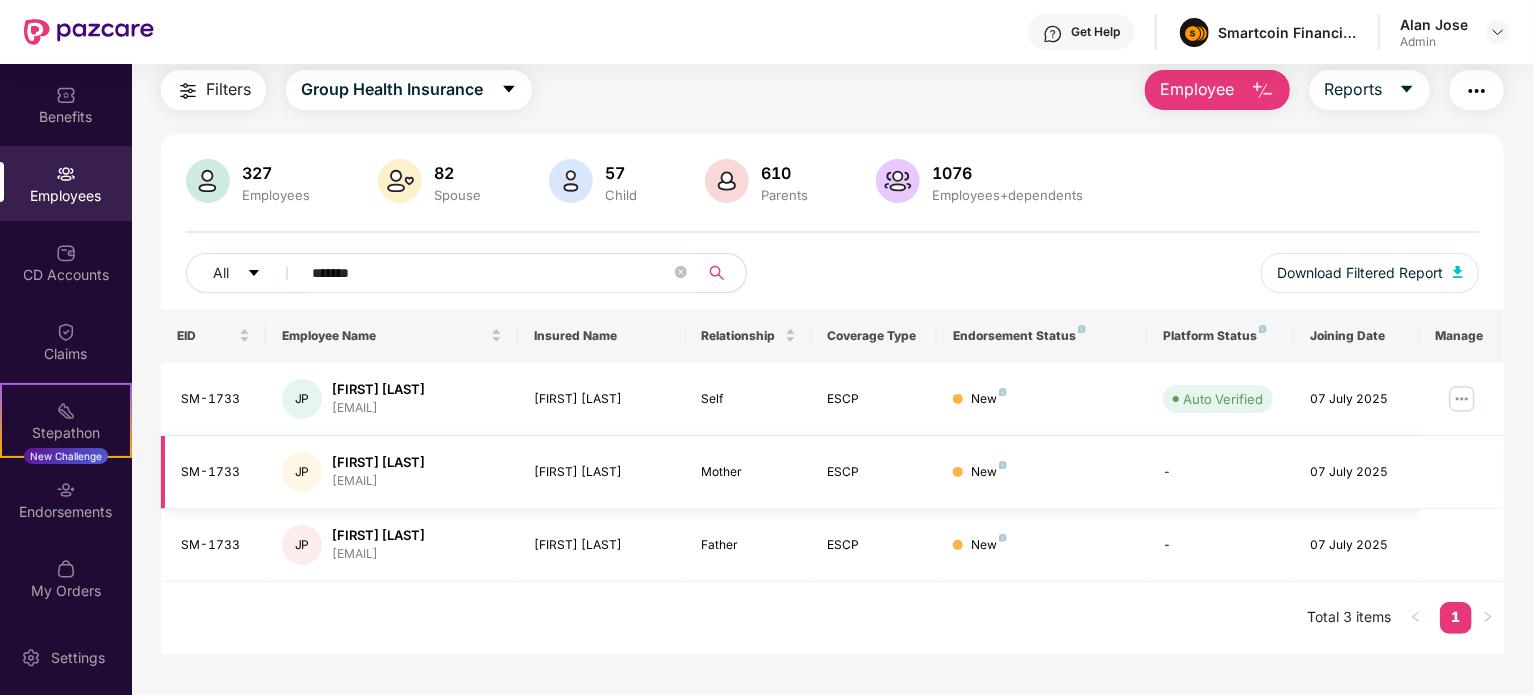 type on "*******" 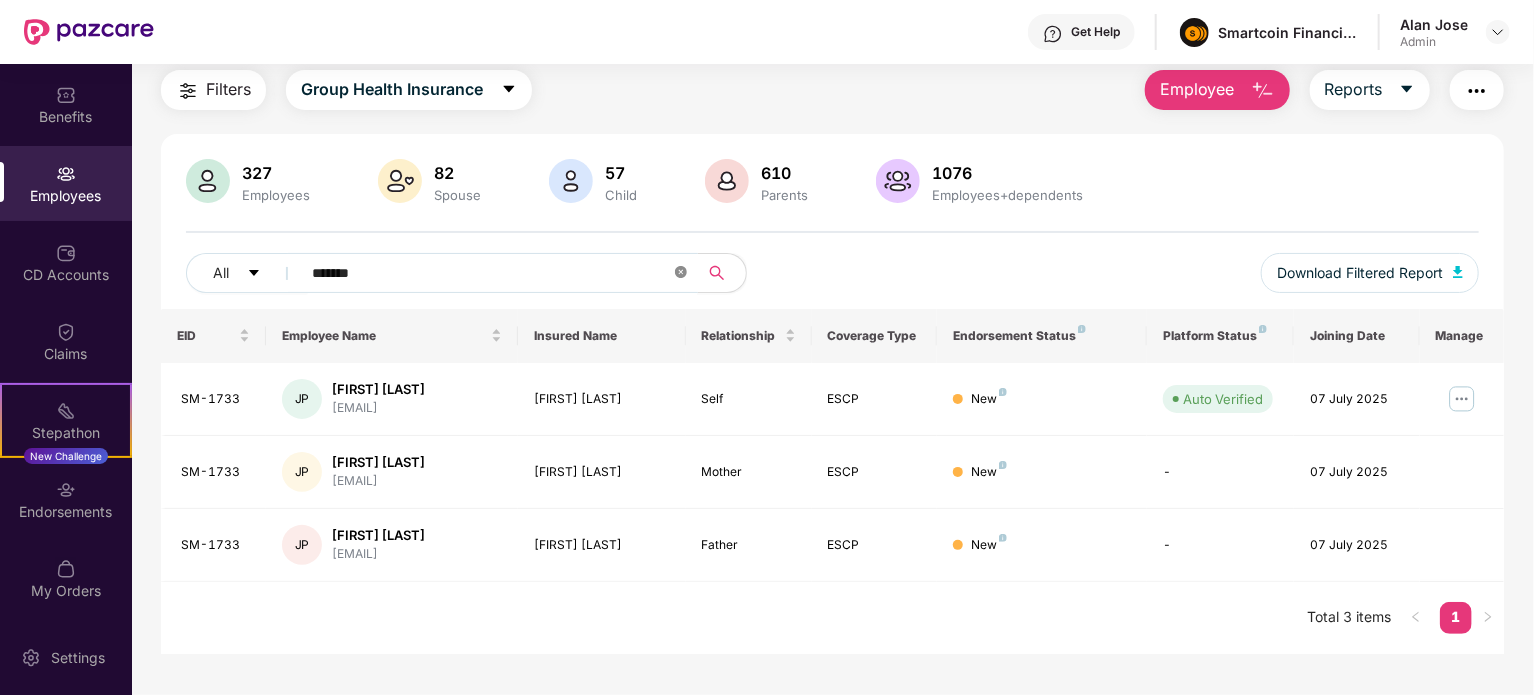 click 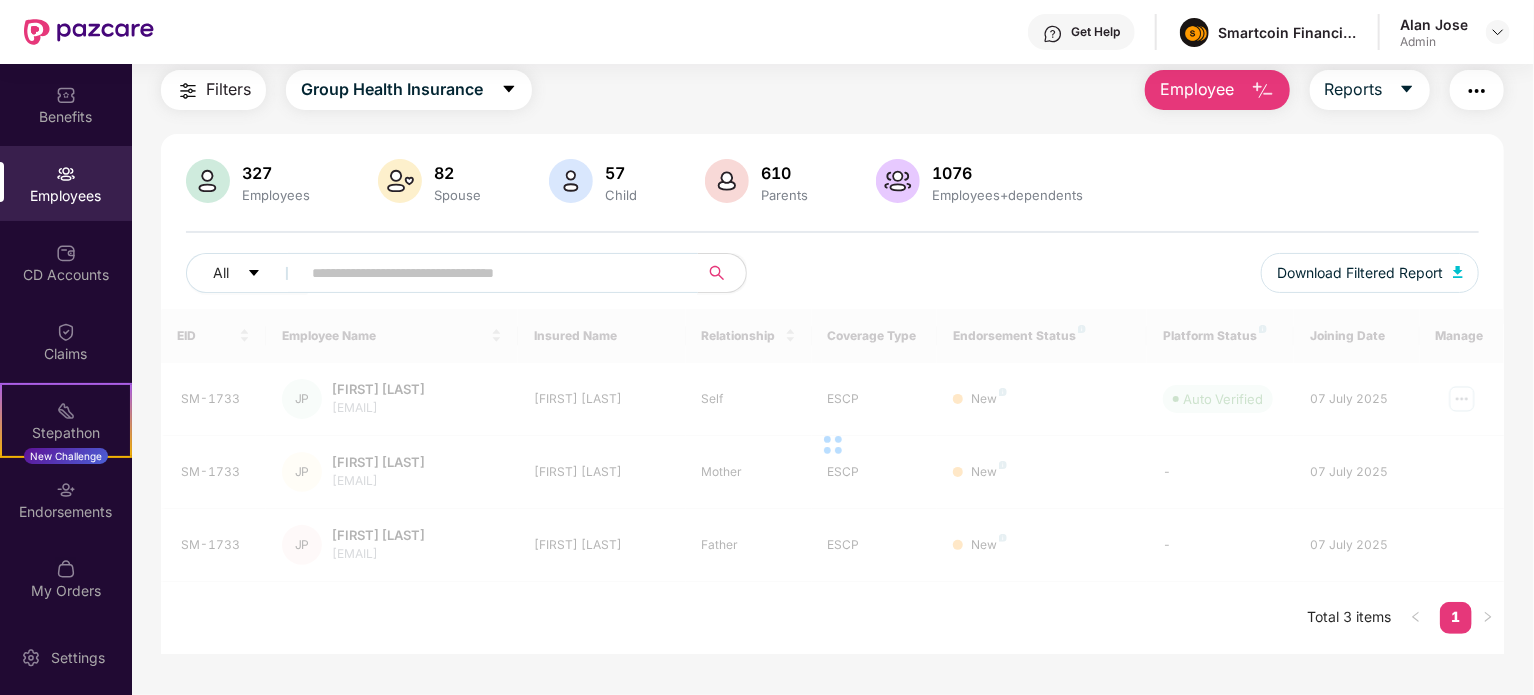 paste on "*******" 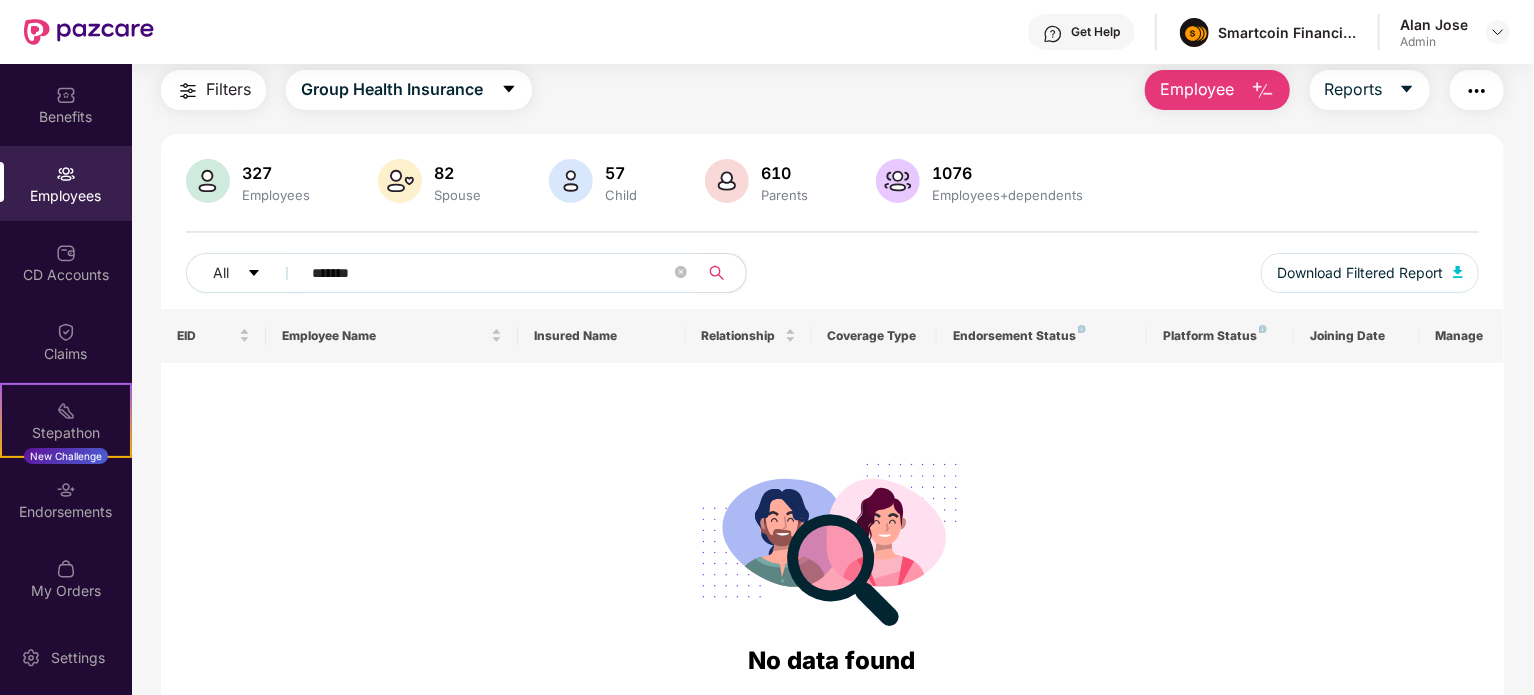 type on "*******" 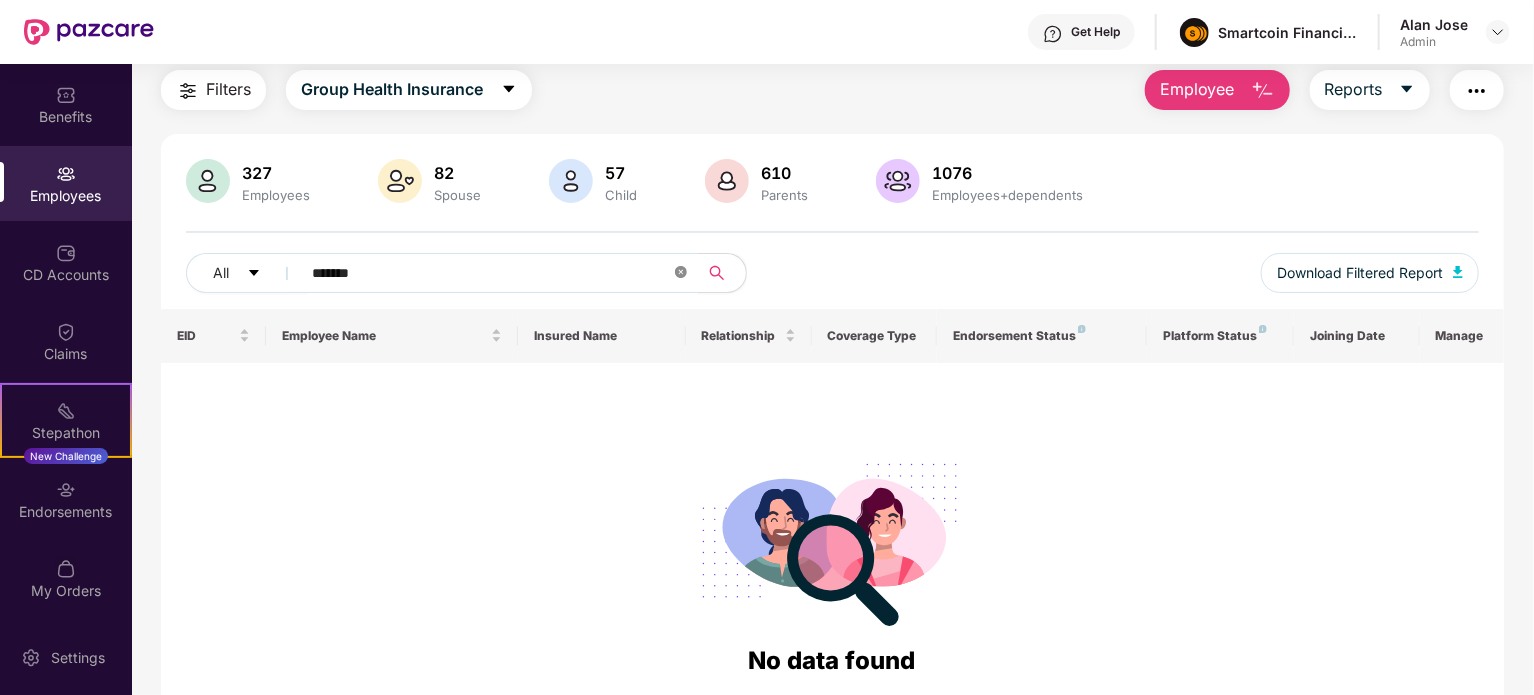 click 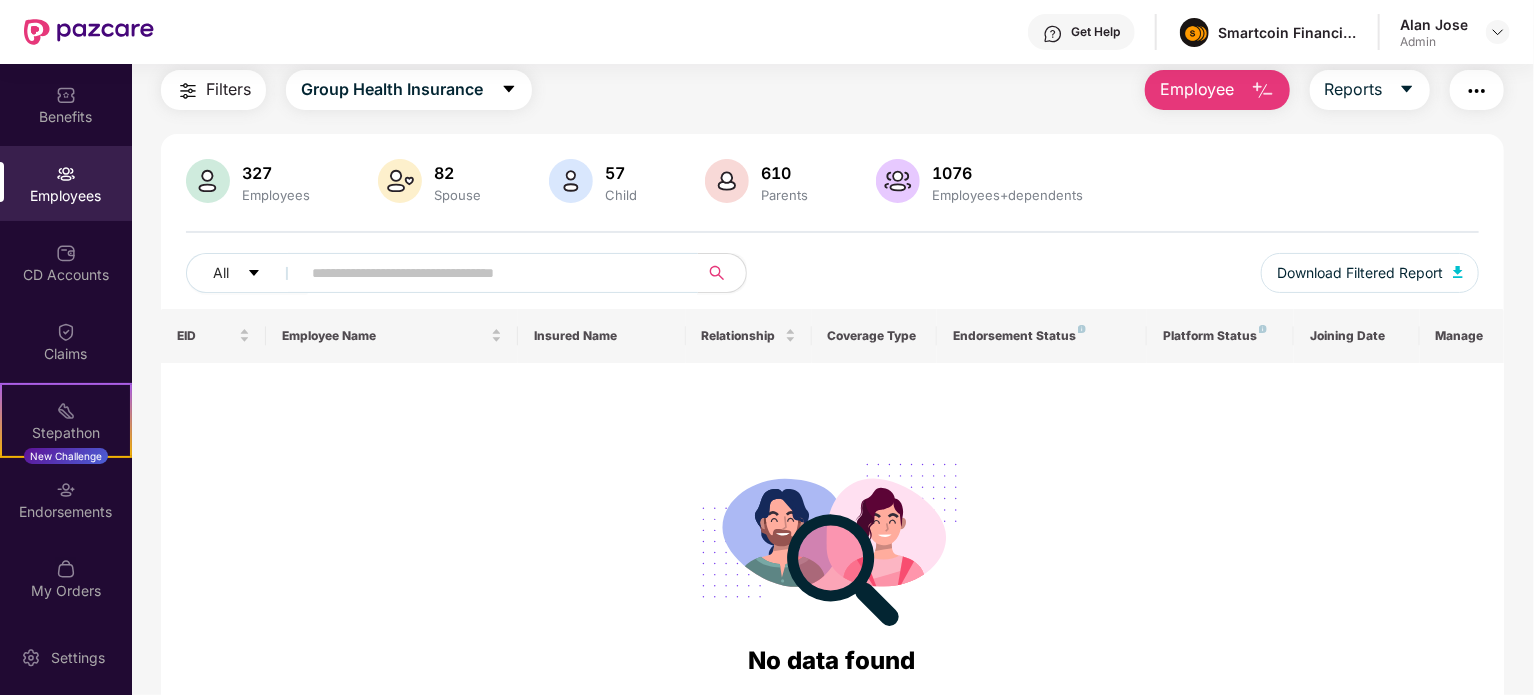 paste on "*******" 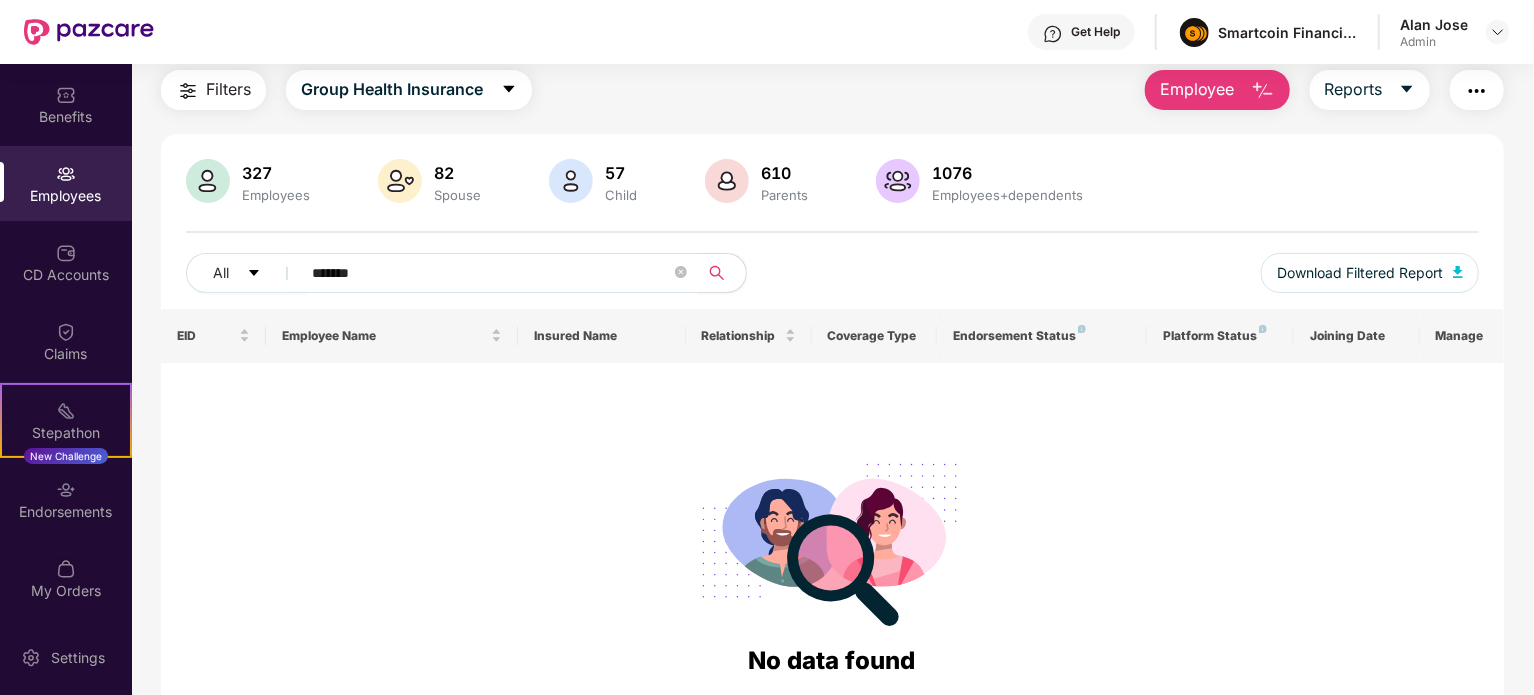 type on "*******" 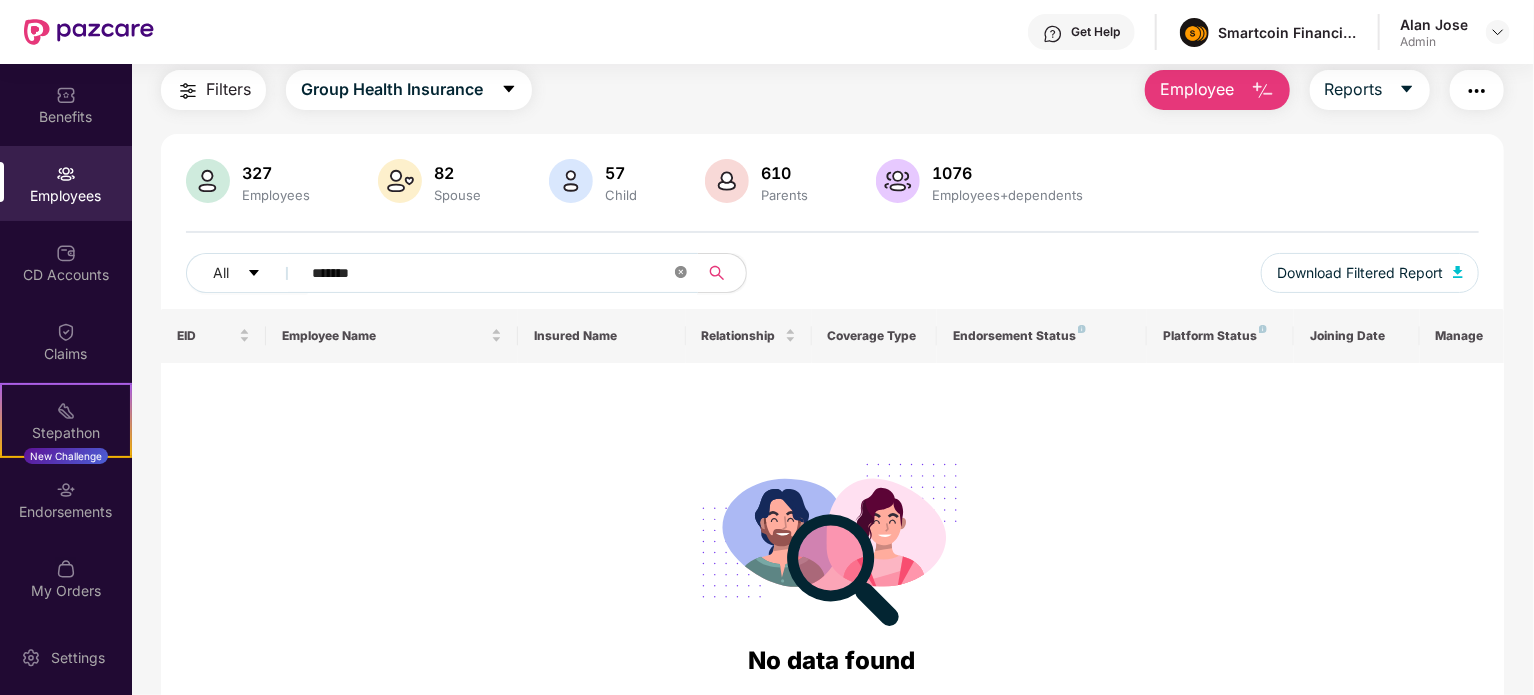click at bounding box center (681, 273) 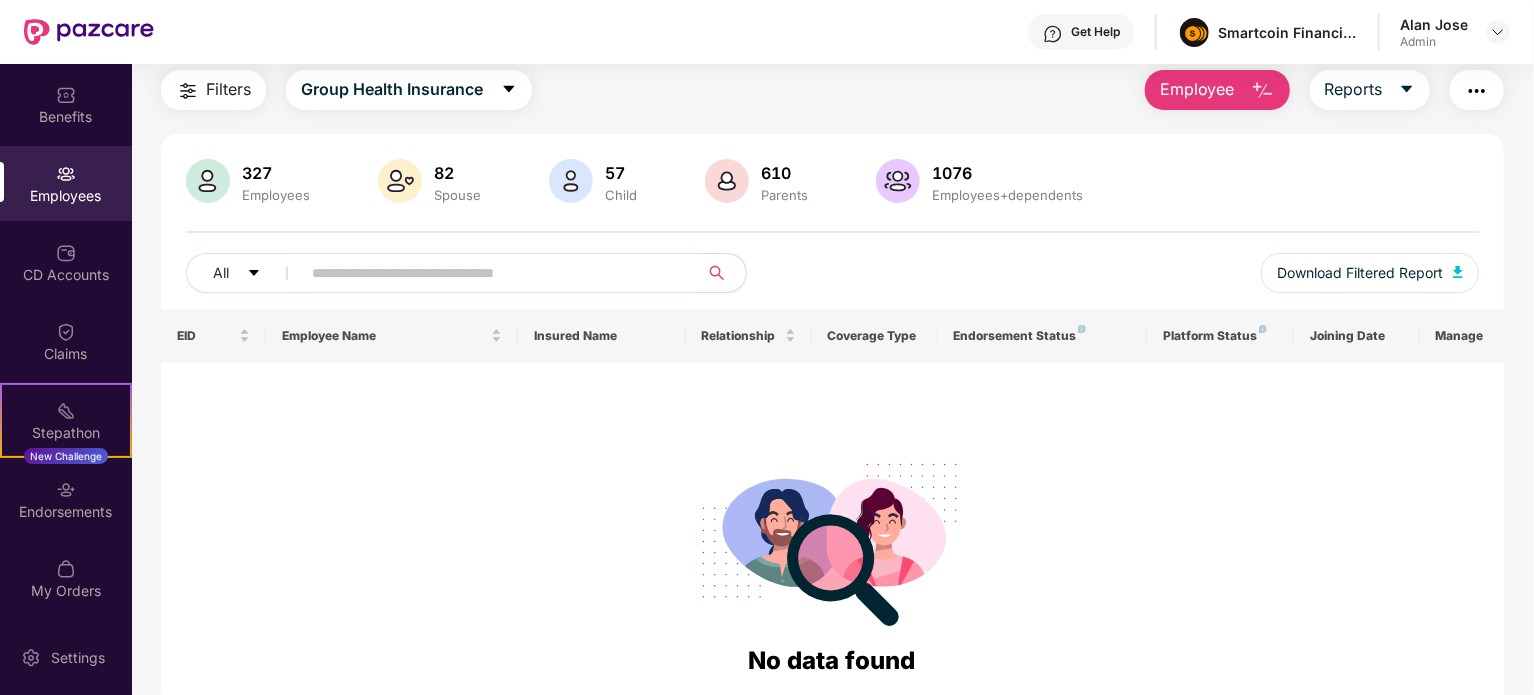 paste on "*******" 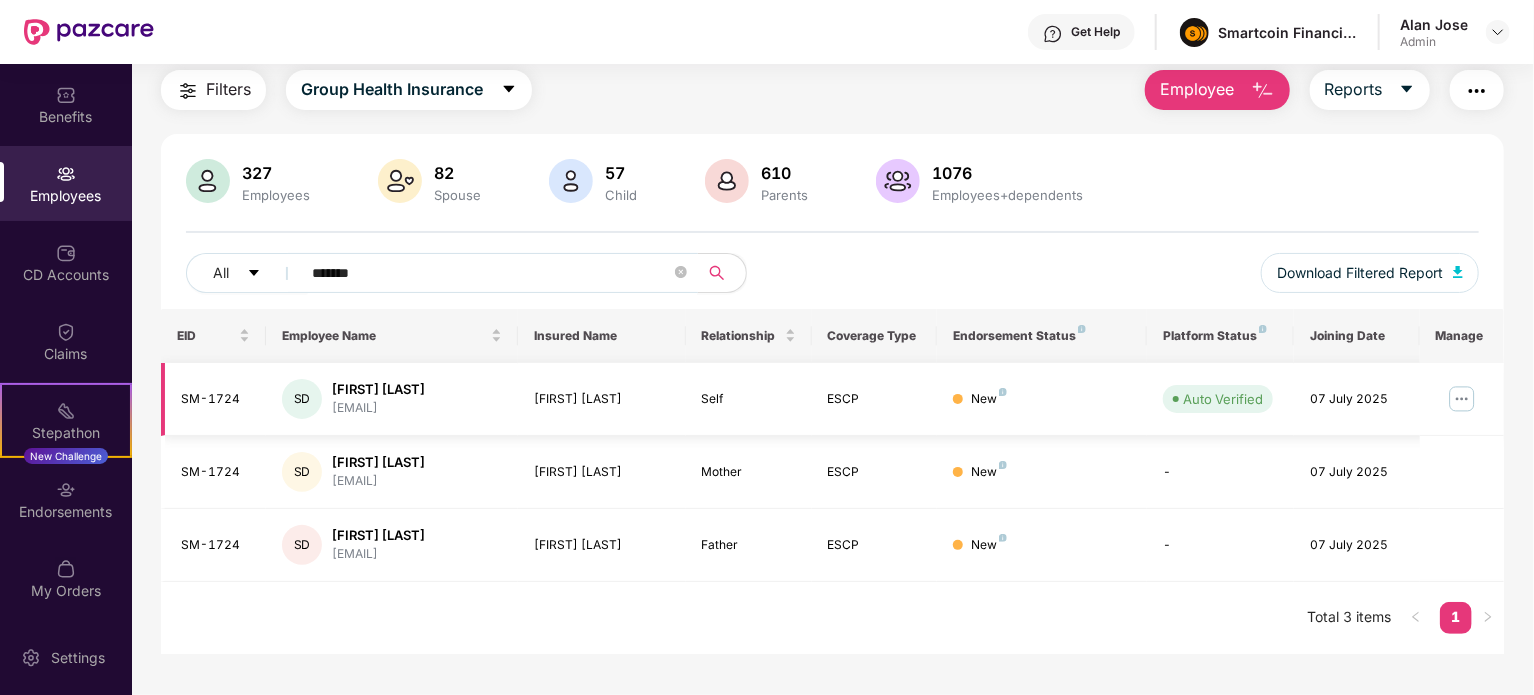 type on "*******" 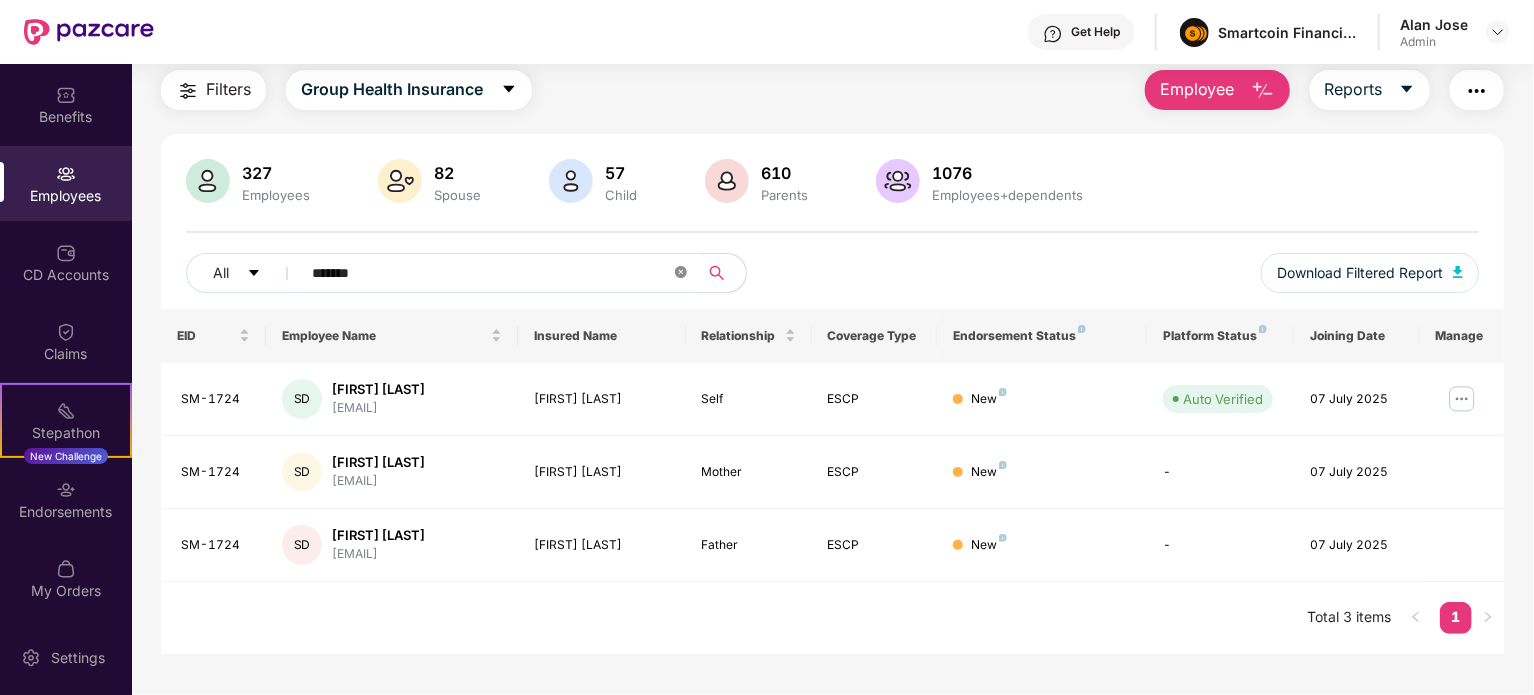 click 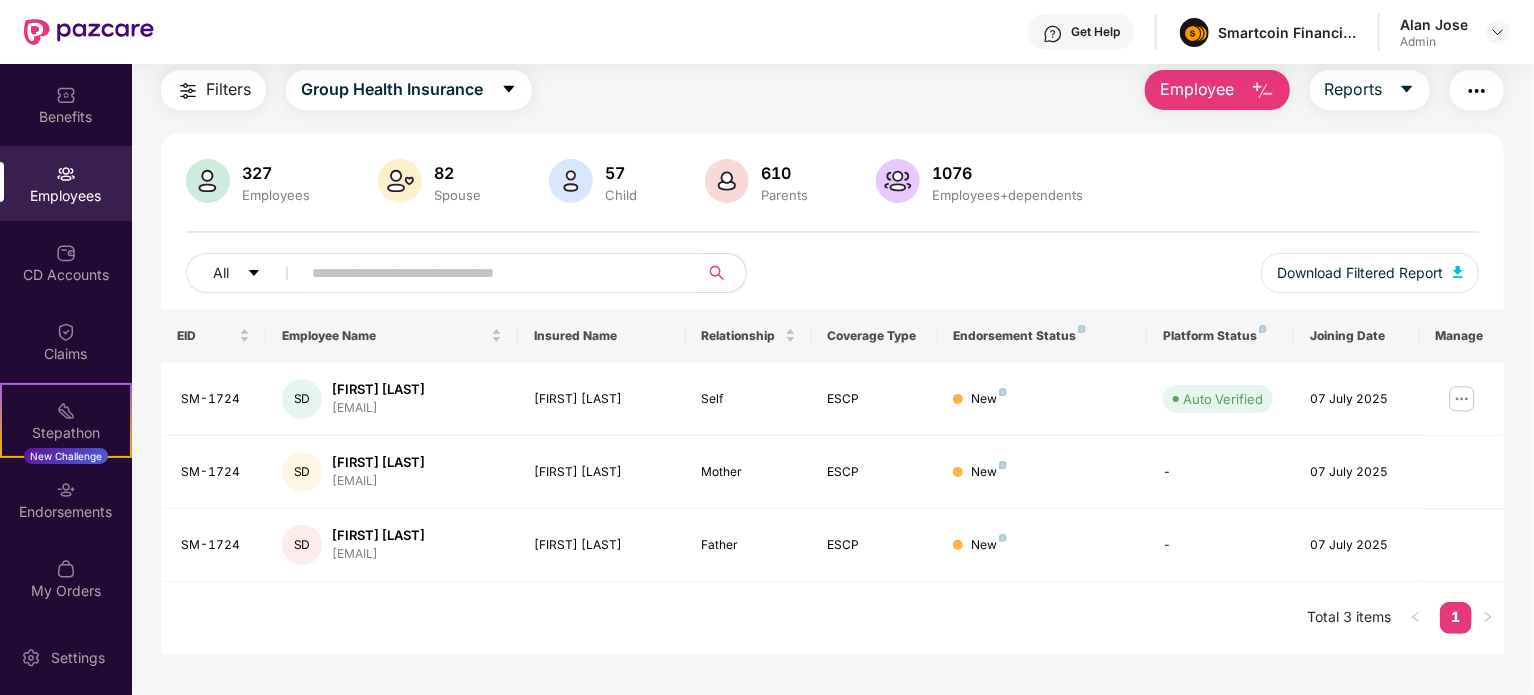 paste on "*******" 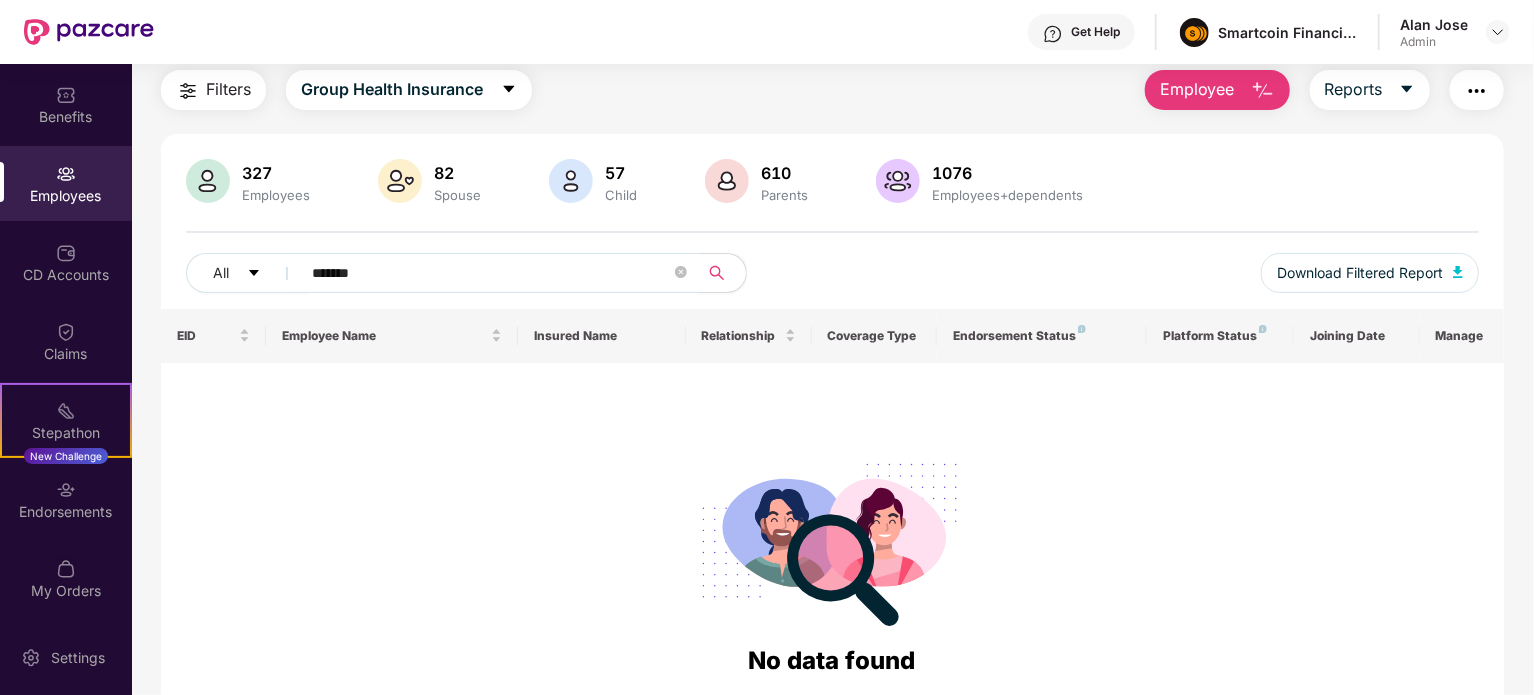 type on "*******" 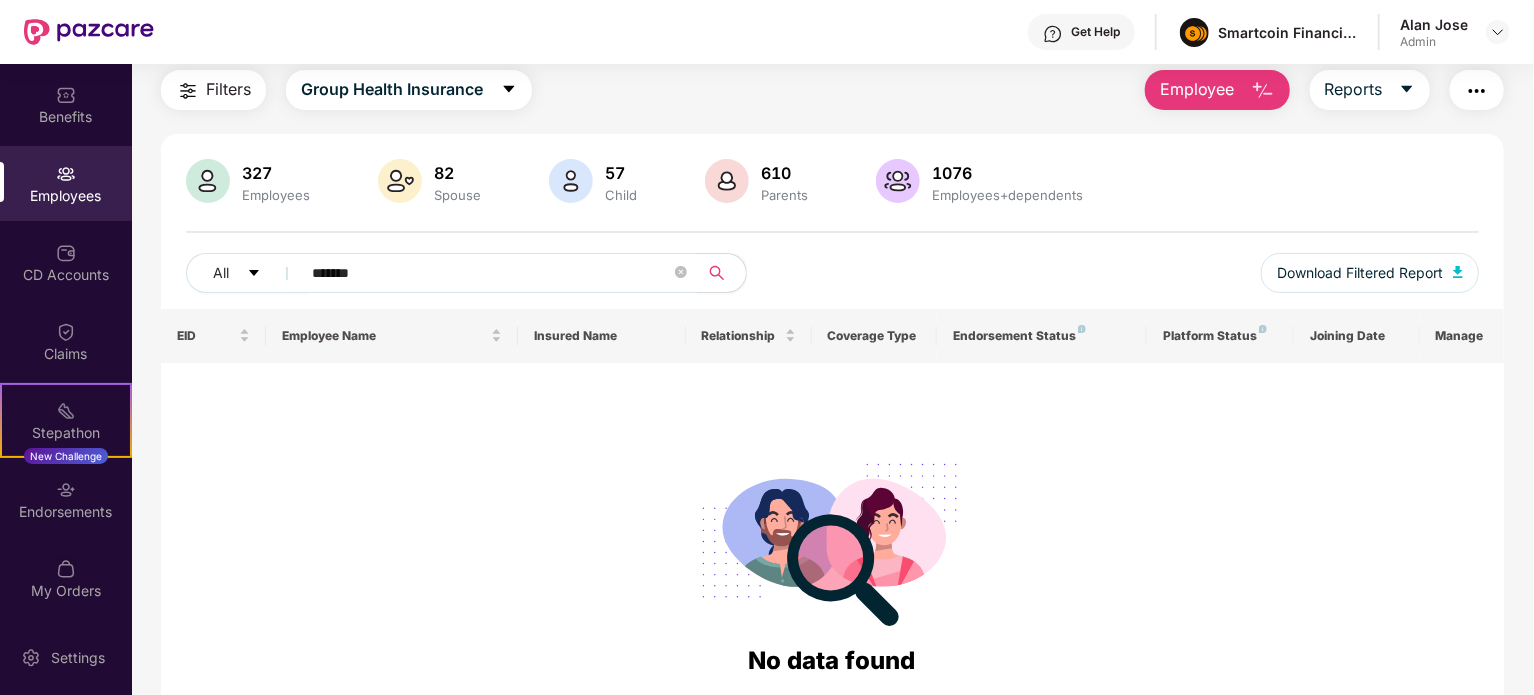 click on "Employee" at bounding box center [1197, 89] 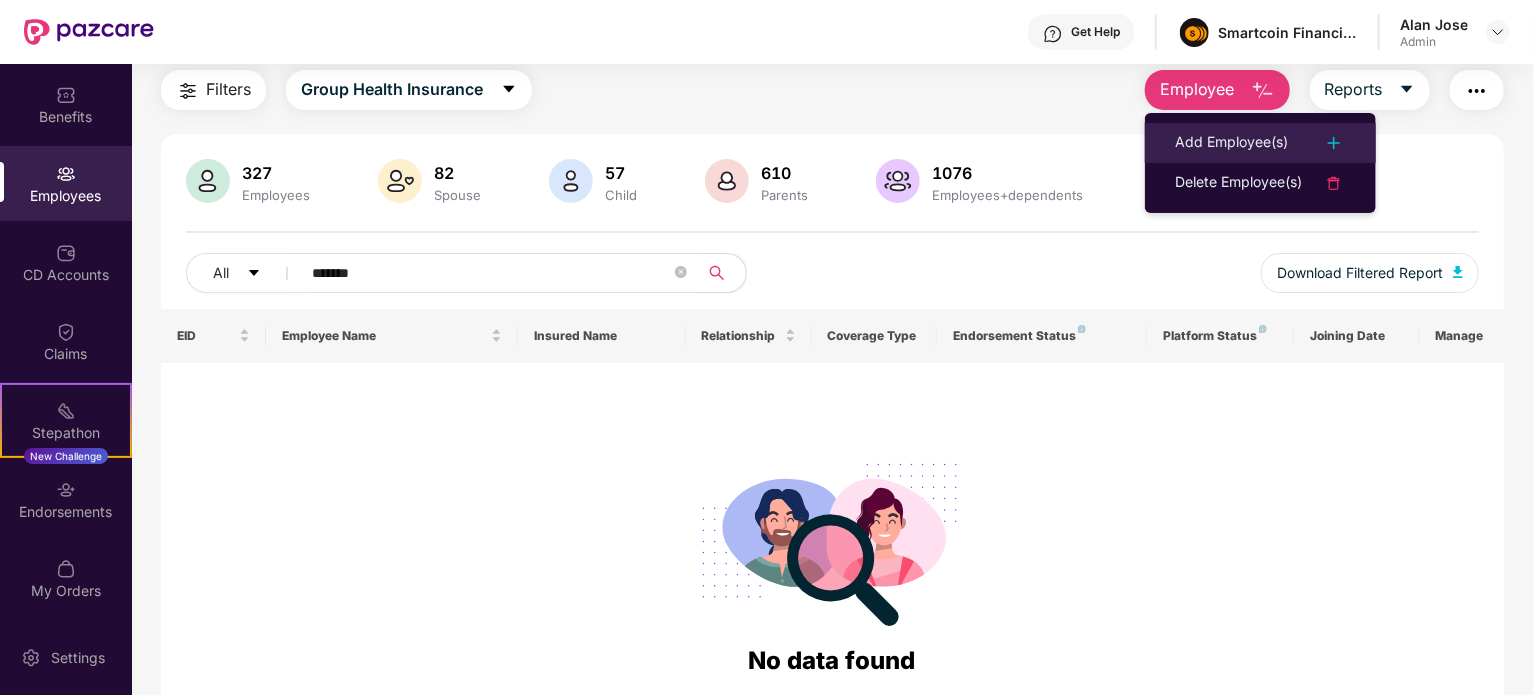 click on "Add Employee(s)" at bounding box center (1231, 143) 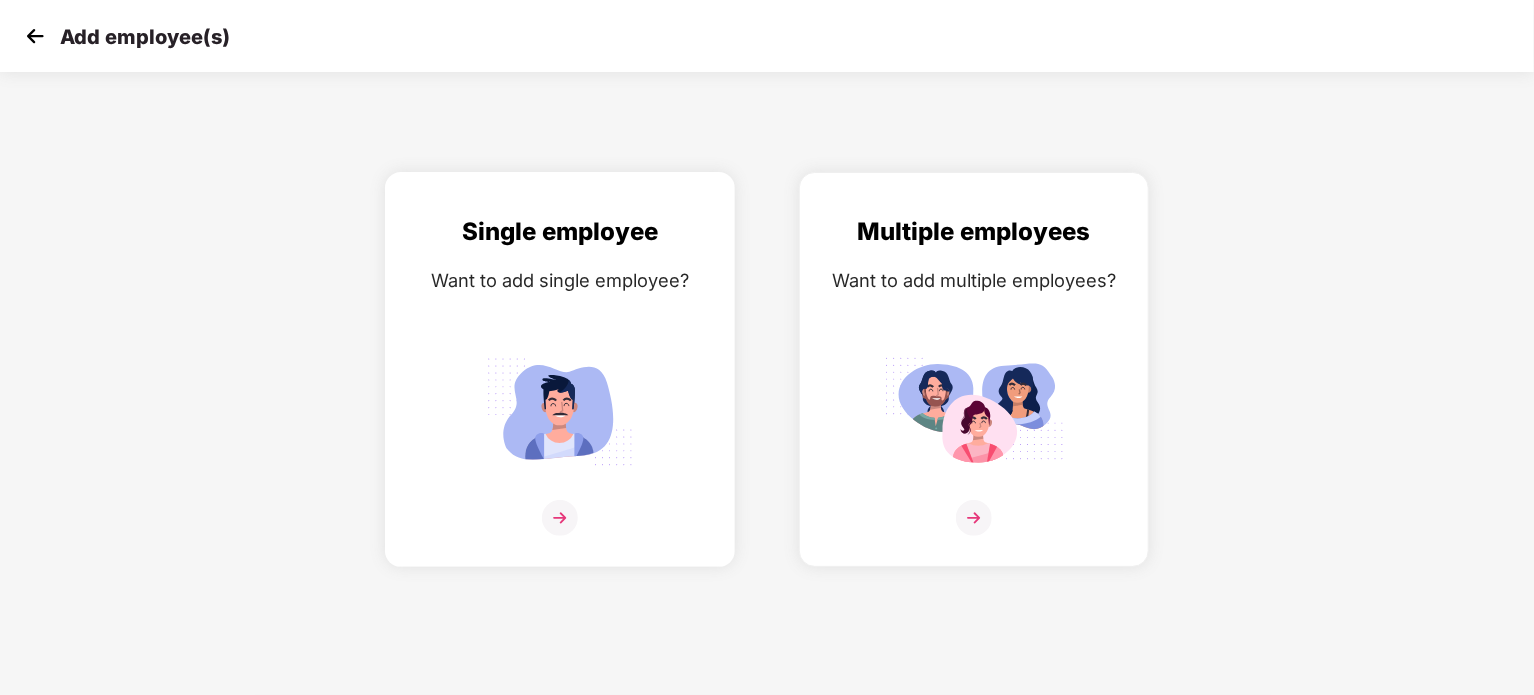 click on "Single employee Want to add single employee?" at bounding box center [560, 387] 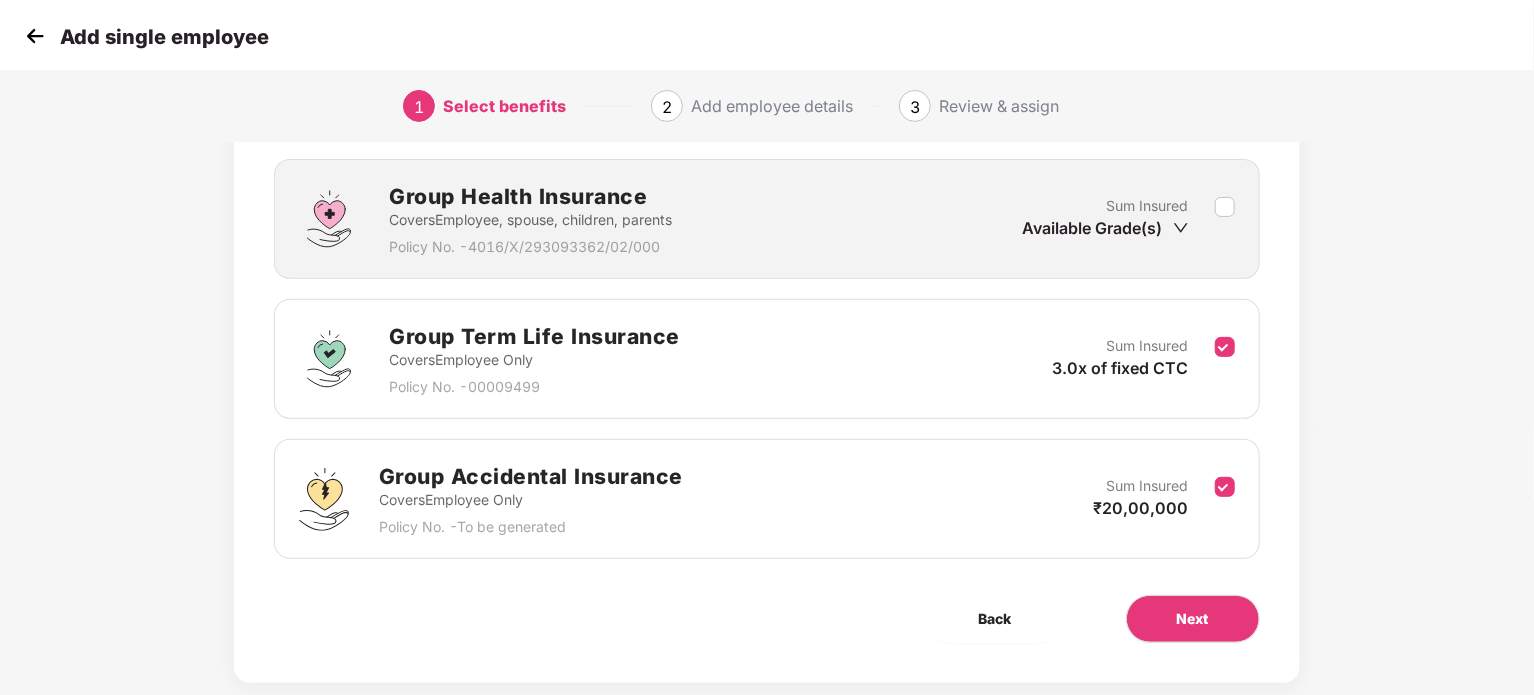 scroll, scrollTop: 300, scrollLeft: 0, axis: vertical 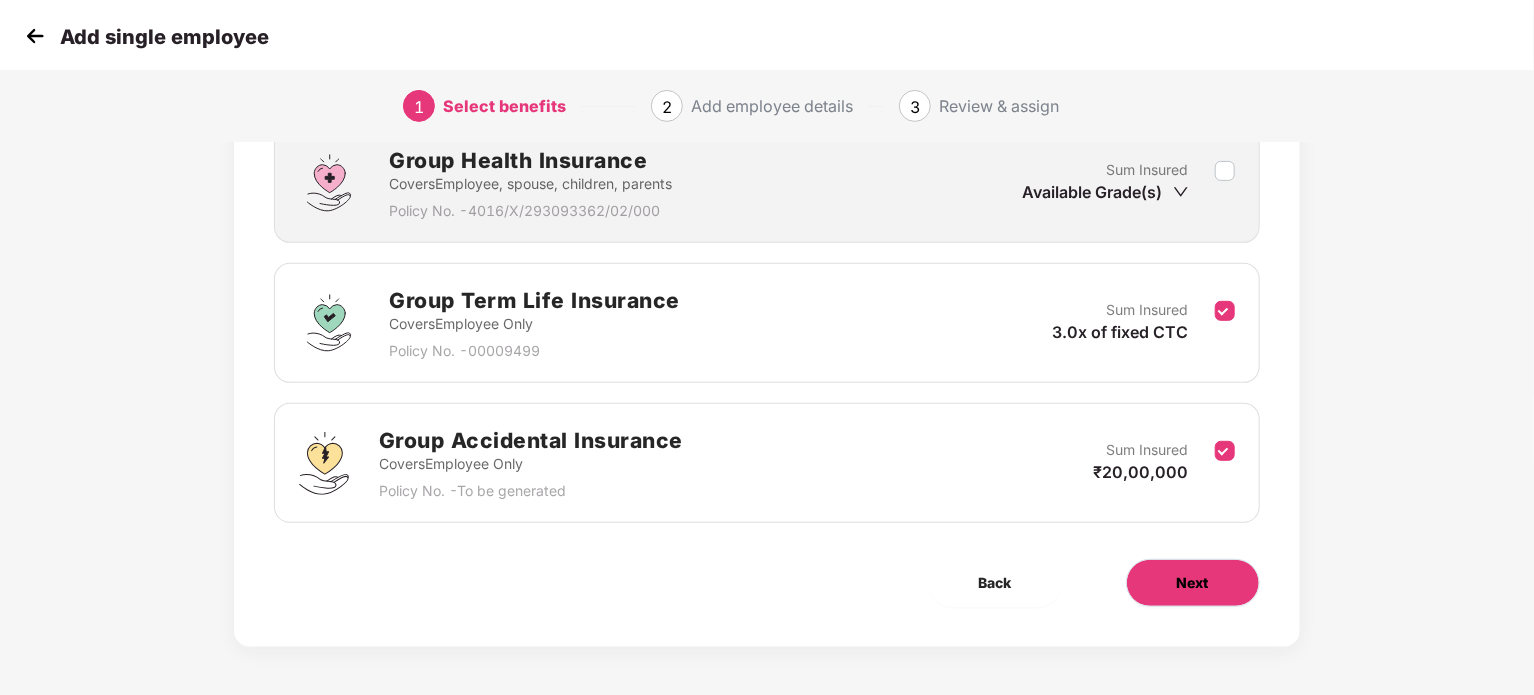click on "Next" at bounding box center (1193, 583) 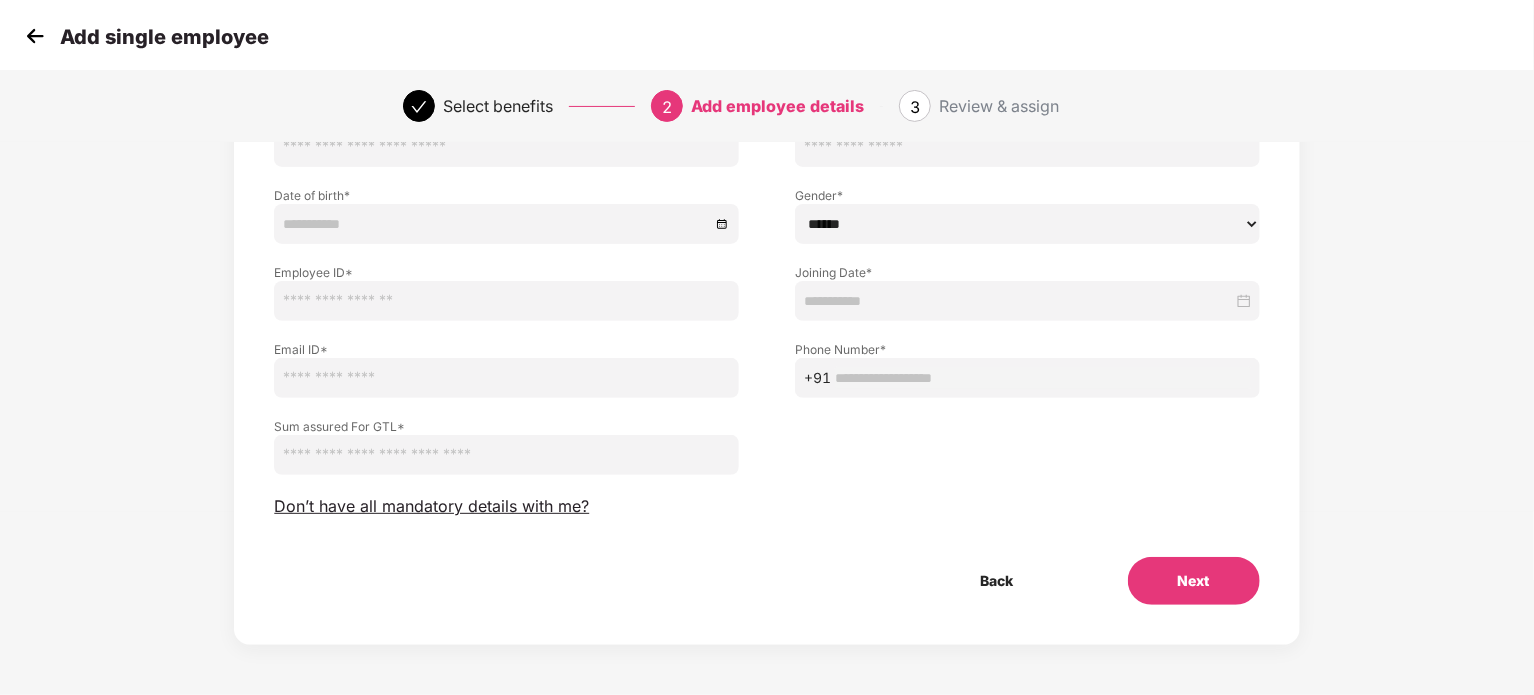 scroll, scrollTop: 0, scrollLeft: 0, axis: both 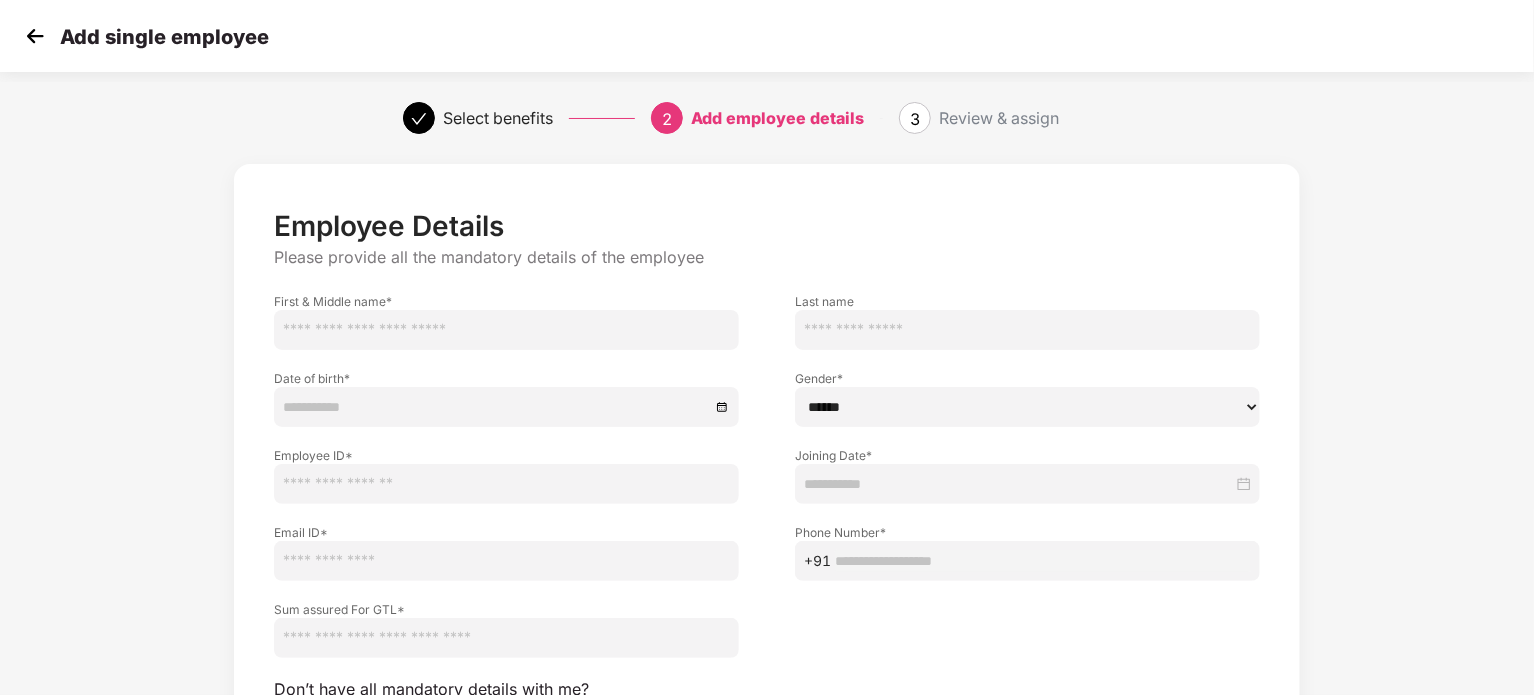 click at bounding box center (506, 330) 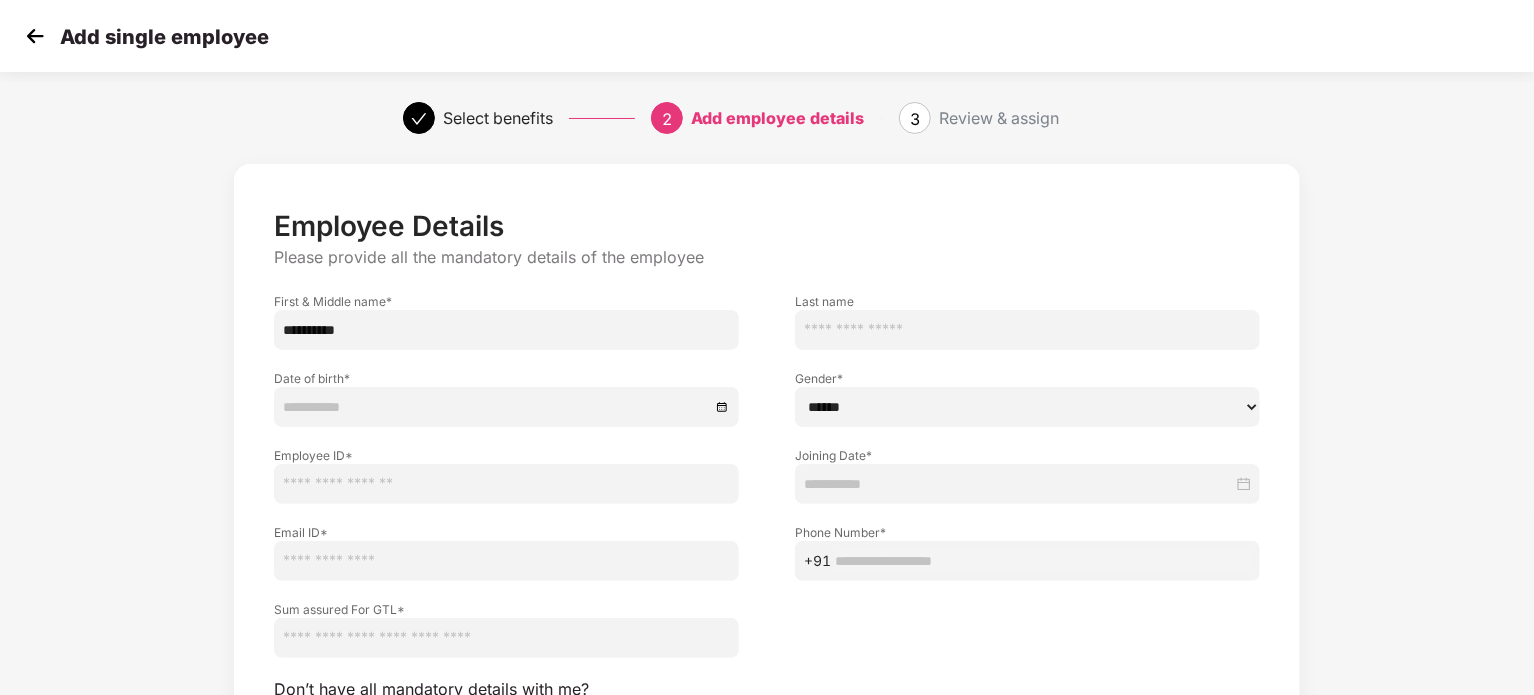 type on "**********" 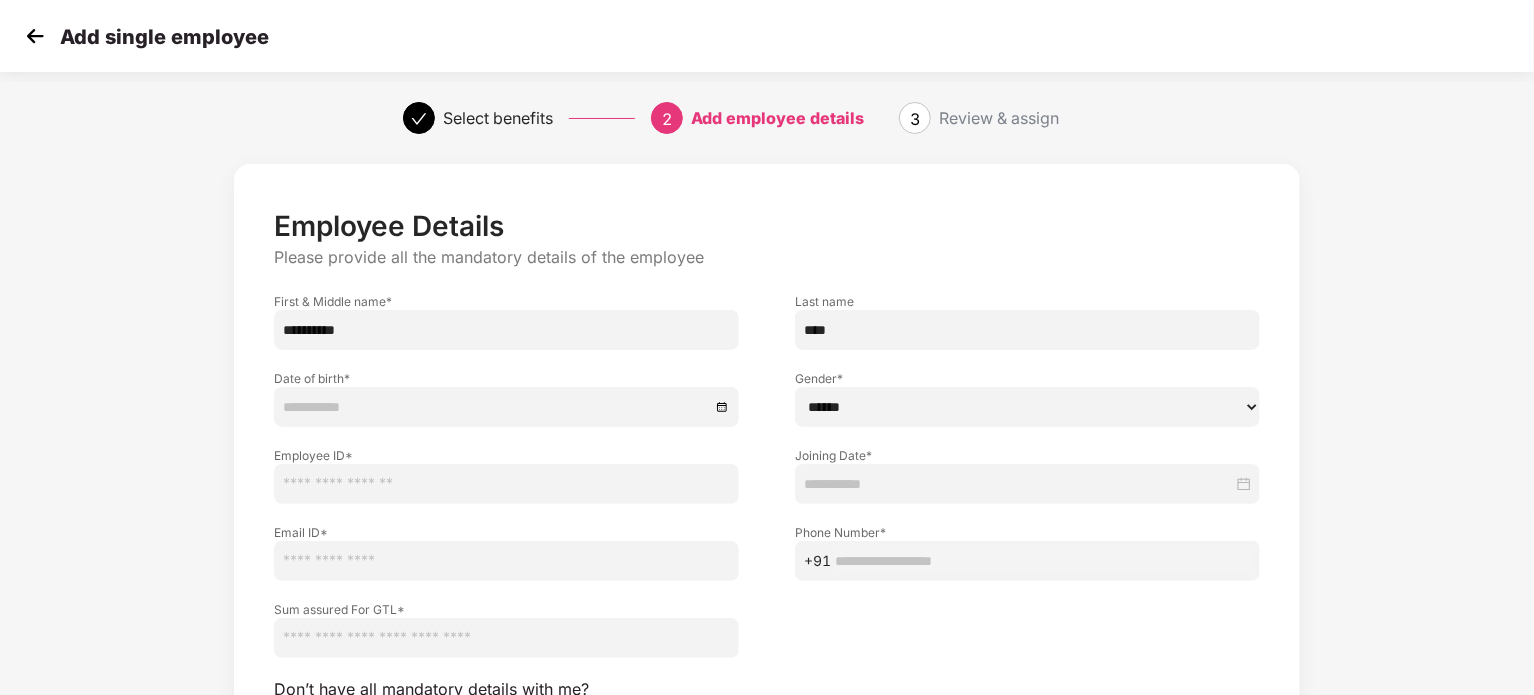 type on "****" 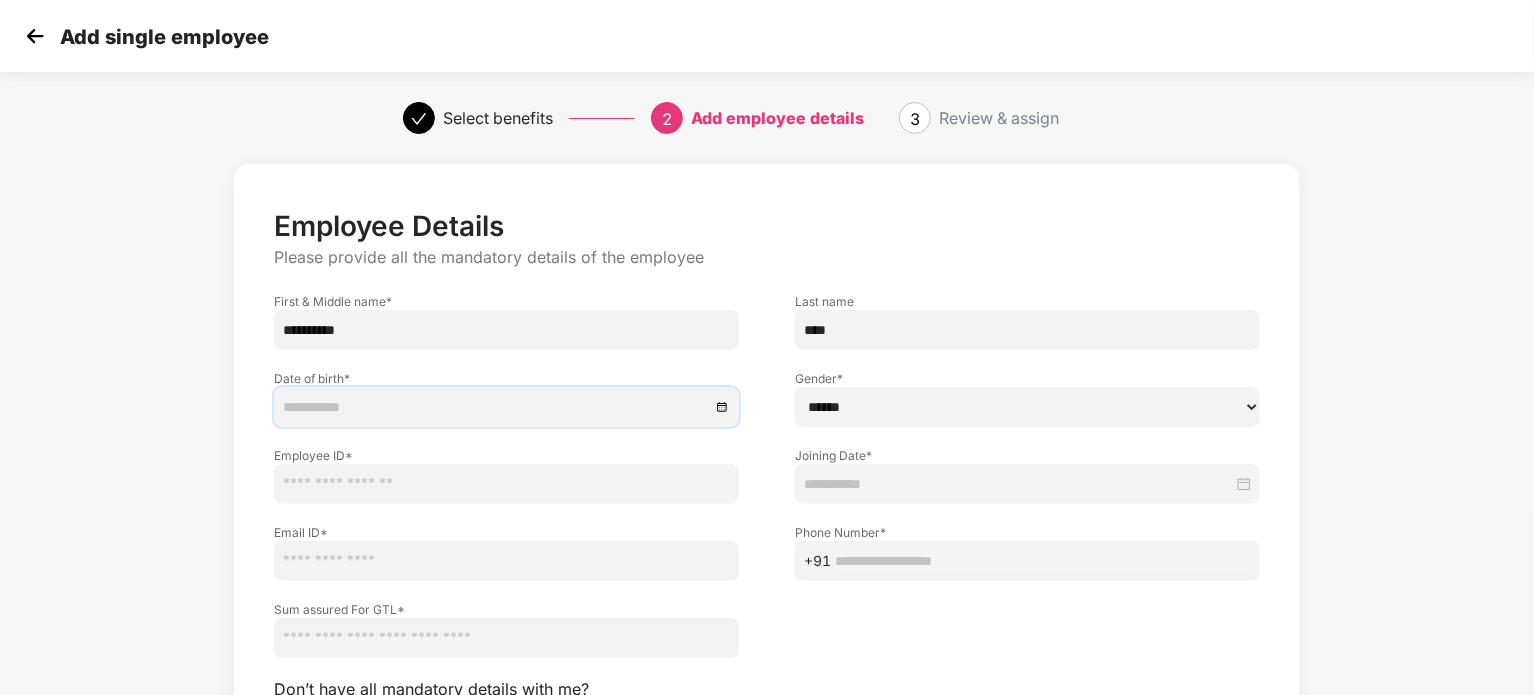 click at bounding box center [496, 407] 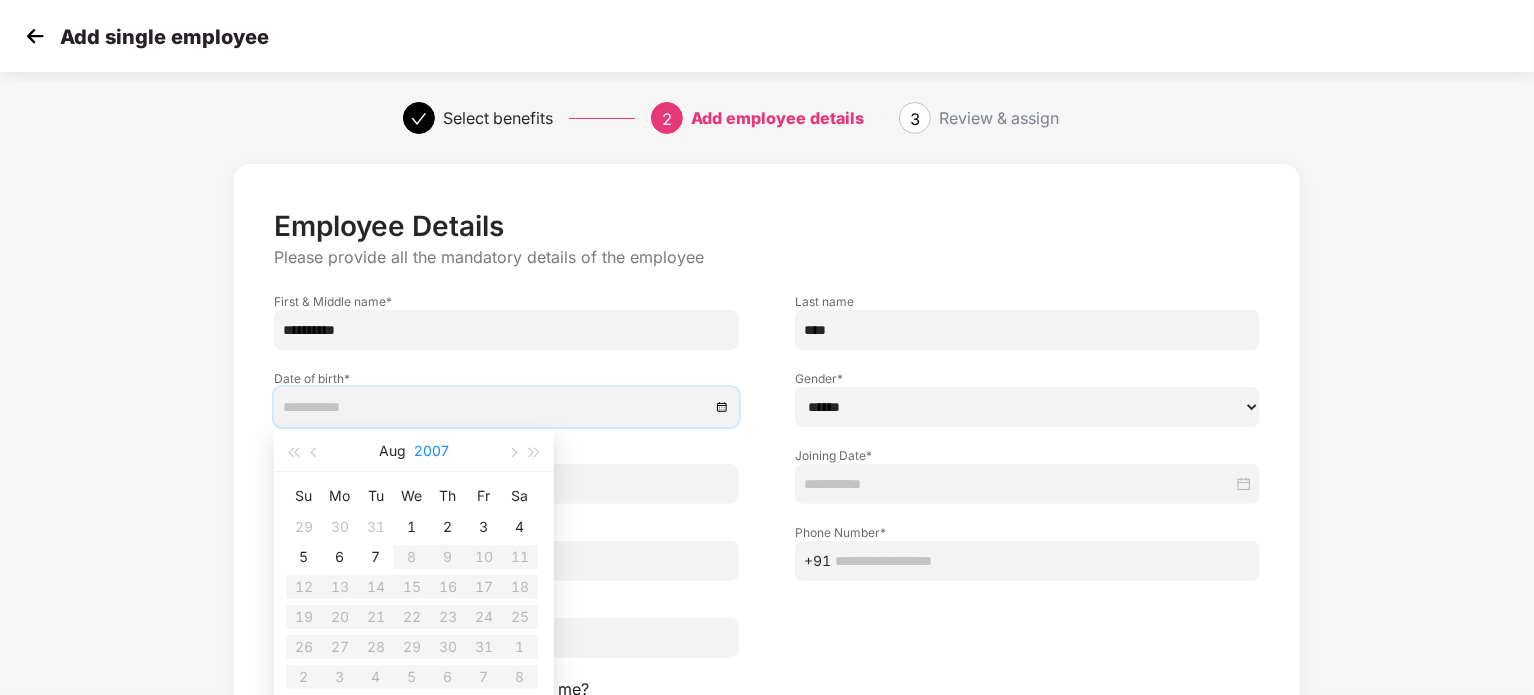 click on "2007" at bounding box center (431, 451) 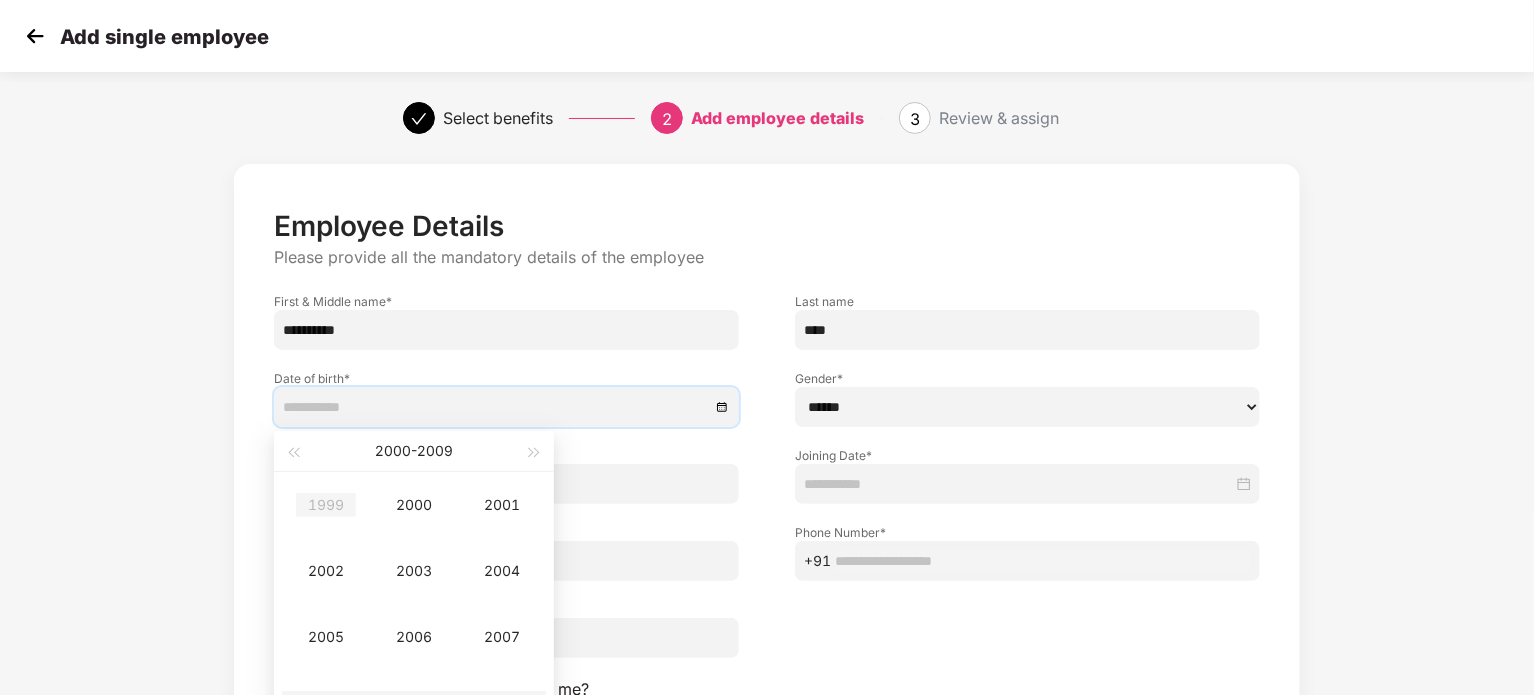 type on "**********" 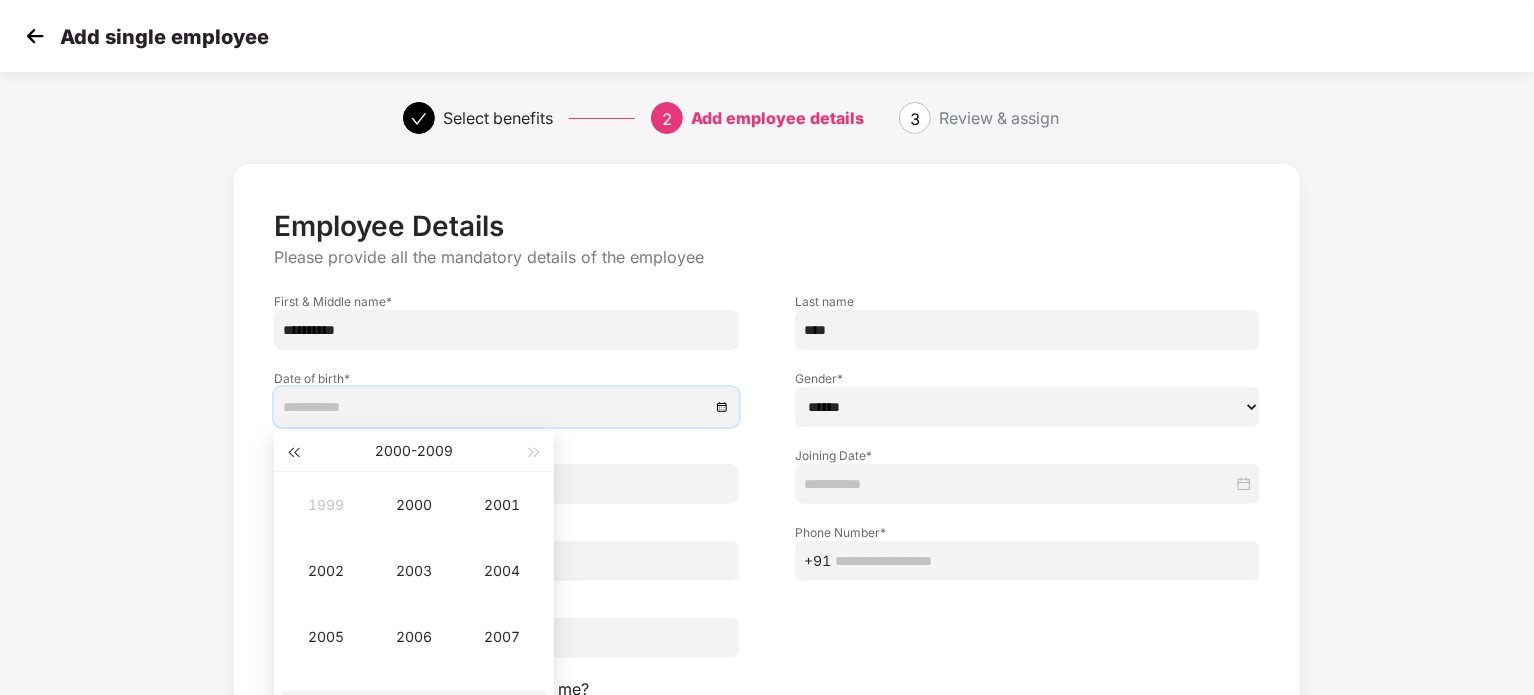 click at bounding box center (293, 453) 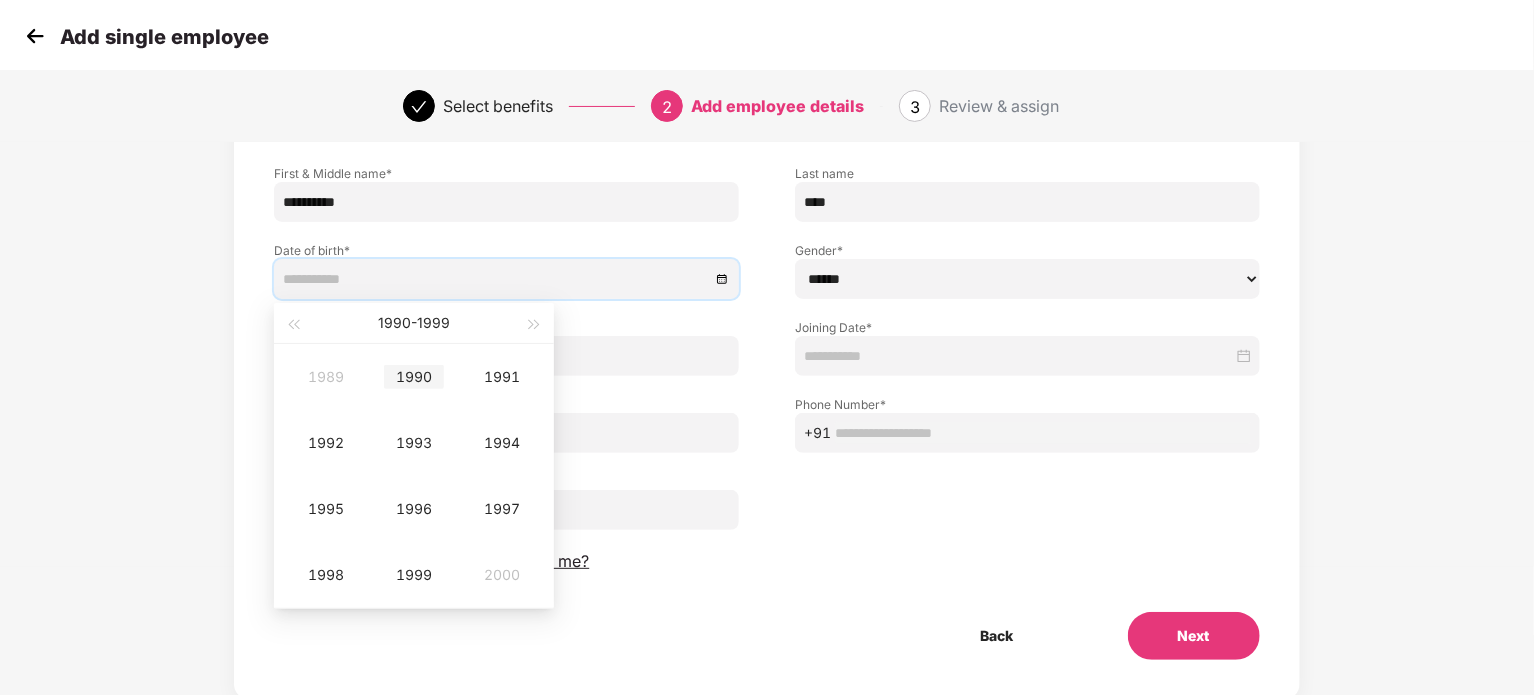 scroll, scrollTop: 128, scrollLeft: 0, axis: vertical 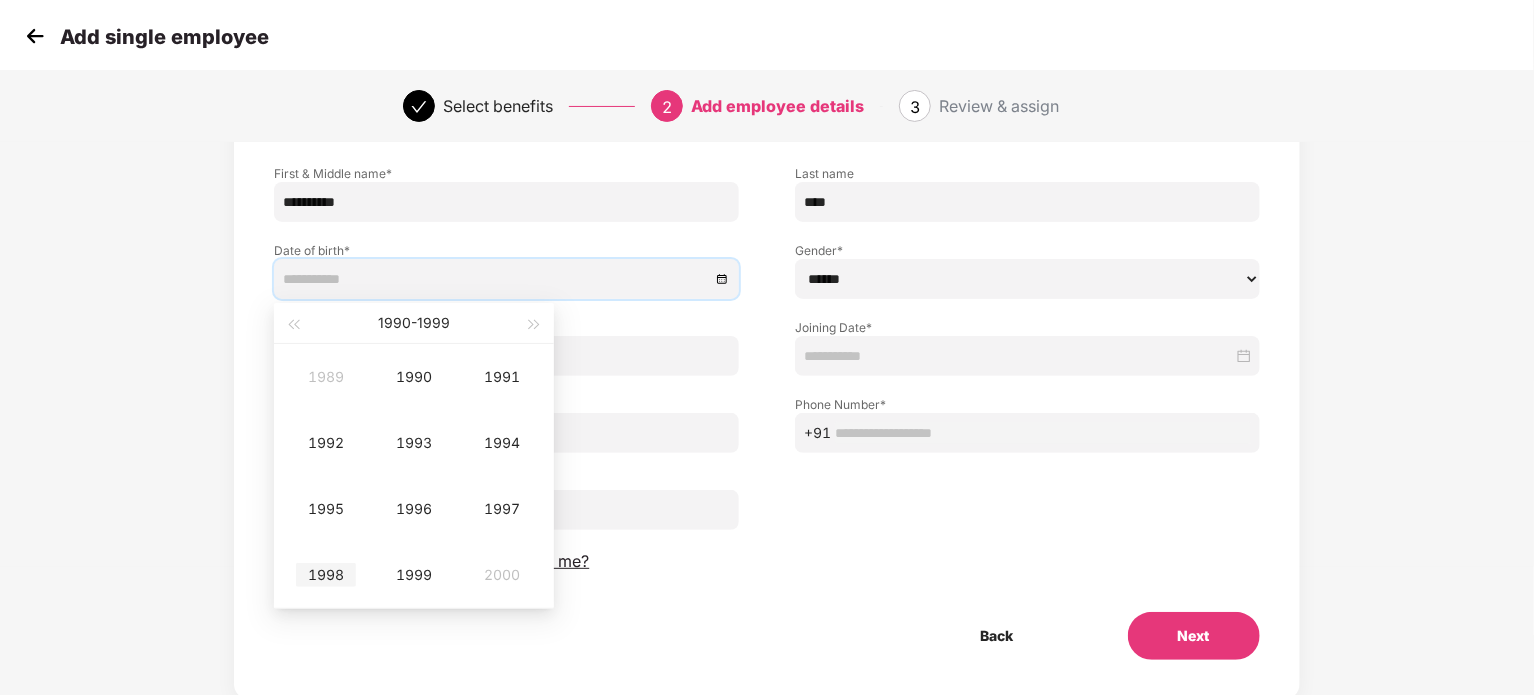 type on "**********" 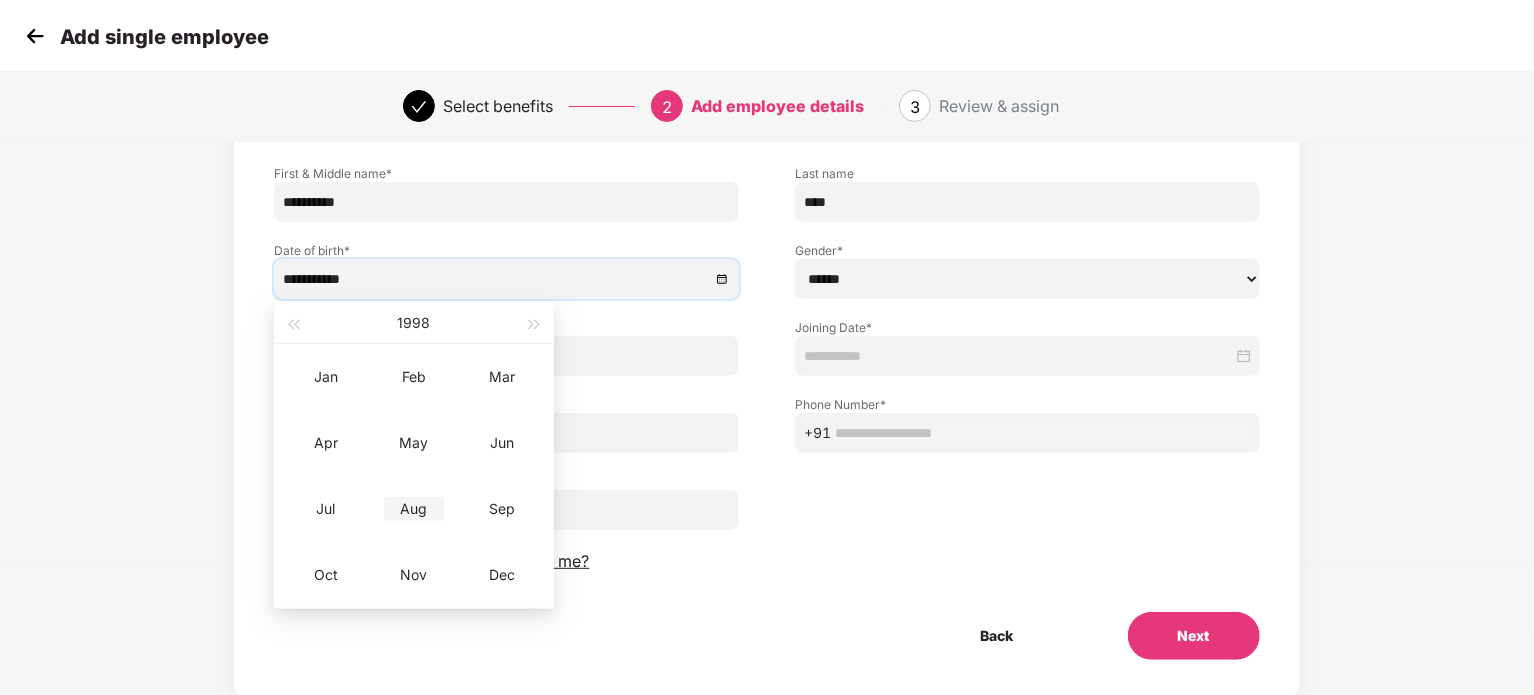 type on "**********" 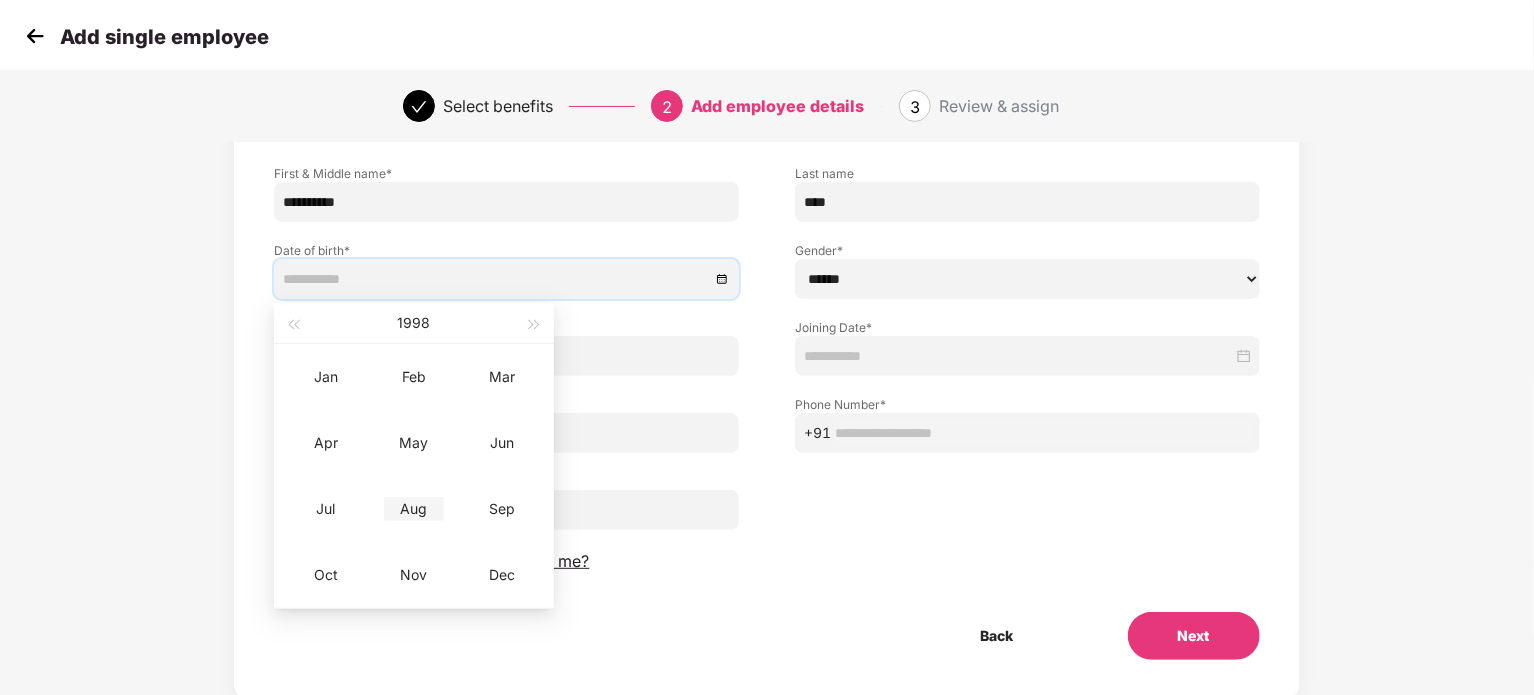 click on "Aug" at bounding box center [414, 509] 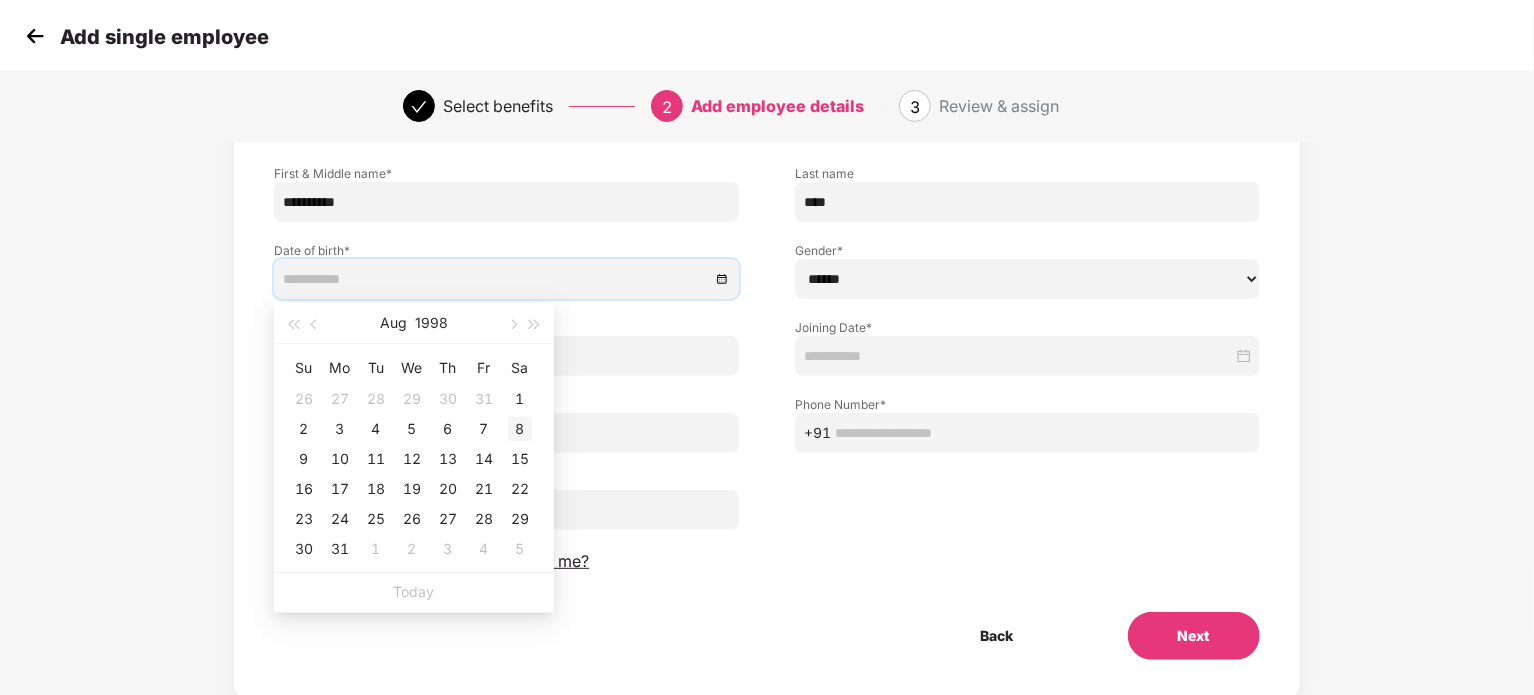type on "**********" 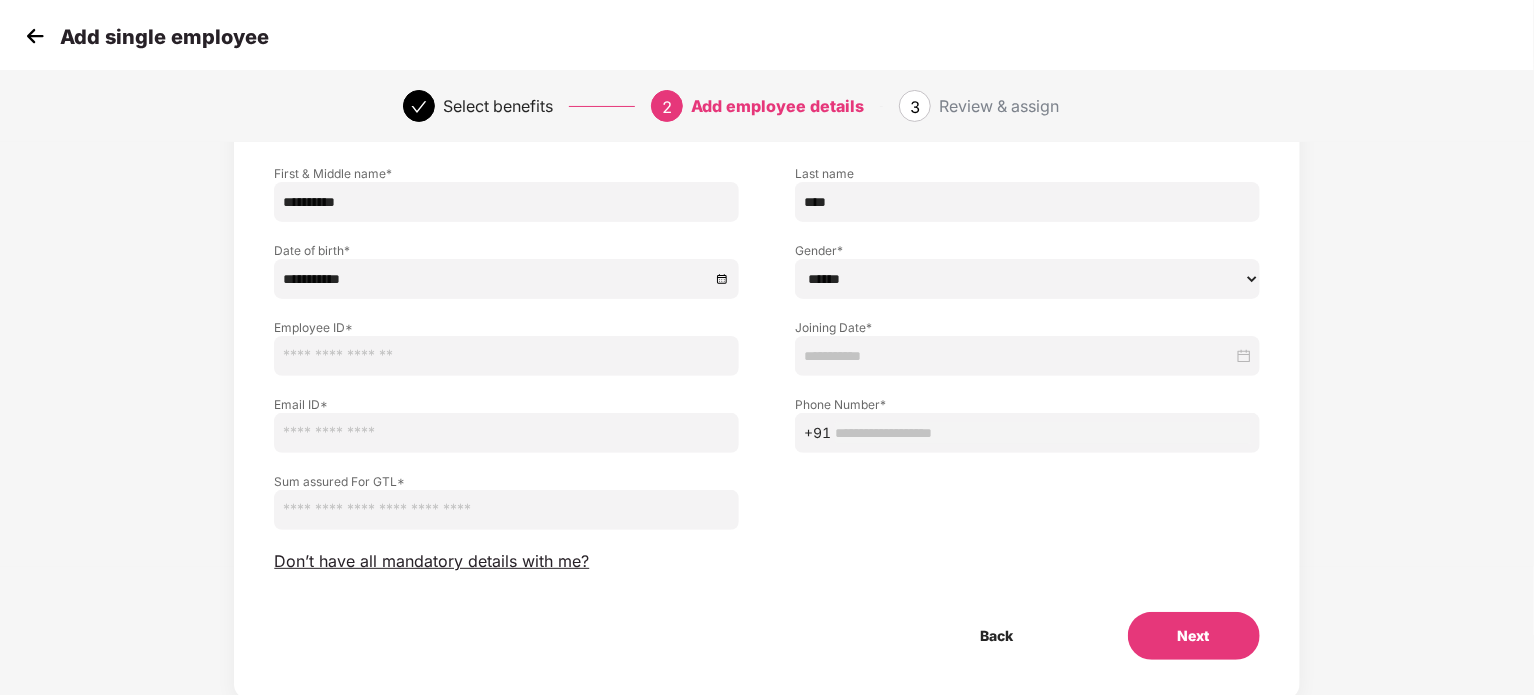 click on "****** **** ******" at bounding box center [1027, 279] 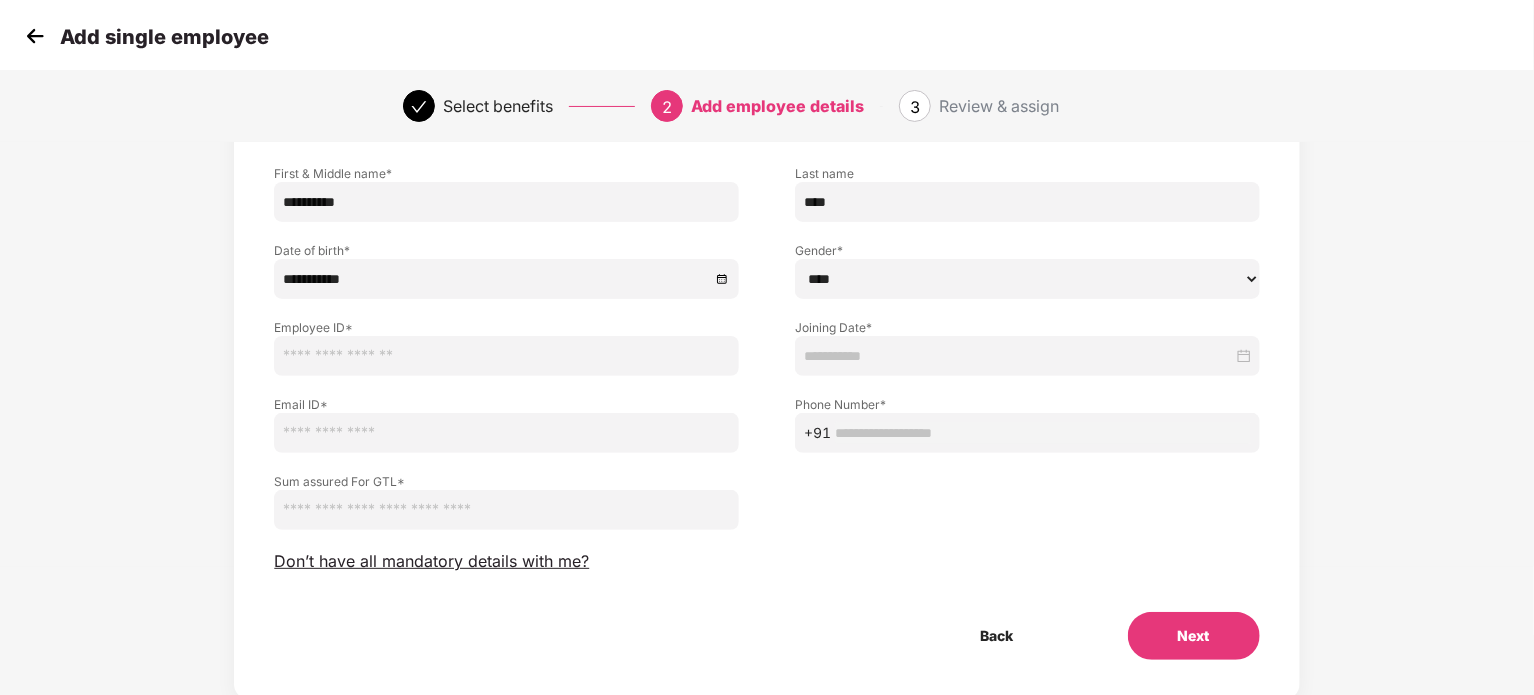 click on "****** **** ******" at bounding box center (1027, 279) 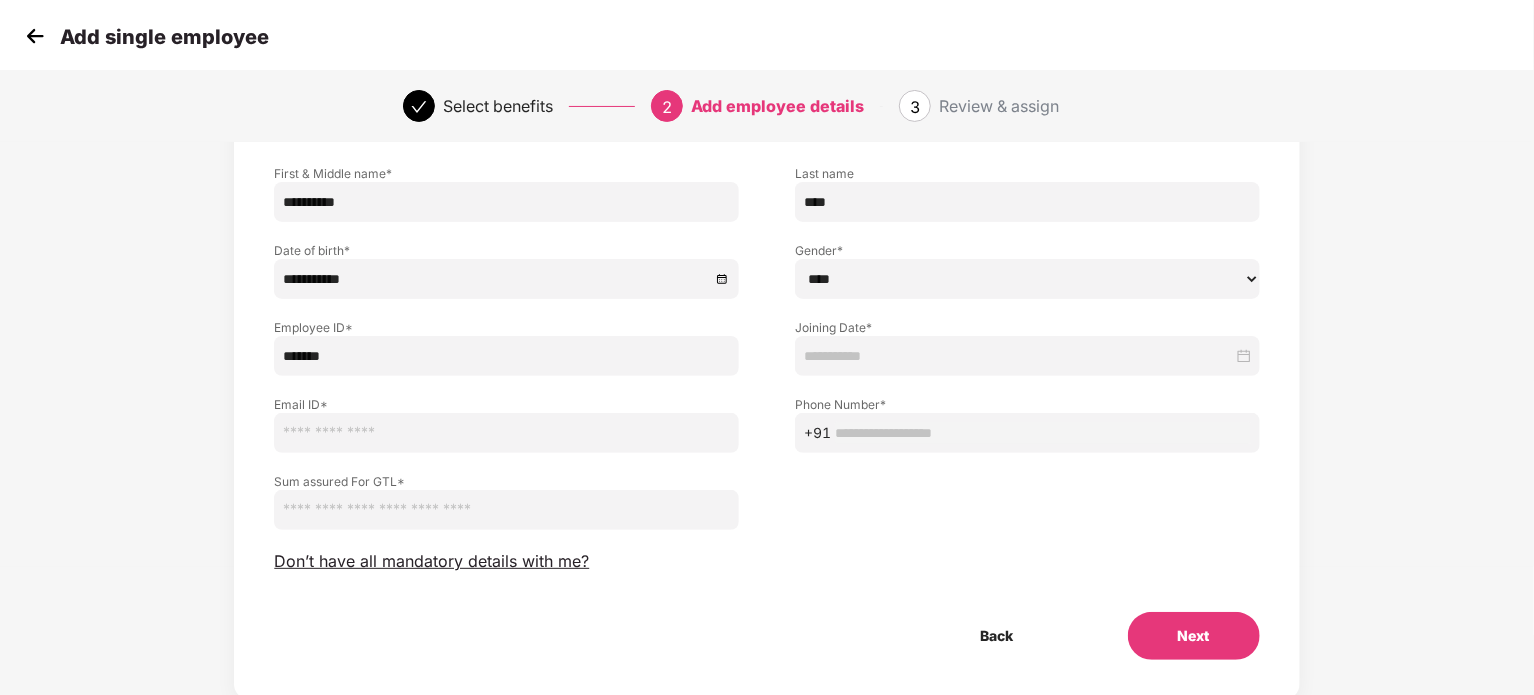 type on "*******" 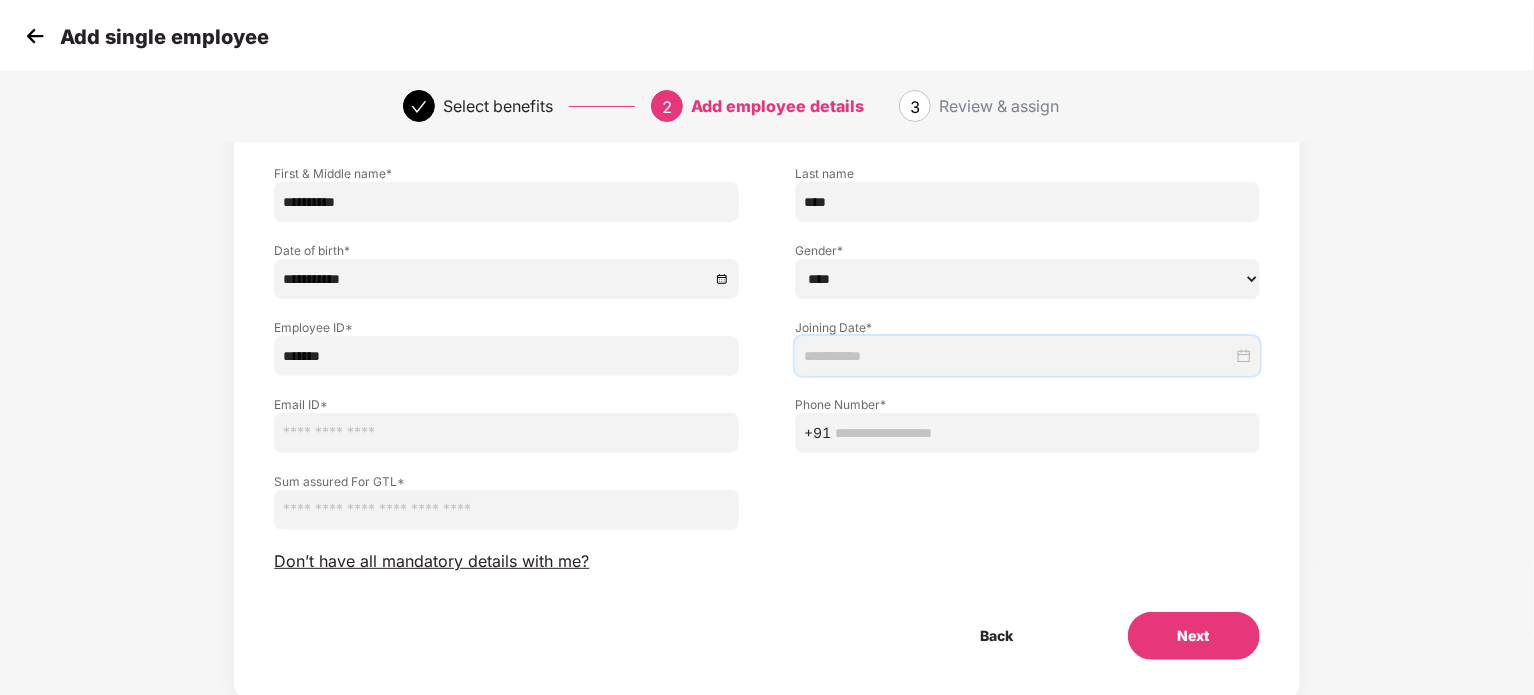 click at bounding box center [1018, 356] 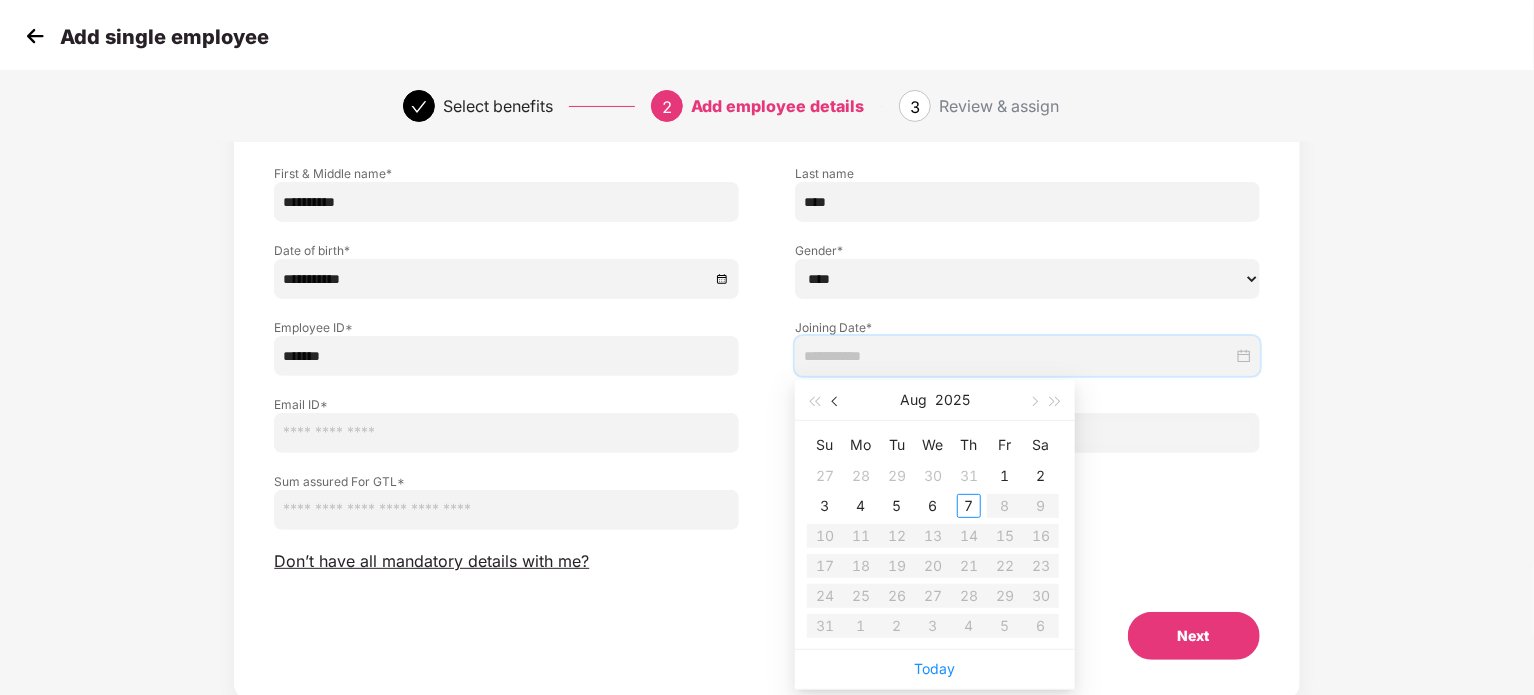 click at bounding box center (837, 402) 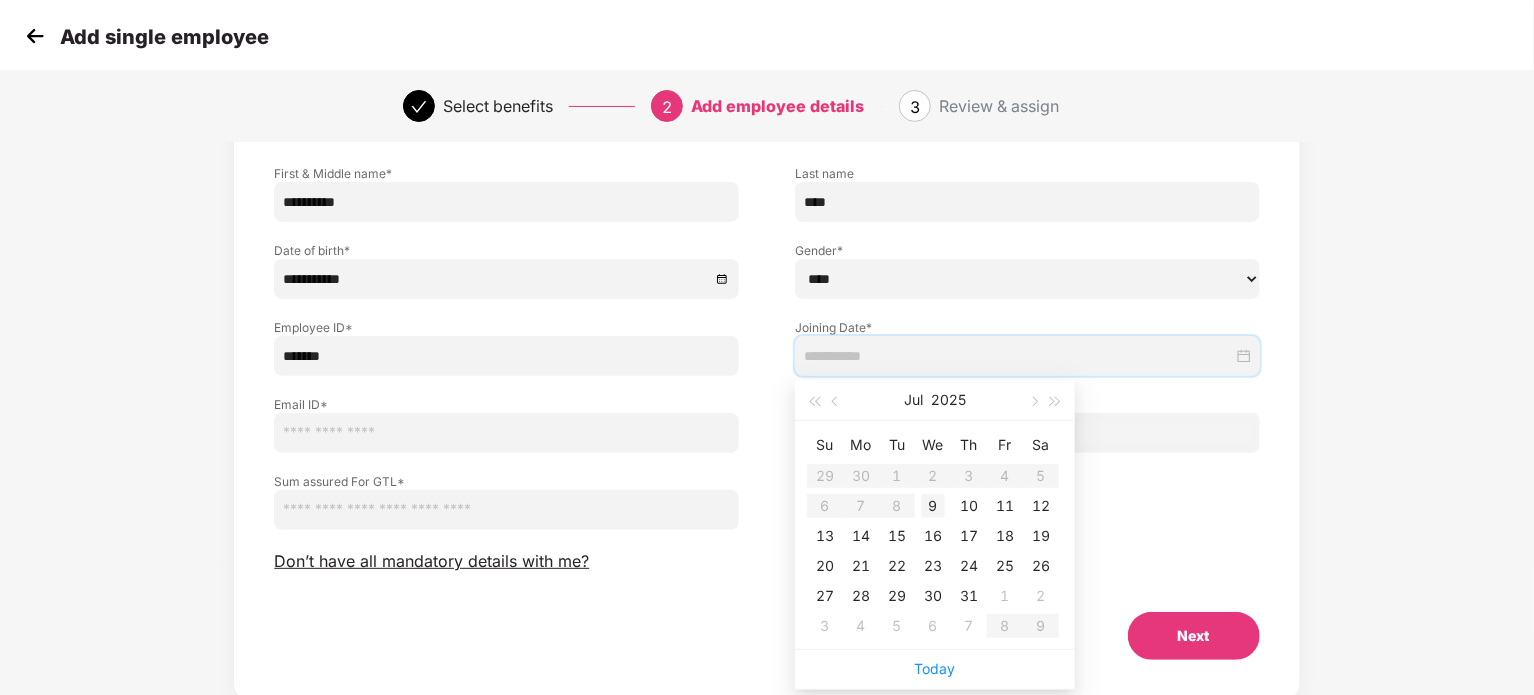 type on "**********" 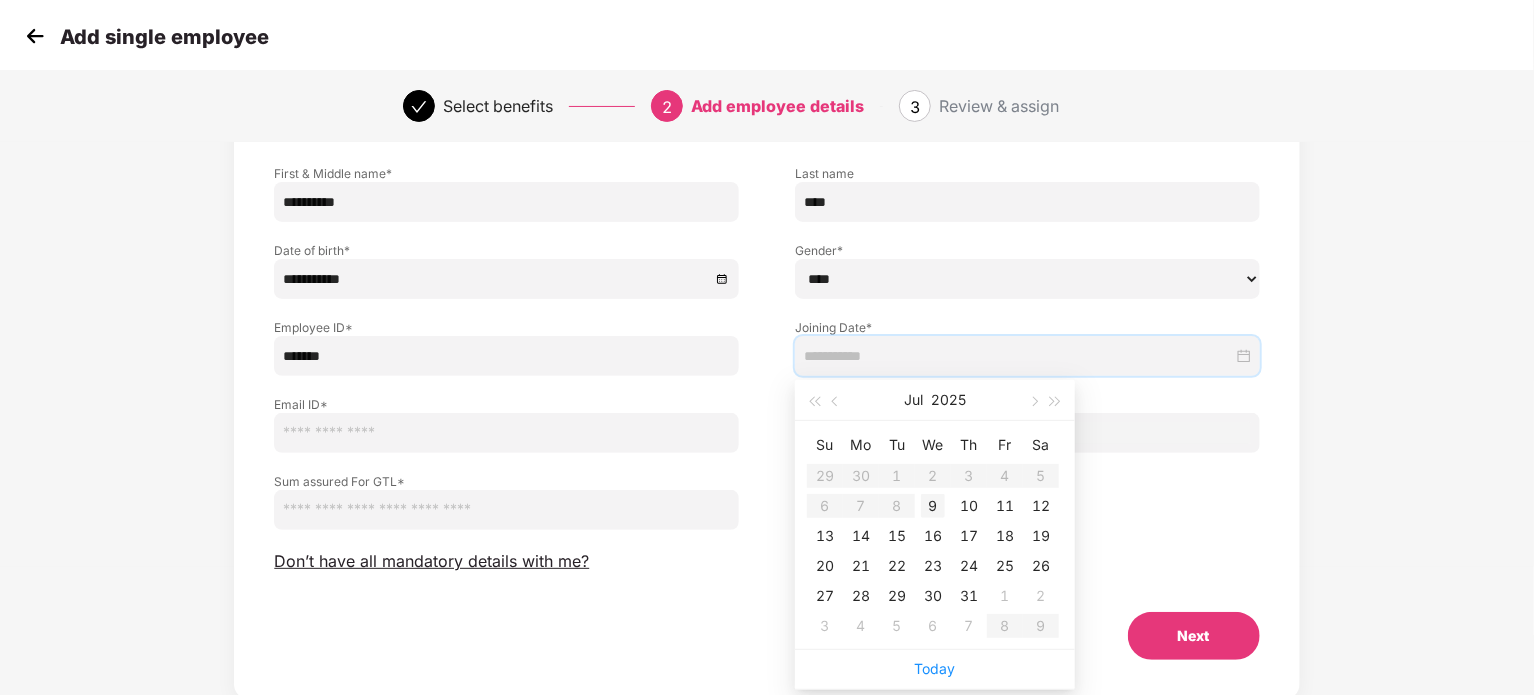 click on "9" at bounding box center (933, 506) 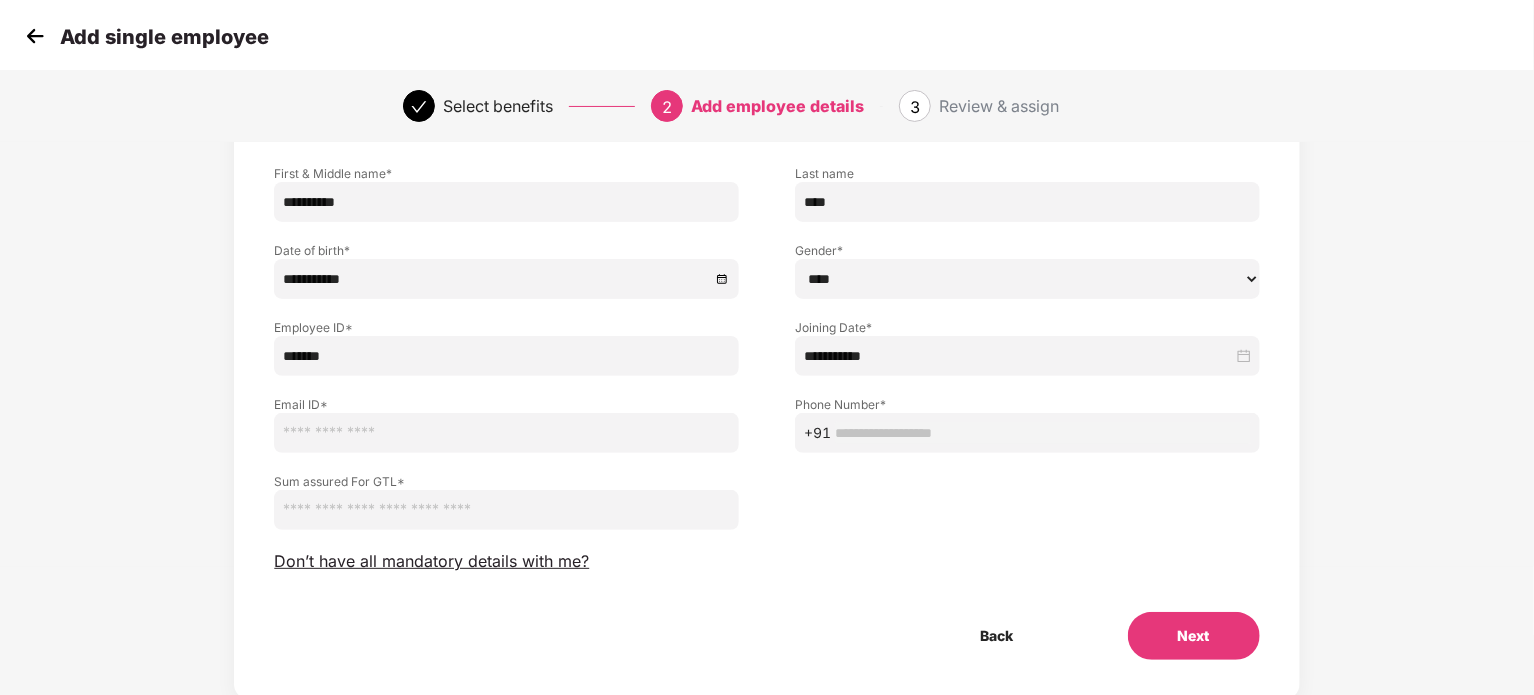 click at bounding box center [506, 433] 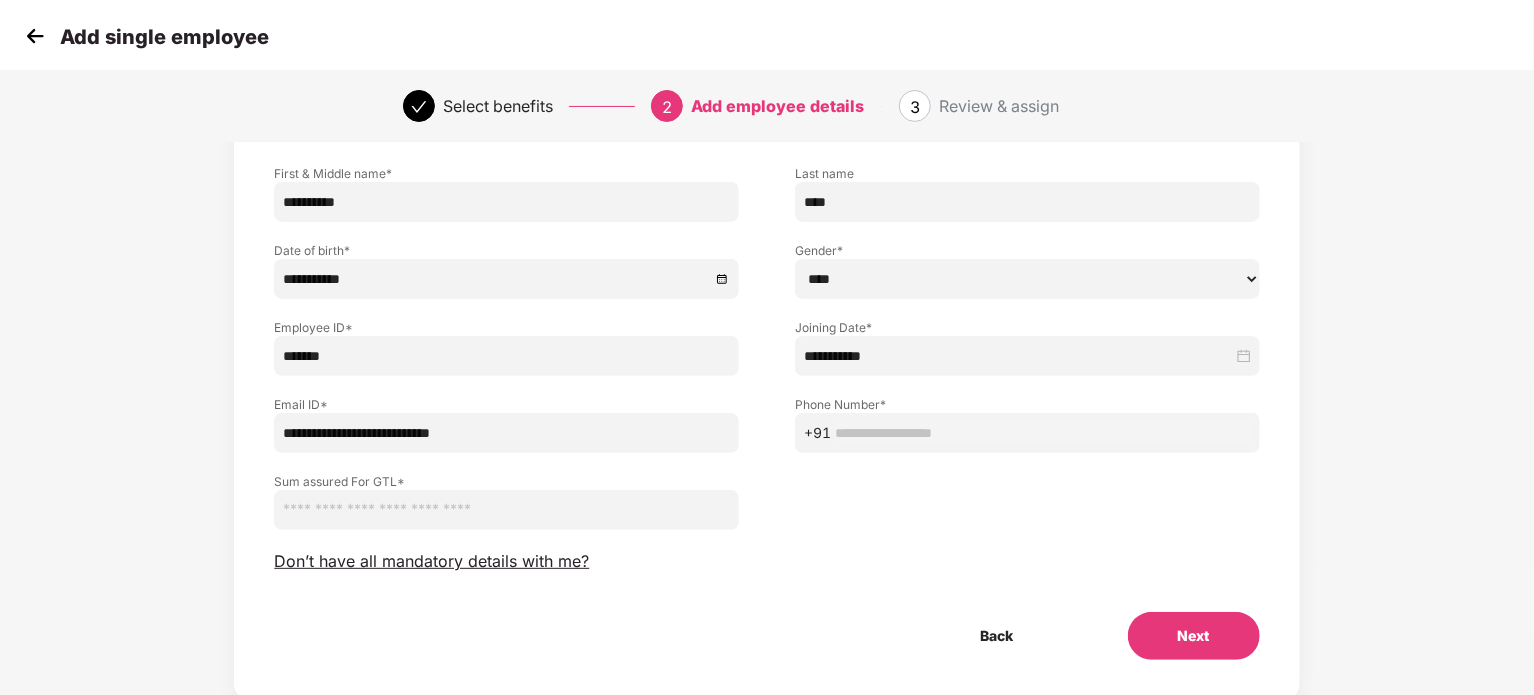 type on "**********" 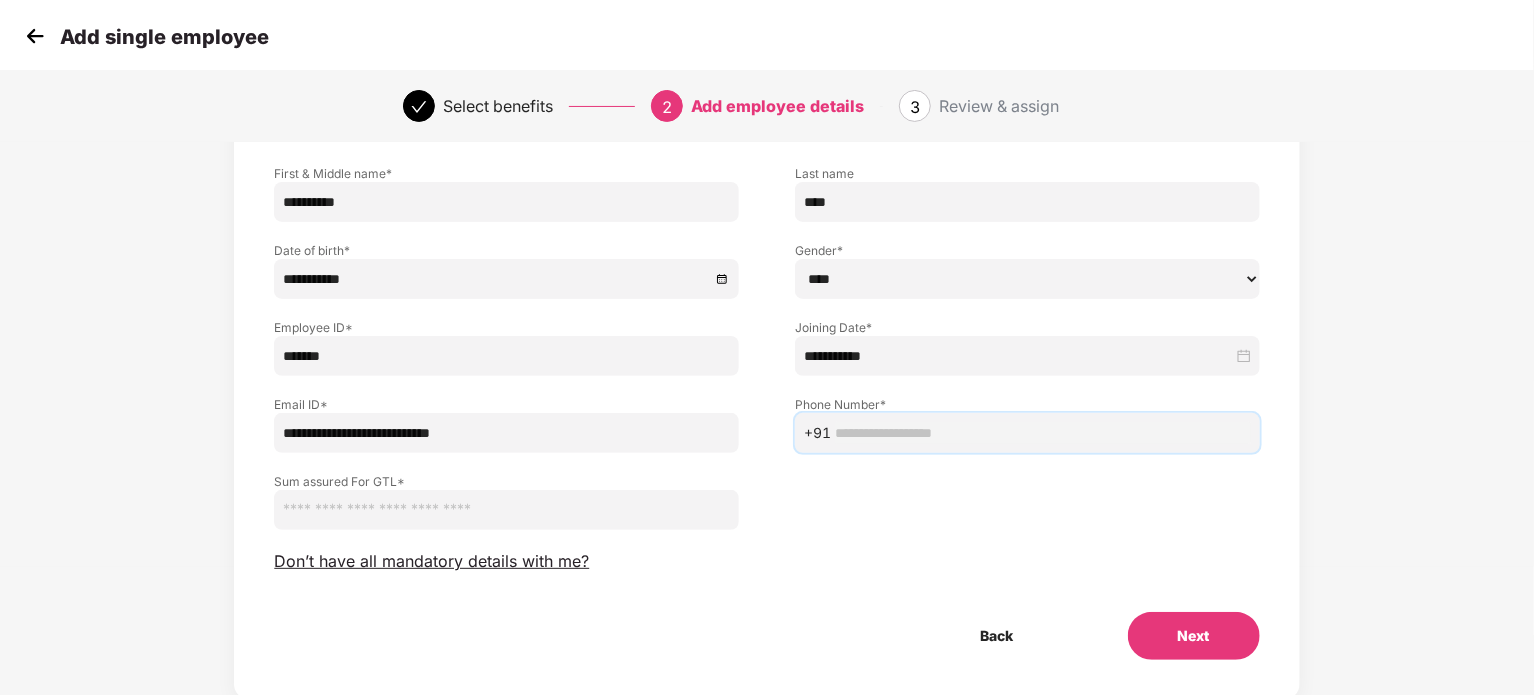 click at bounding box center (1043, 433) 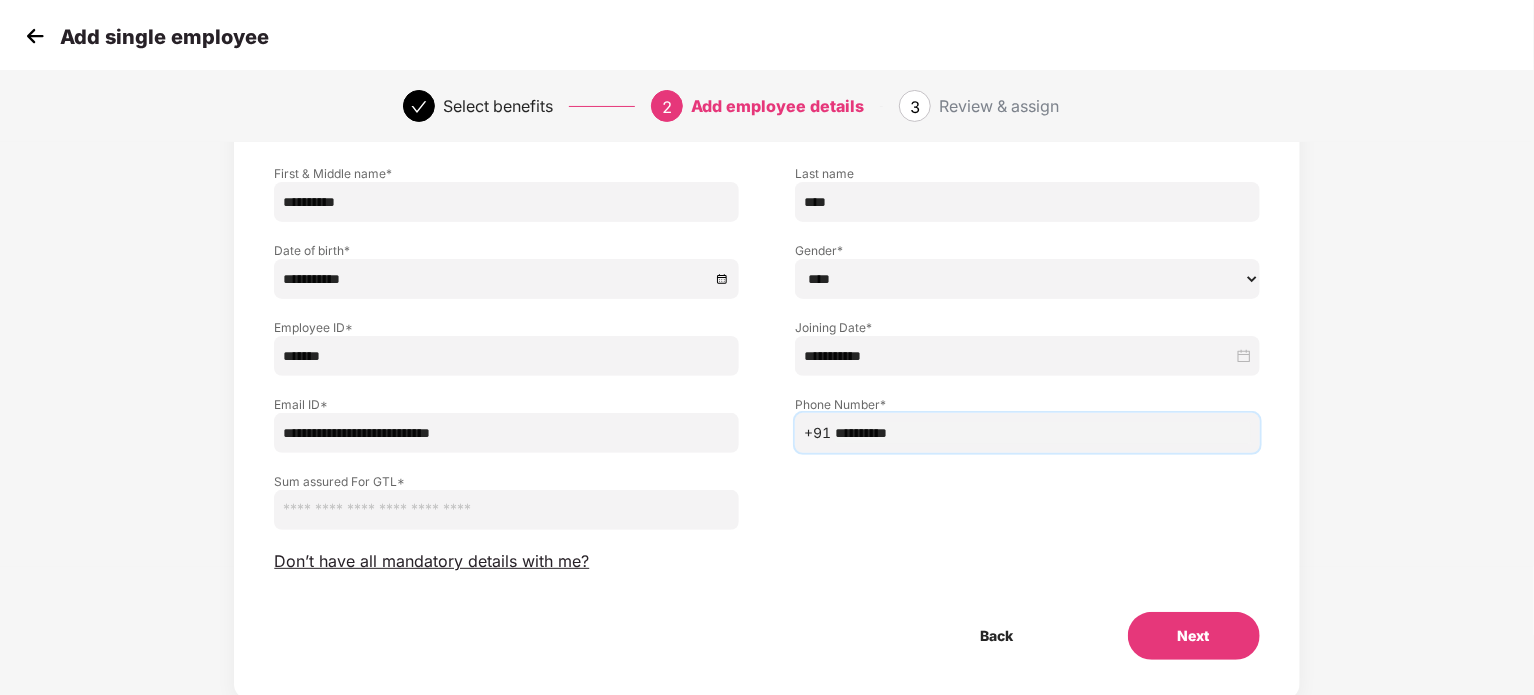 type on "**********" 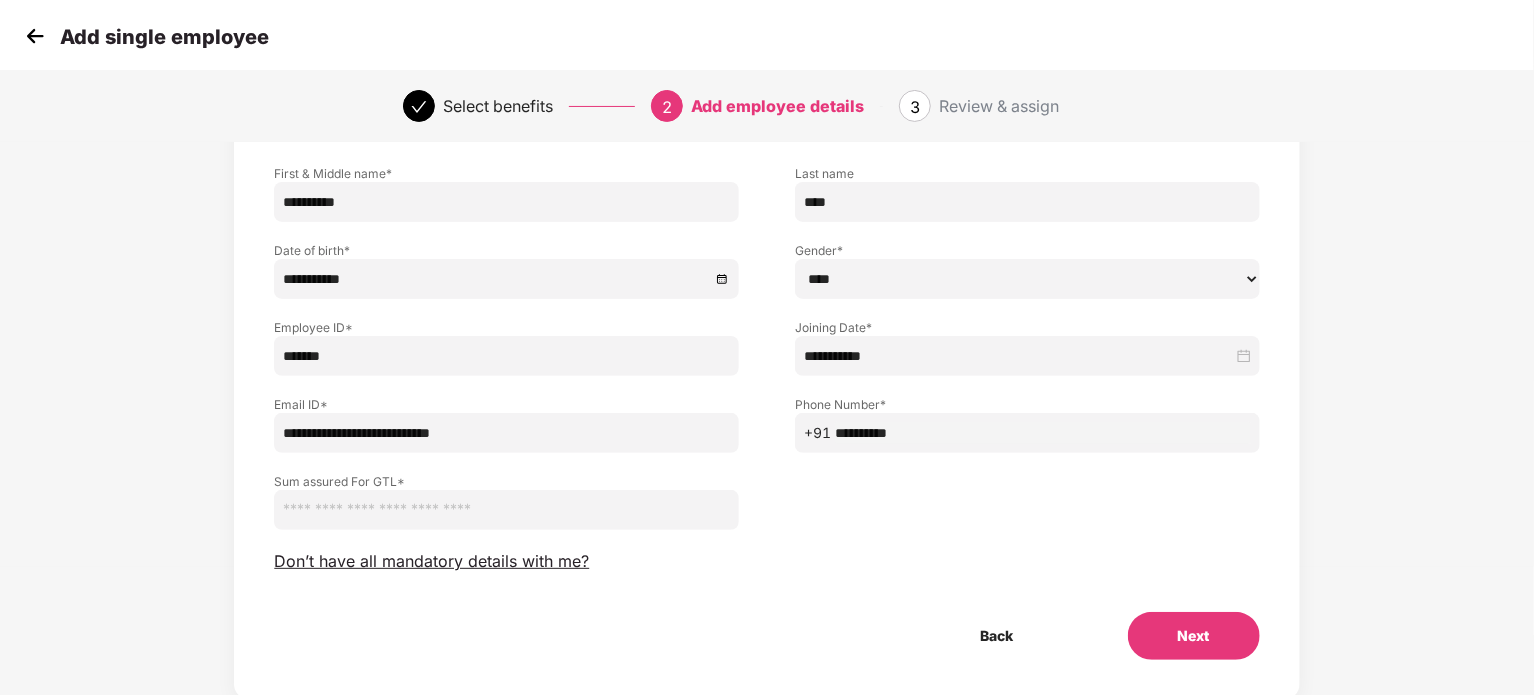 click at bounding box center (506, 510) 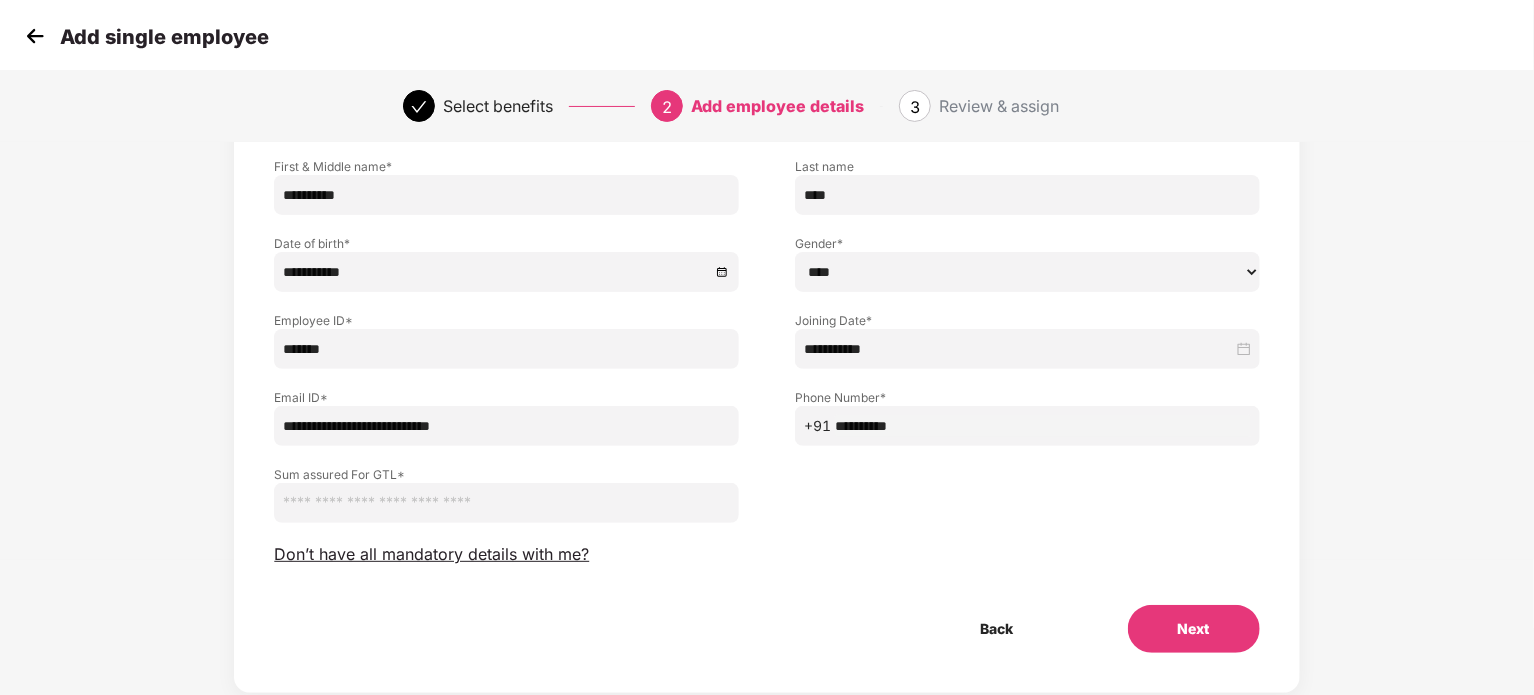scroll, scrollTop: 131, scrollLeft: 0, axis: vertical 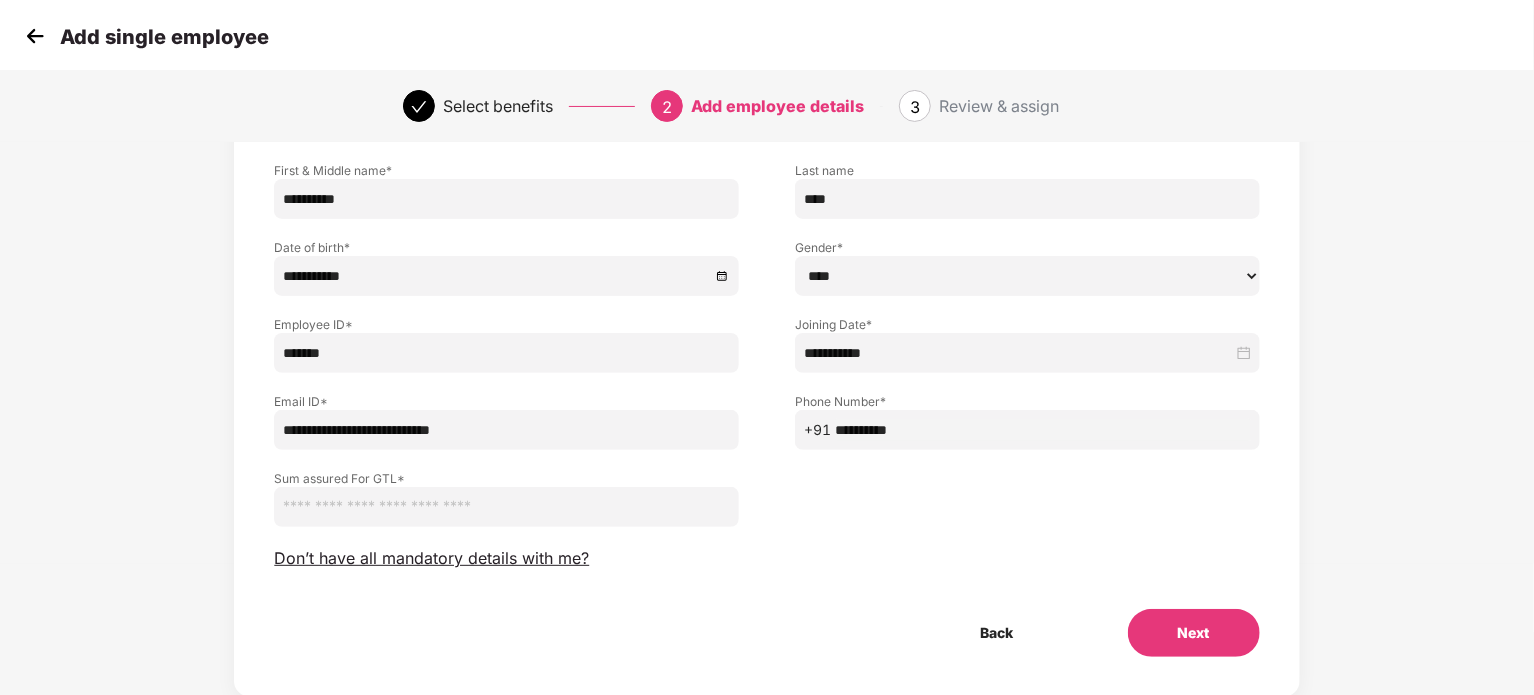 click on "*******" at bounding box center (506, 353) 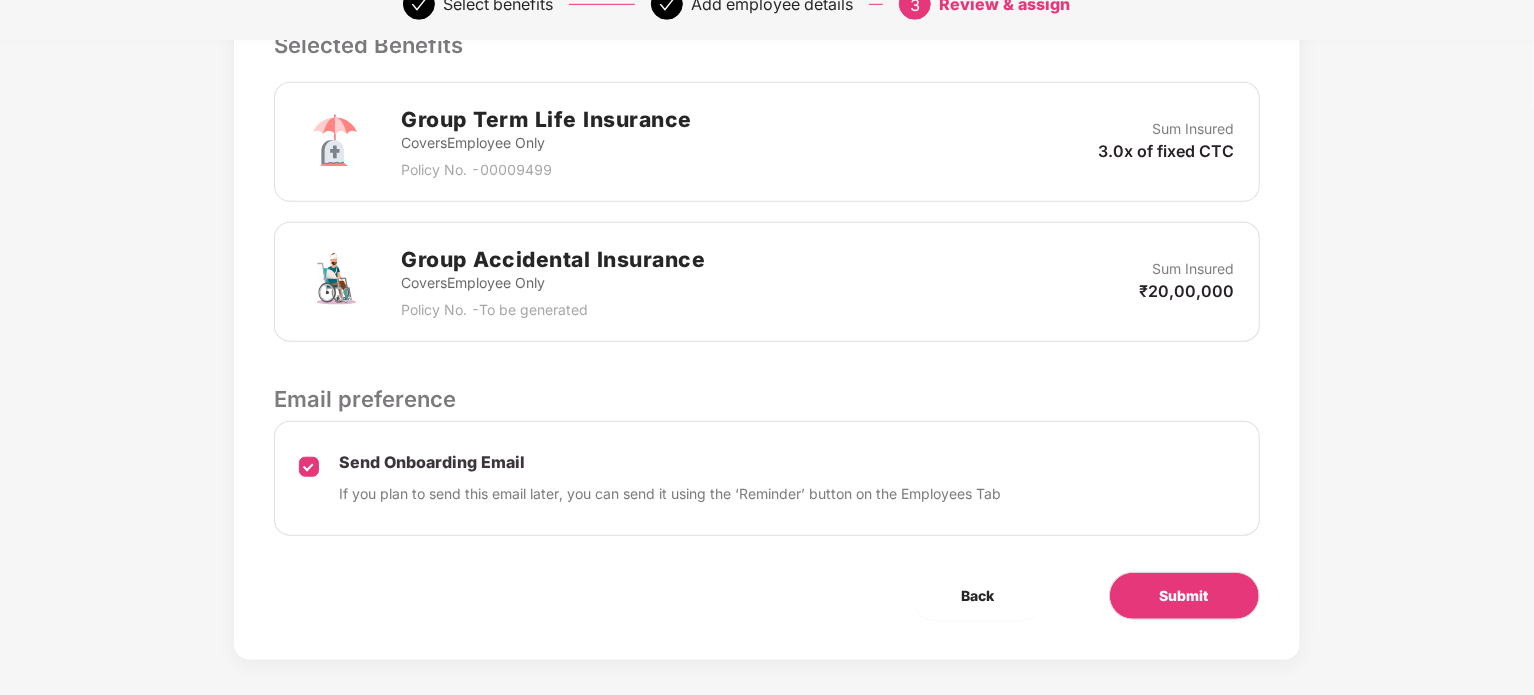 scroll, scrollTop: 667, scrollLeft: 0, axis: vertical 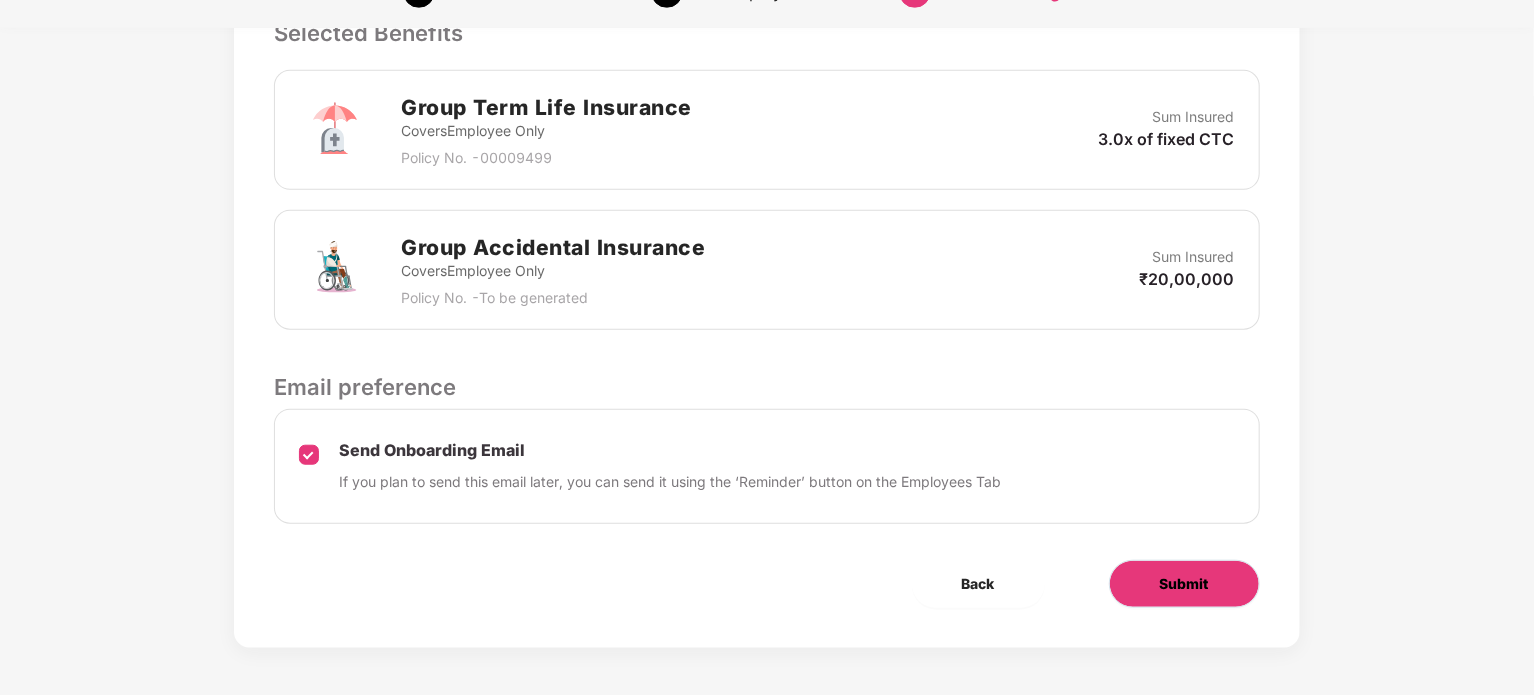click on "Submit" at bounding box center [1184, 584] 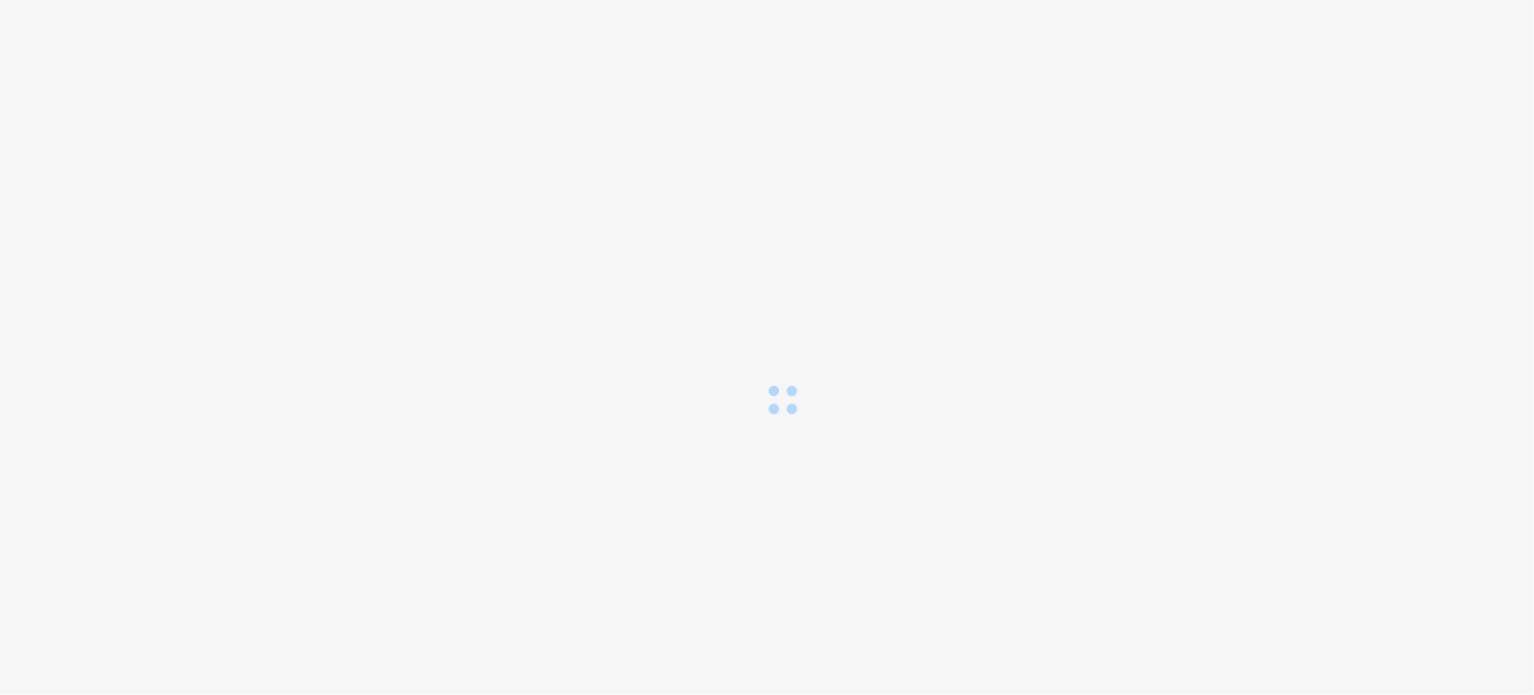 scroll, scrollTop: 0, scrollLeft: 0, axis: both 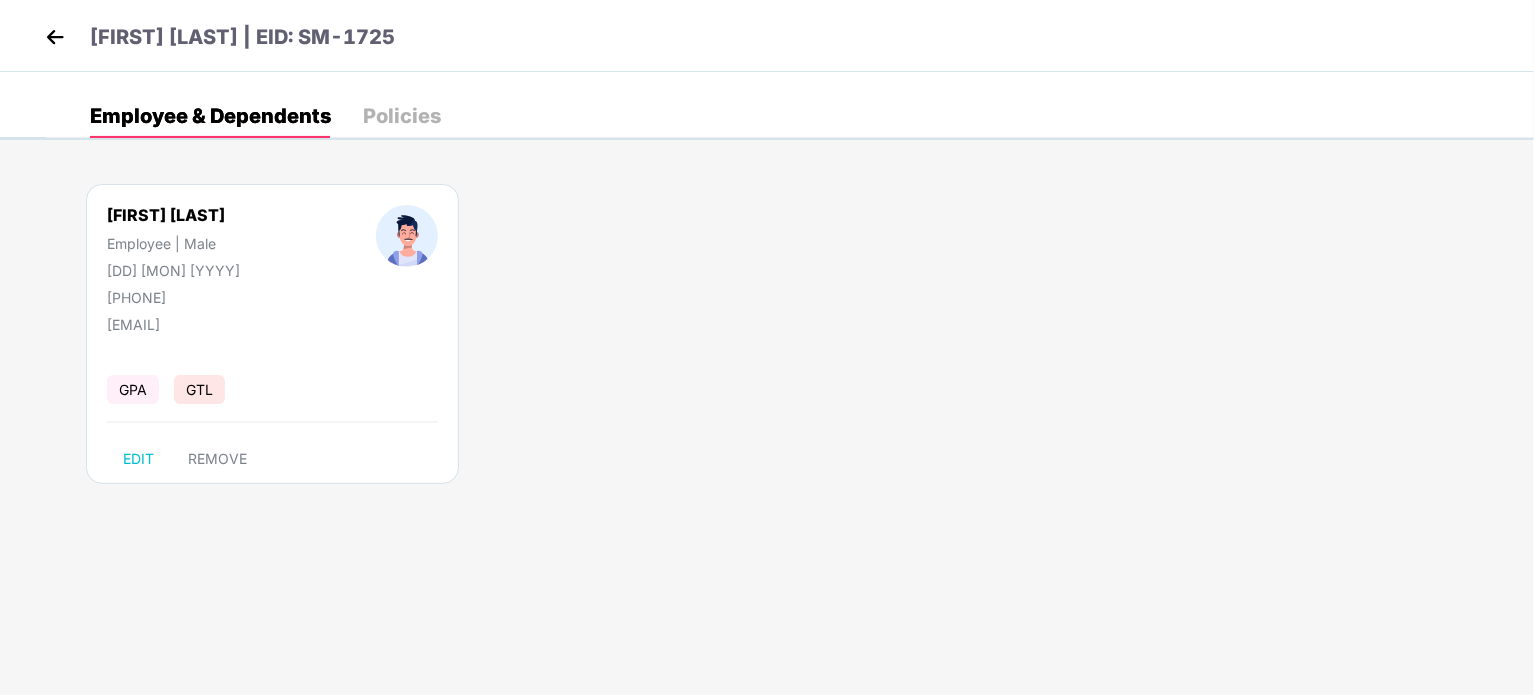 click at bounding box center (55, 37) 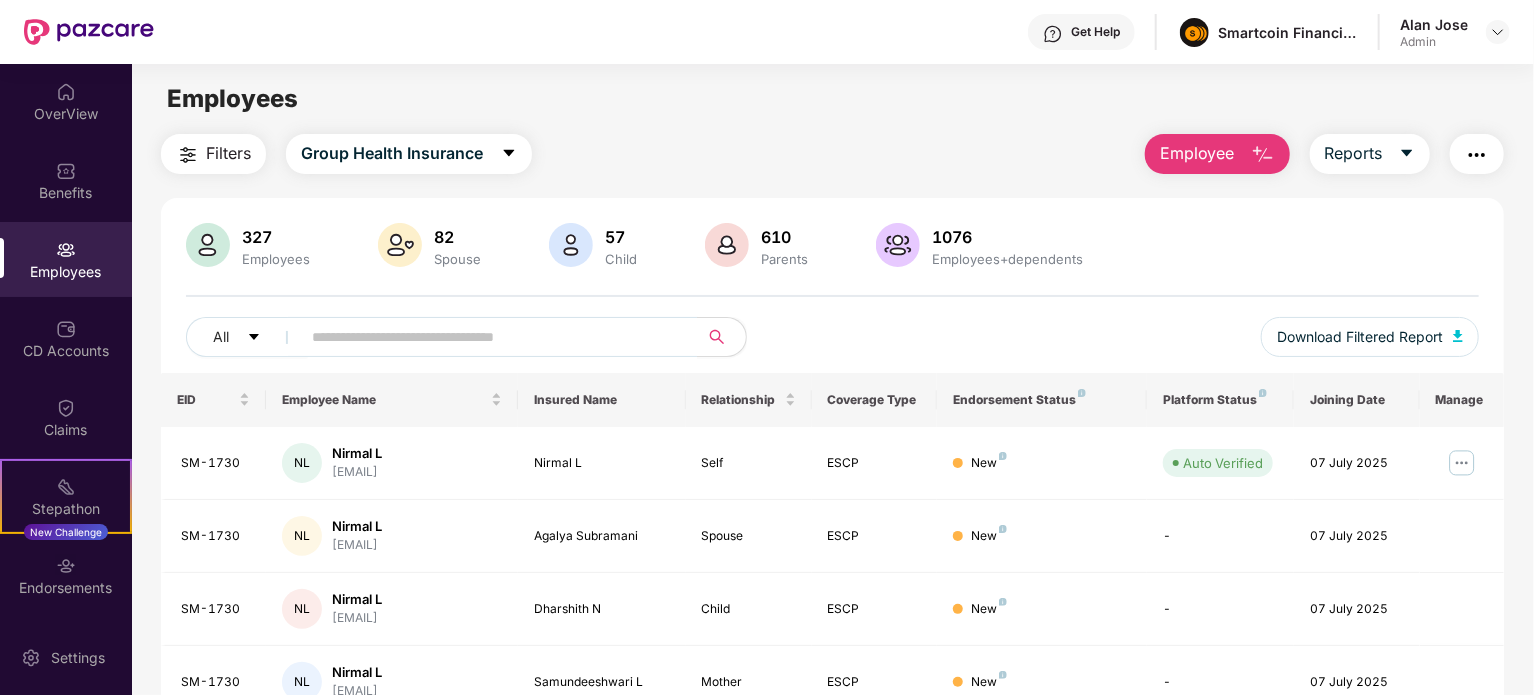 click on "Employee" at bounding box center [1197, 153] 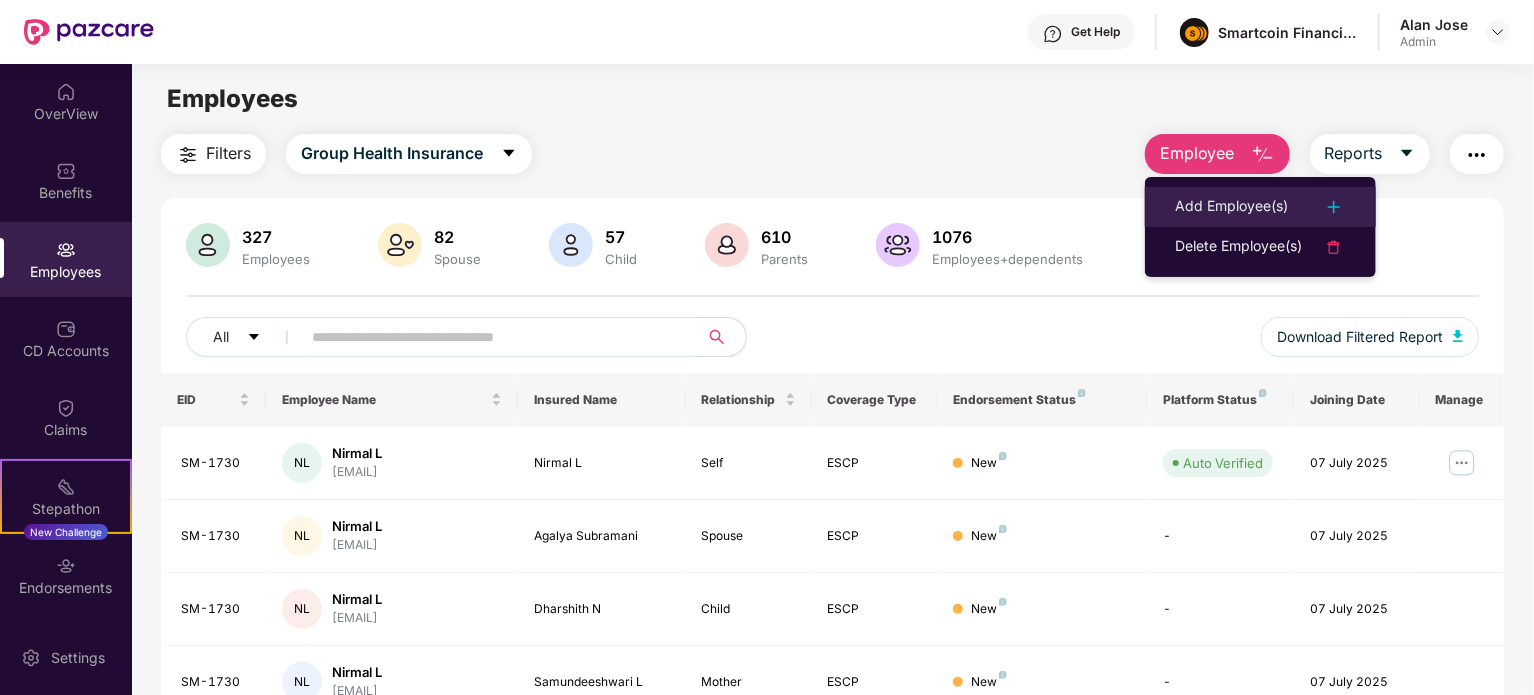 click on "Add Employee(s)" at bounding box center (1231, 207) 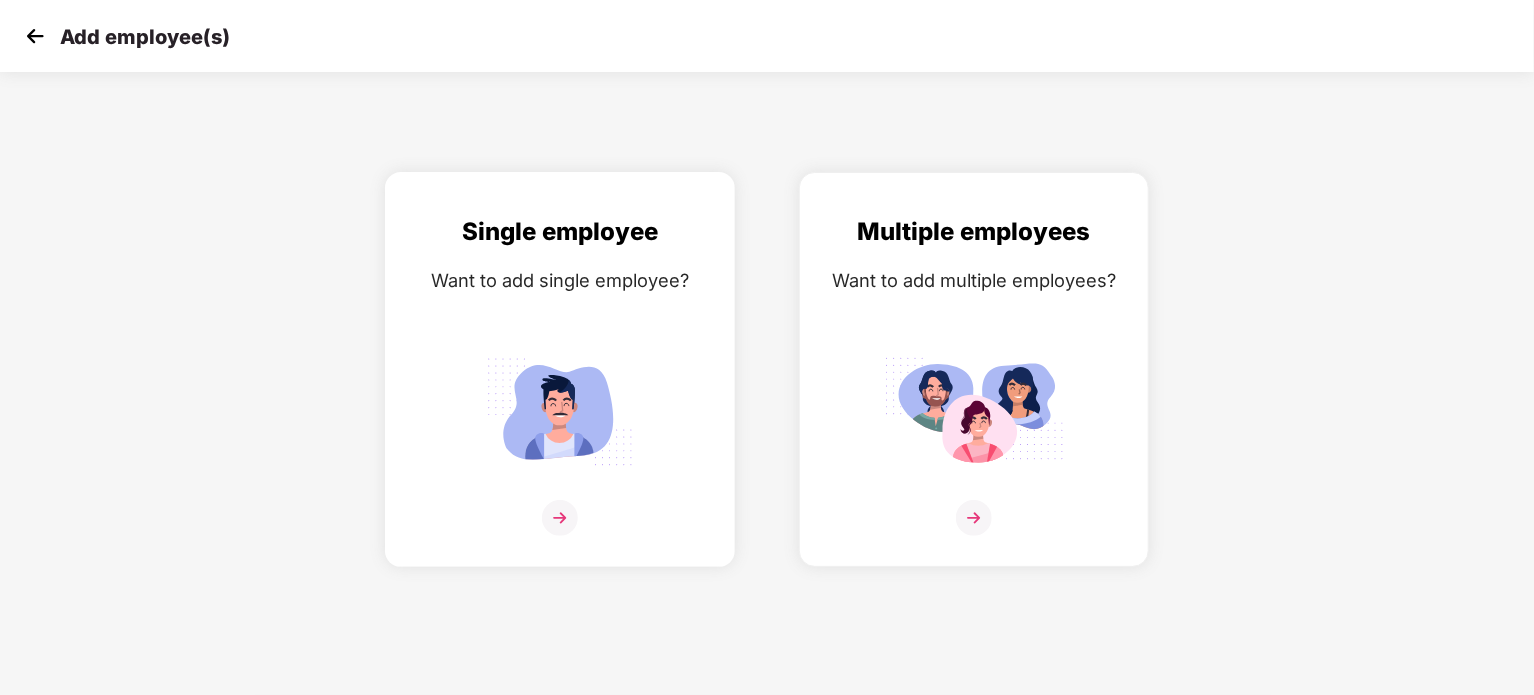 click on "Single employee Want to add single employee?" at bounding box center [560, 387] 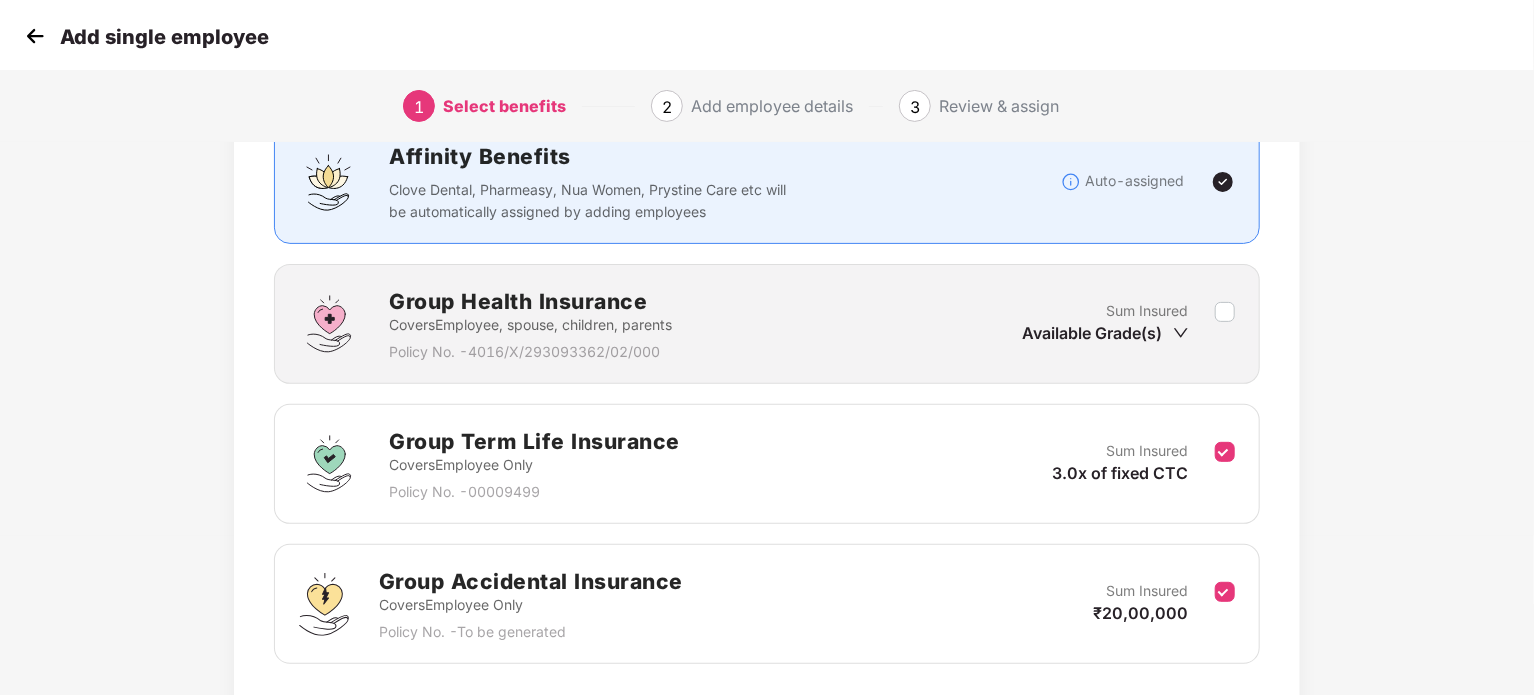 scroll, scrollTop: 300, scrollLeft: 0, axis: vertical 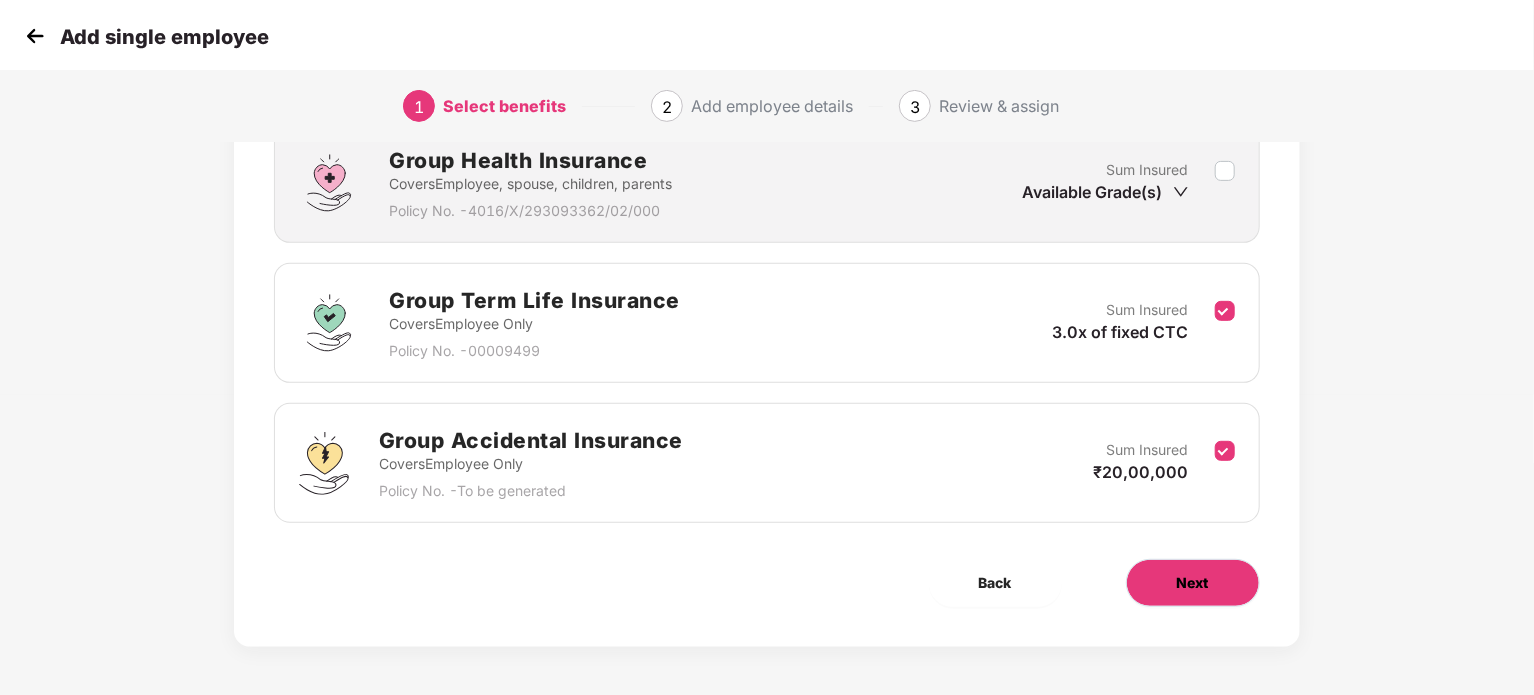 click on "Next" at bounding box center (1193, 583) 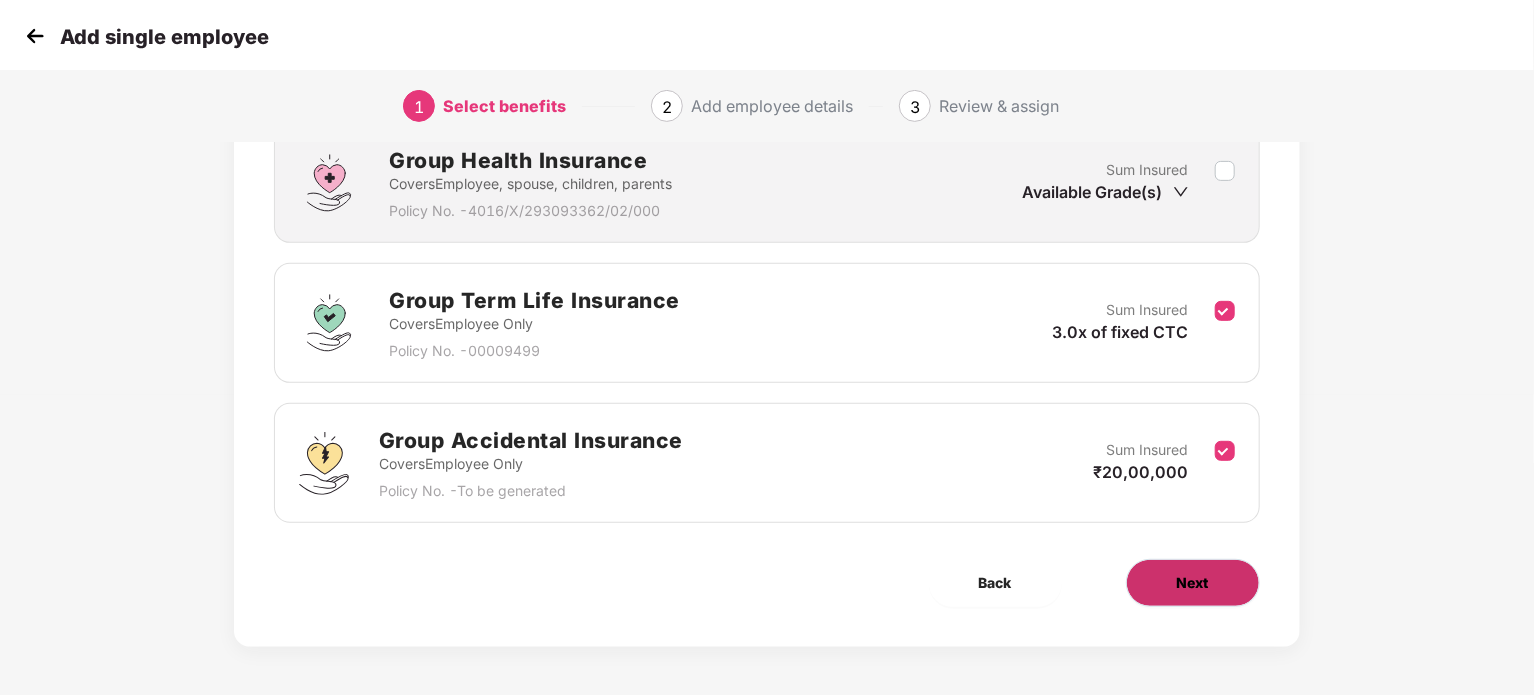 scroll, scrollTop: 0, scrollLeft: 0, axis: both 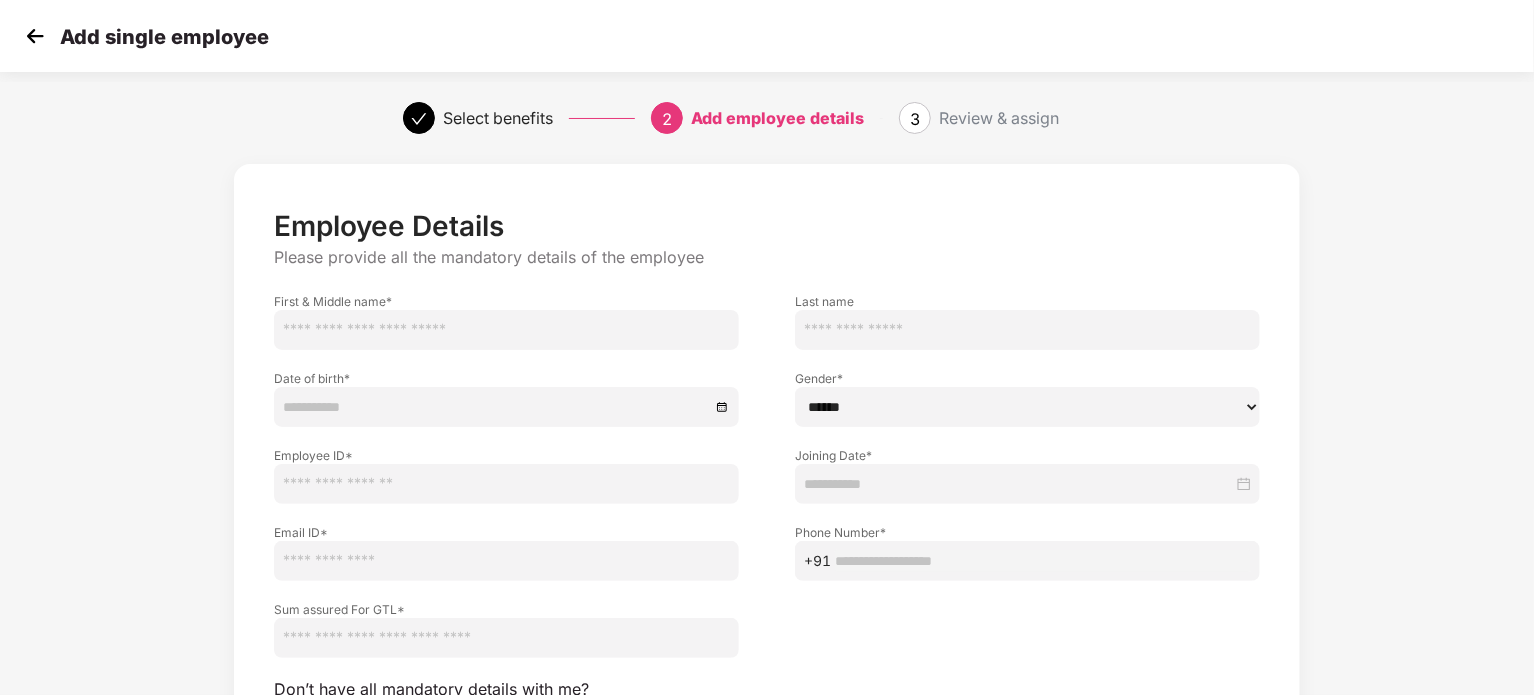 click at bounding box center [506, 330] 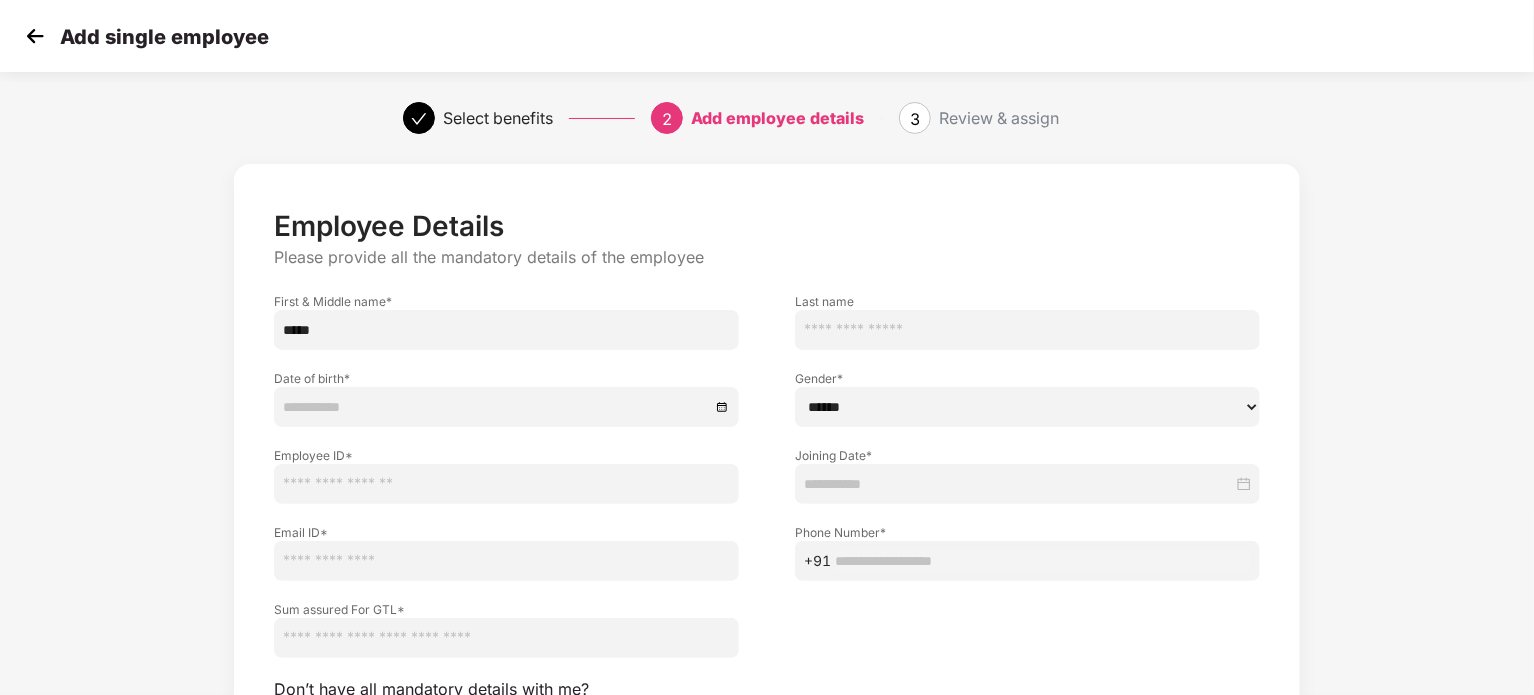 type on "*****" 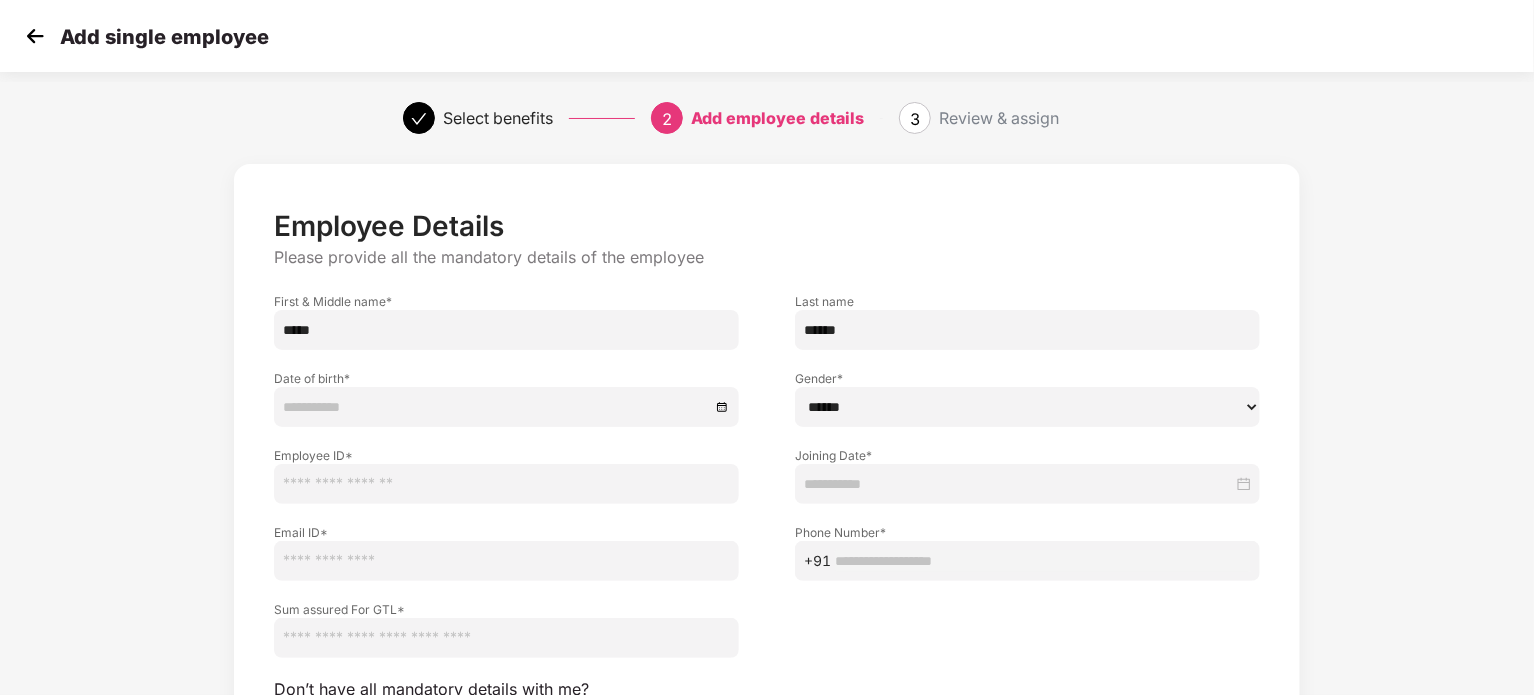 type on "******" 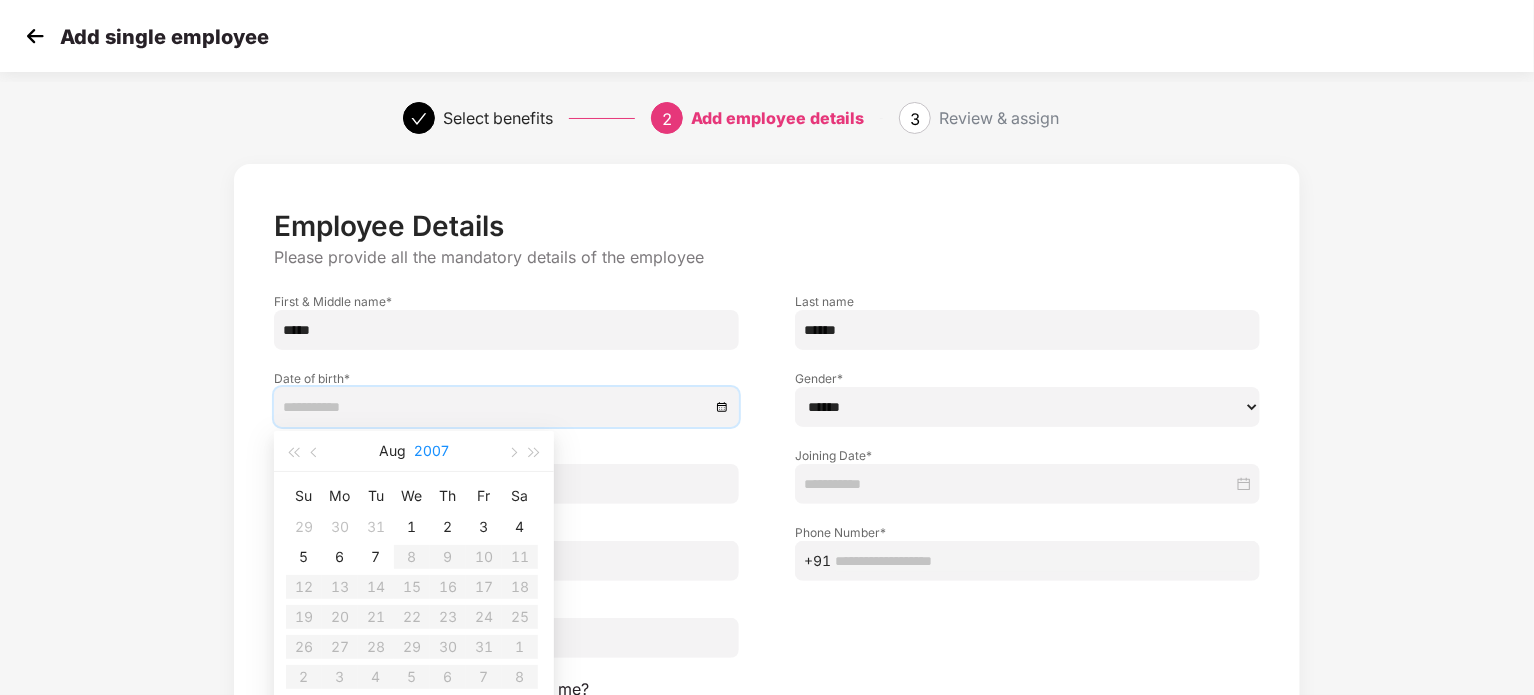 click on "2007" at bounding box center [431, 451] 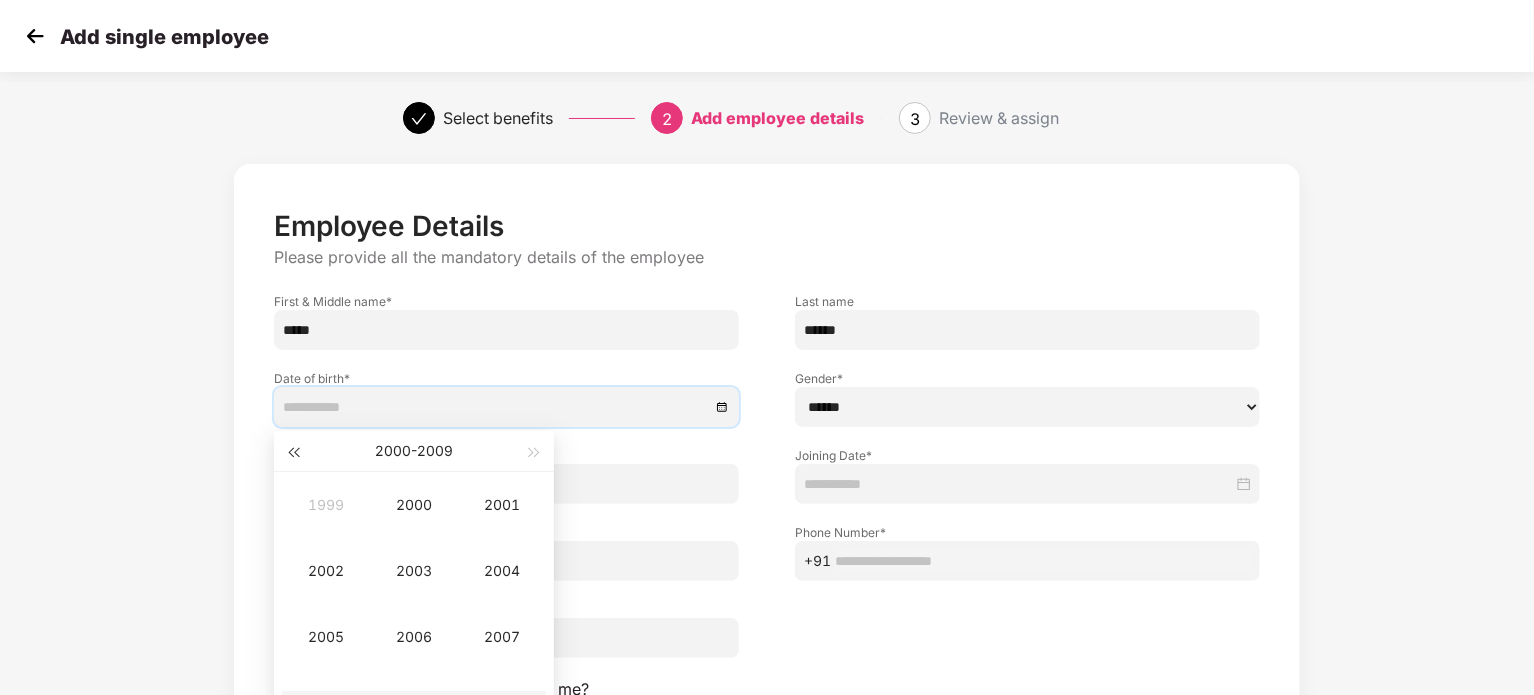 click at bounding box center [293, 453] 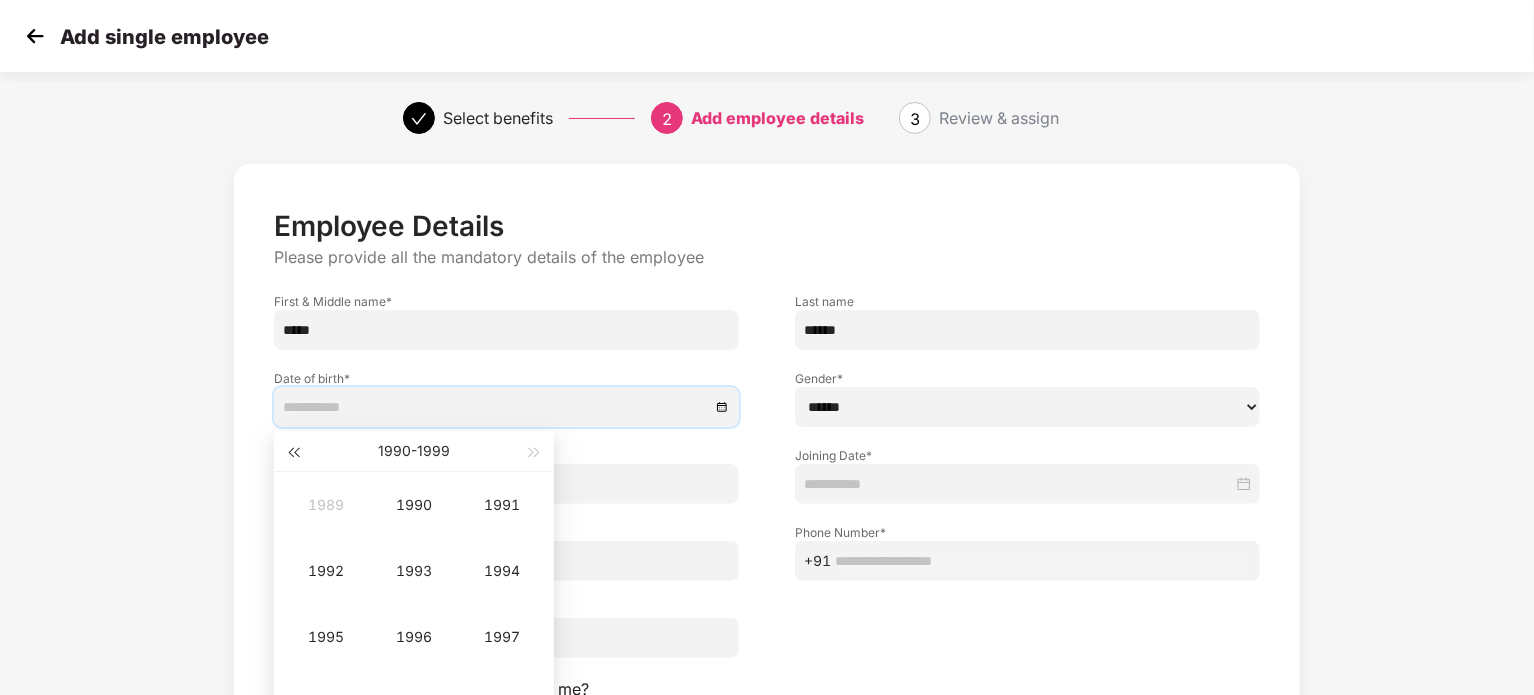 click at bounding box center (293, 453) 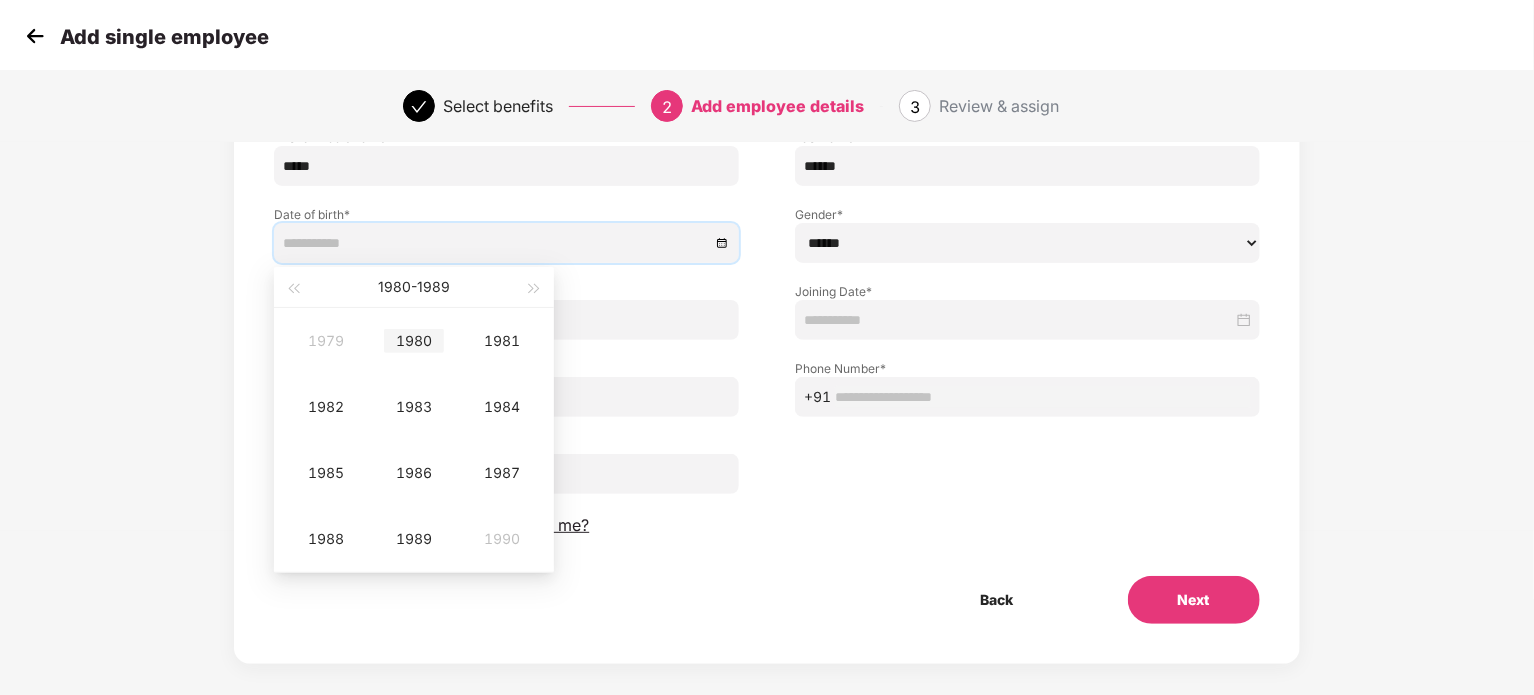 scroll, scrollTop: 167, scrollLeft: 0, axis: vertical 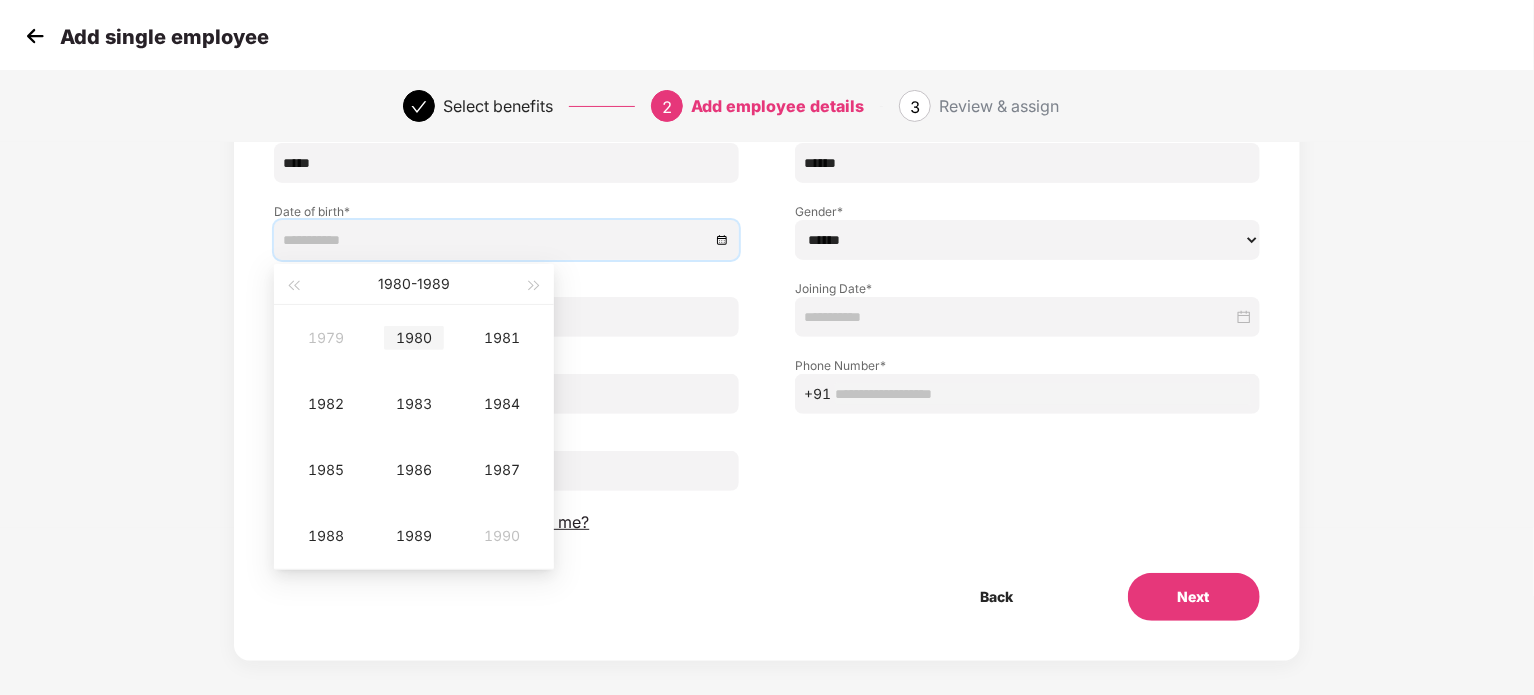 type on "**********" 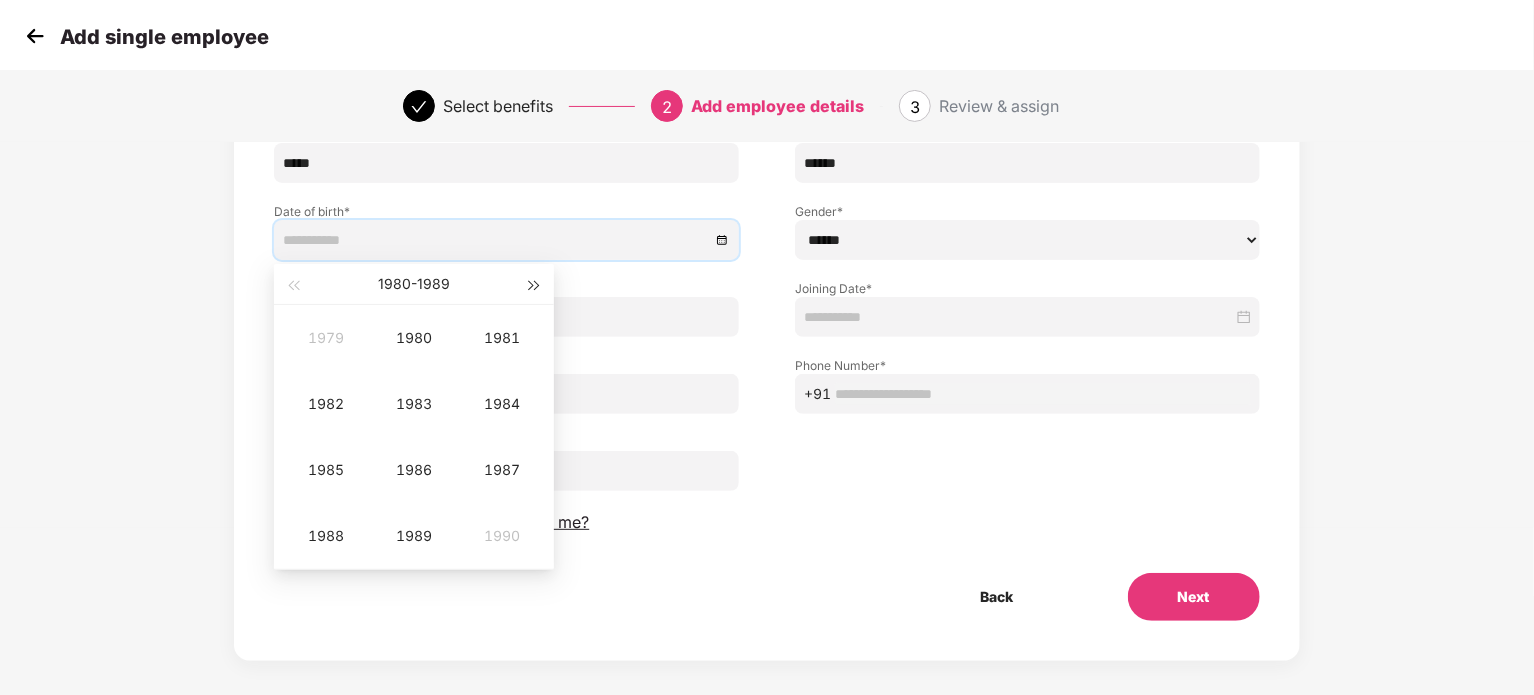 click at bounding box center (535, 286) 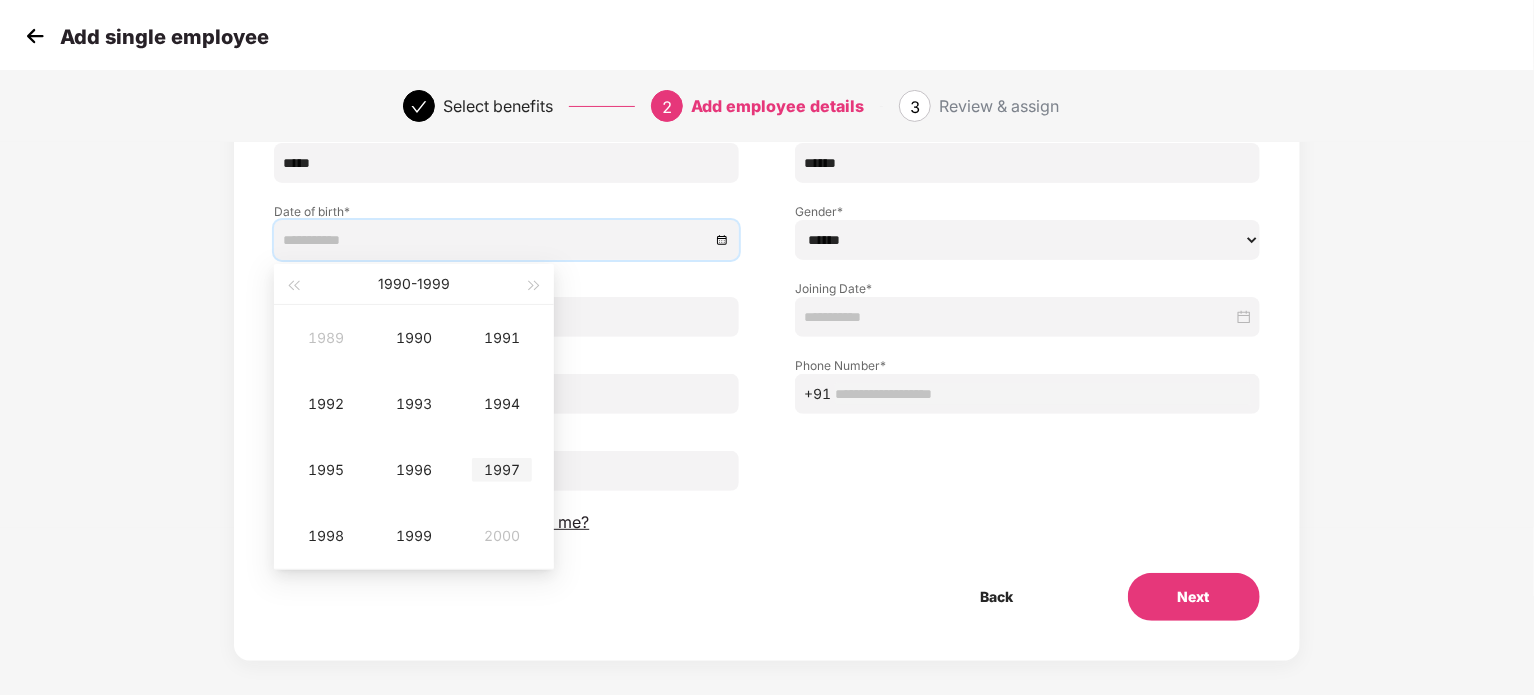 type on "**********" 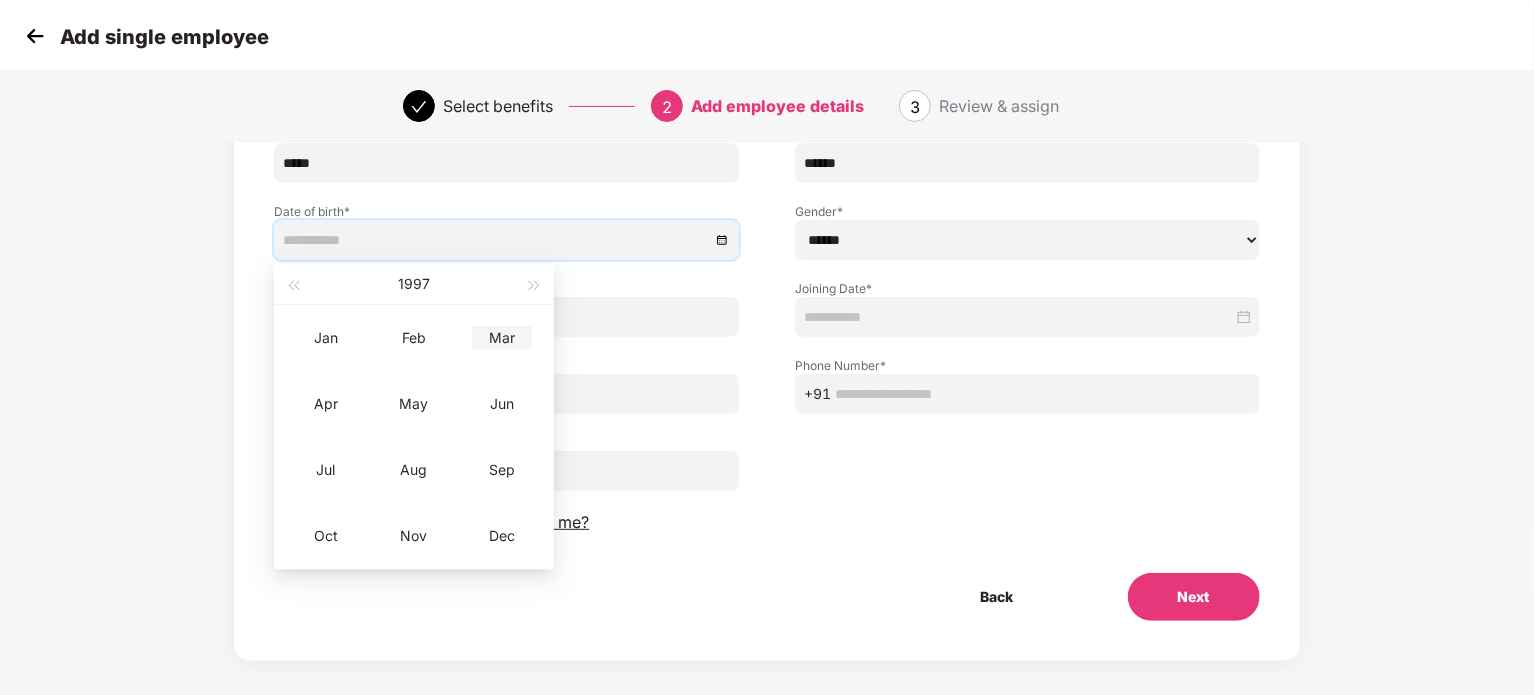 type on "**********" 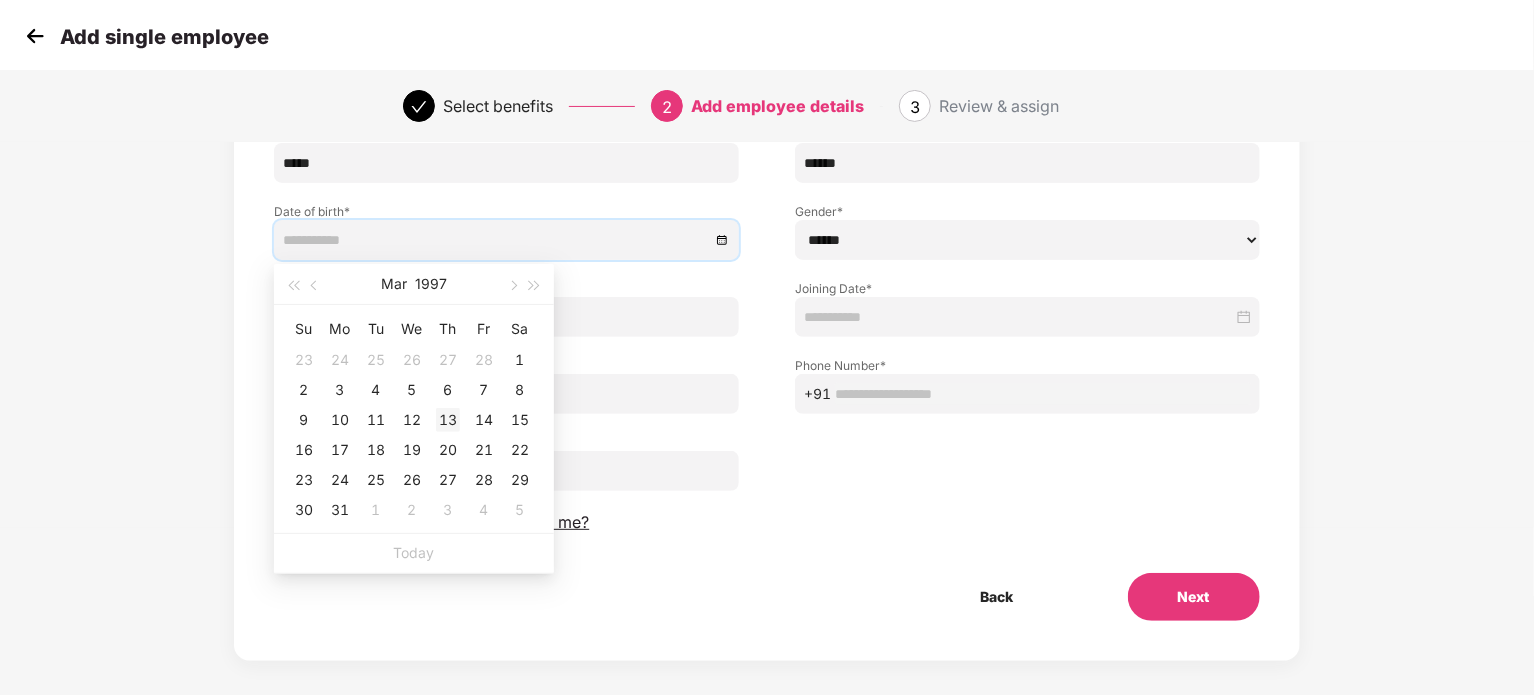 type on "**********" 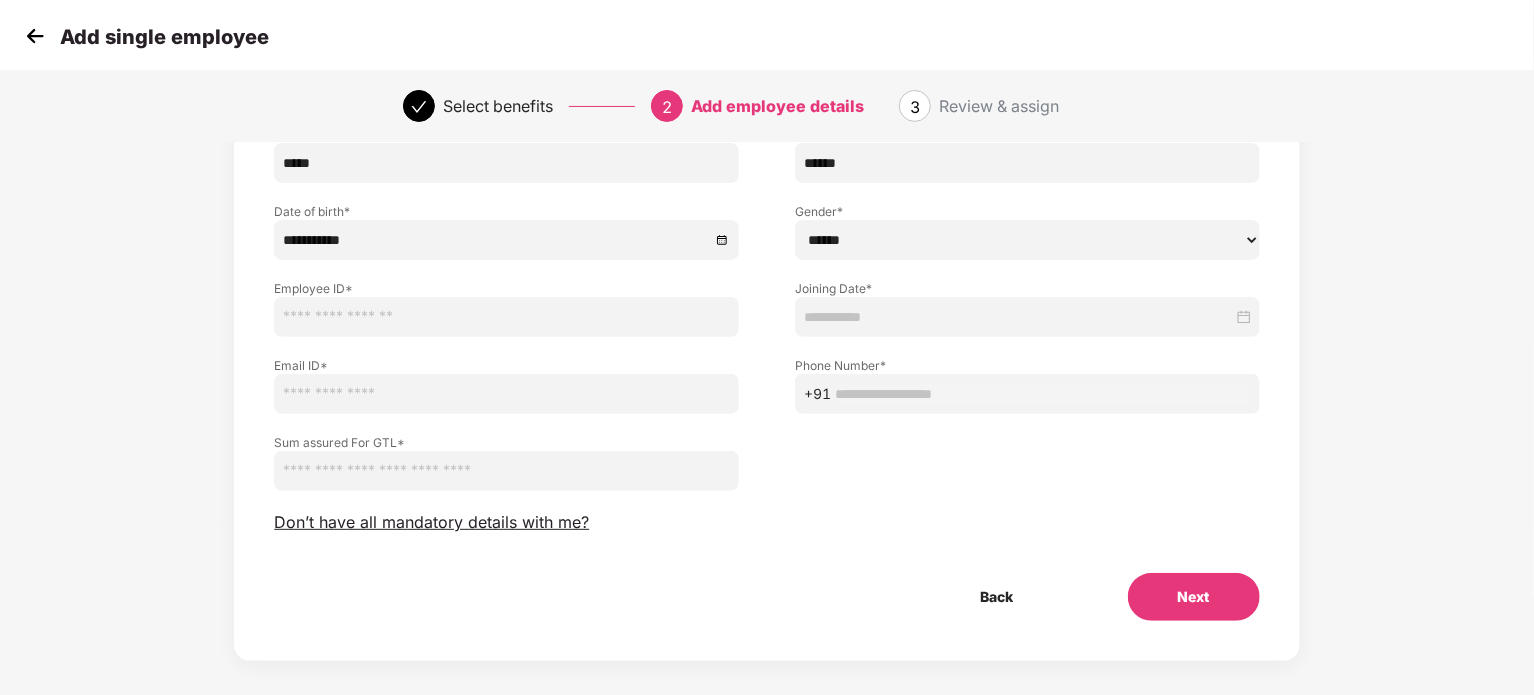 click on "****** **** ******" at bounding box center (1027, 240) 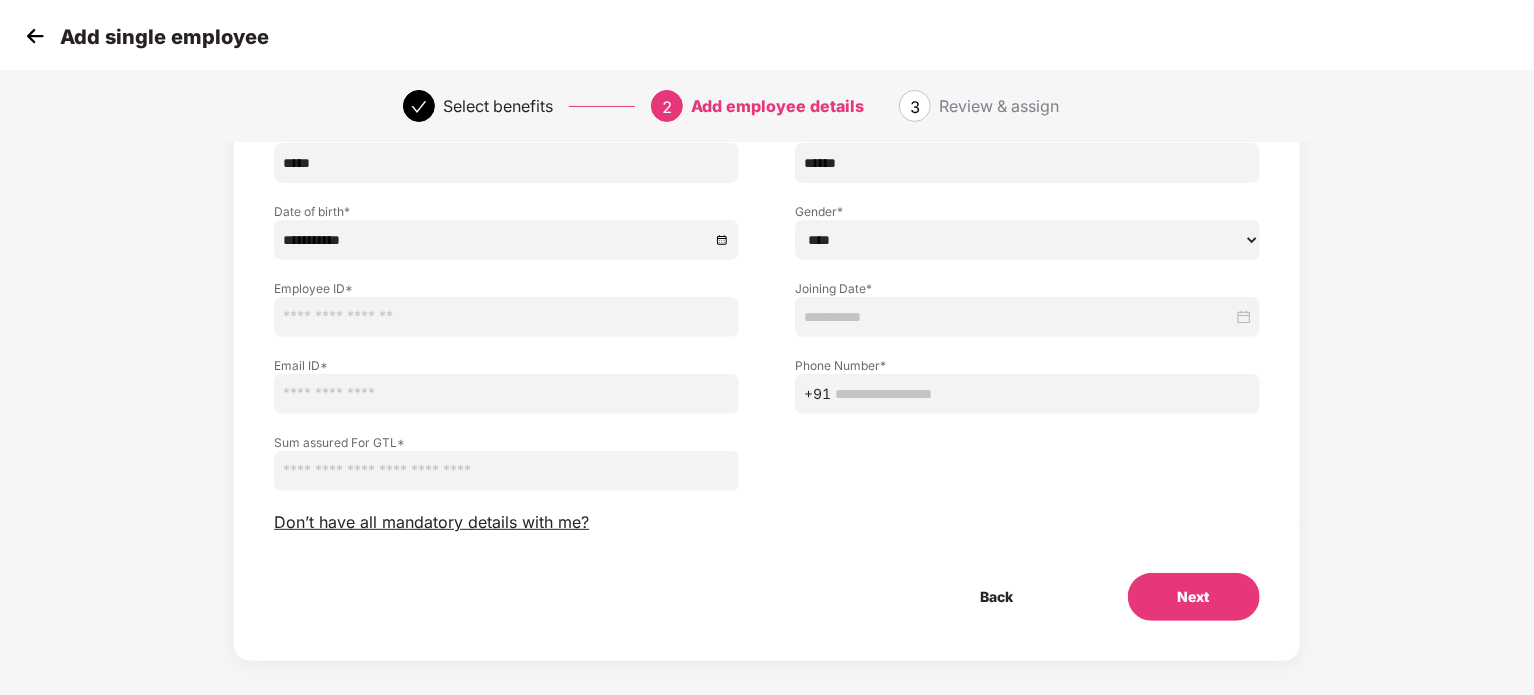 click on "****** **** ******" at bounding box center [1027, 240] 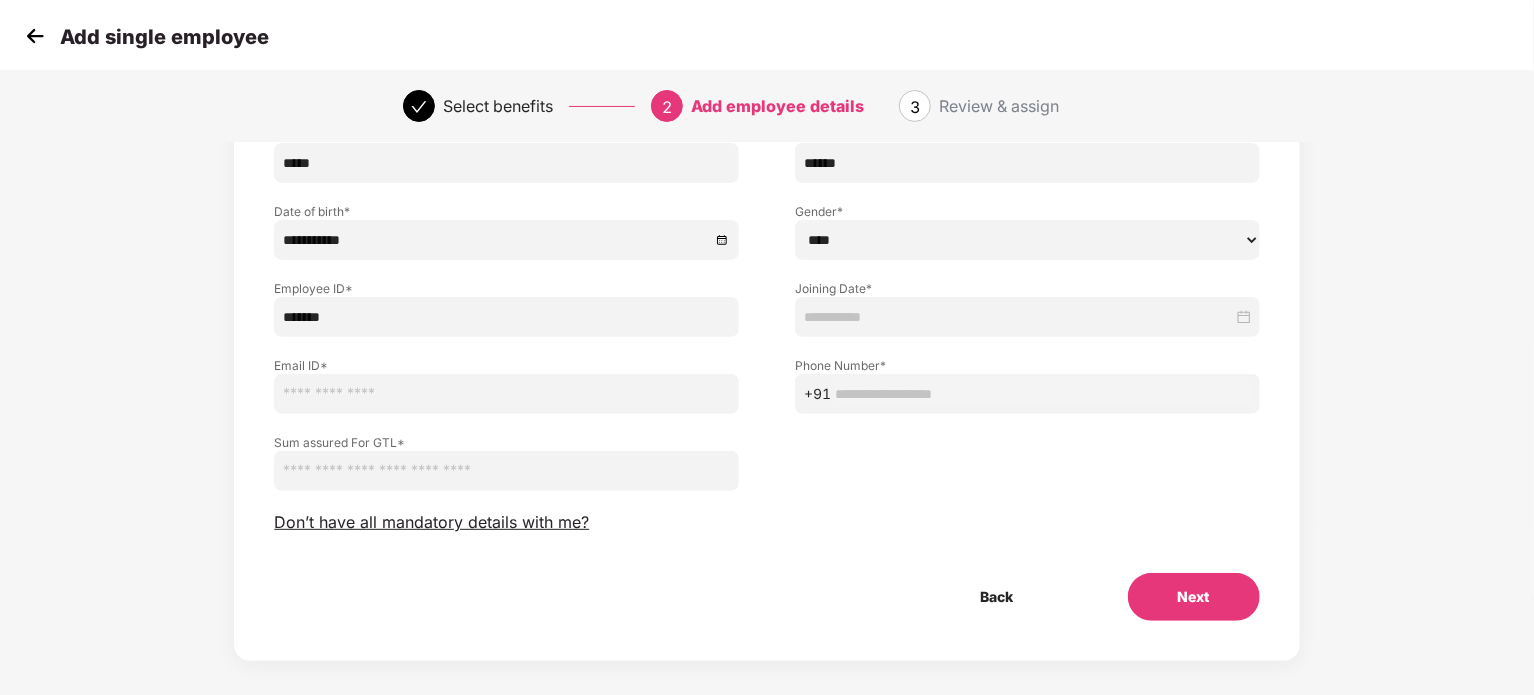 type on "*******" 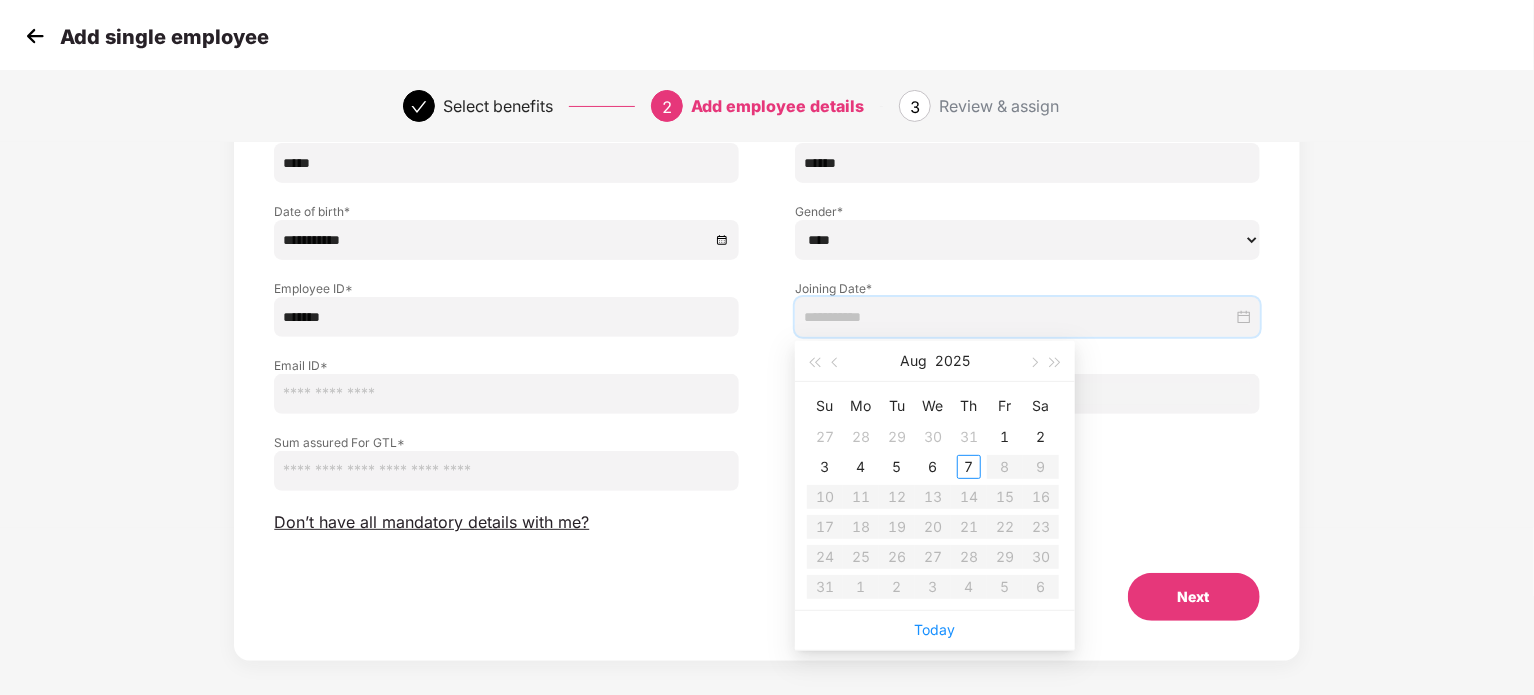 click at bounding box center (1018, 317) 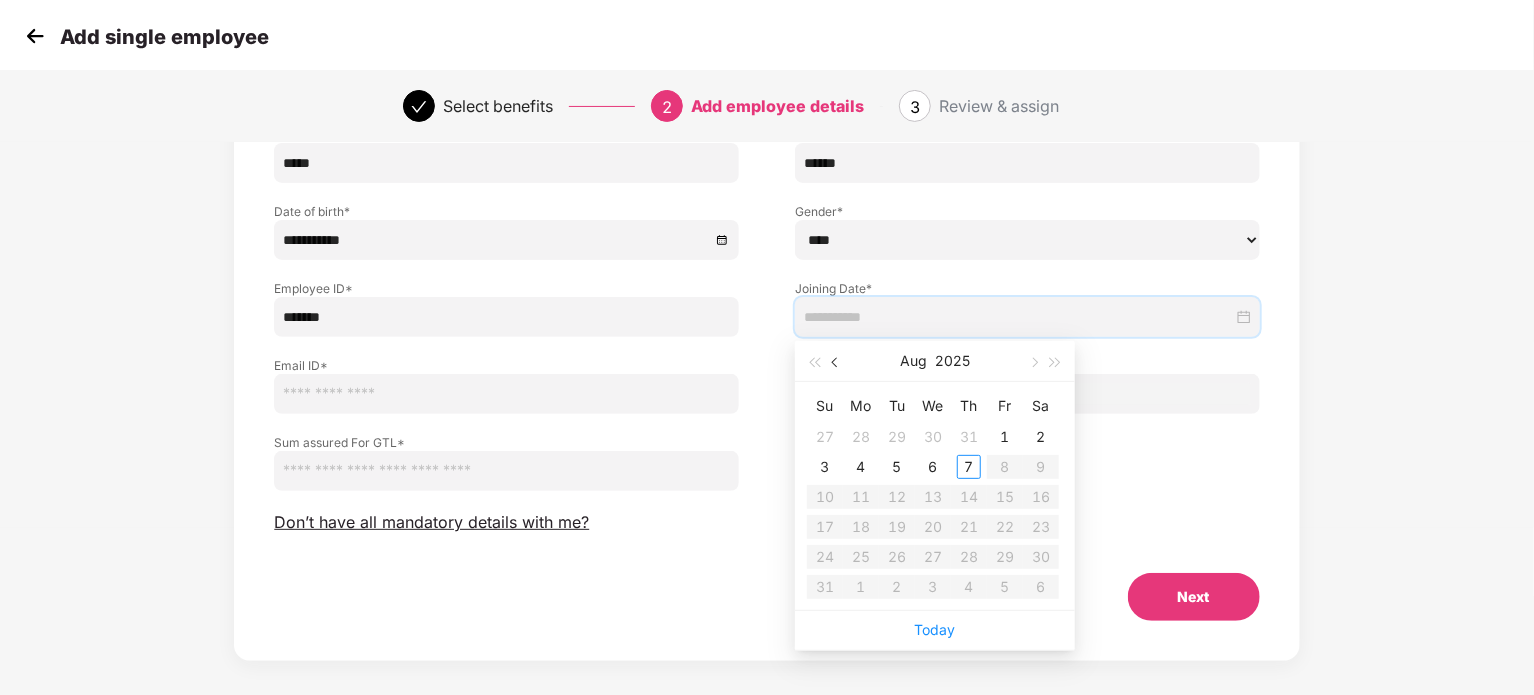 click at bounding box center (837, 362) 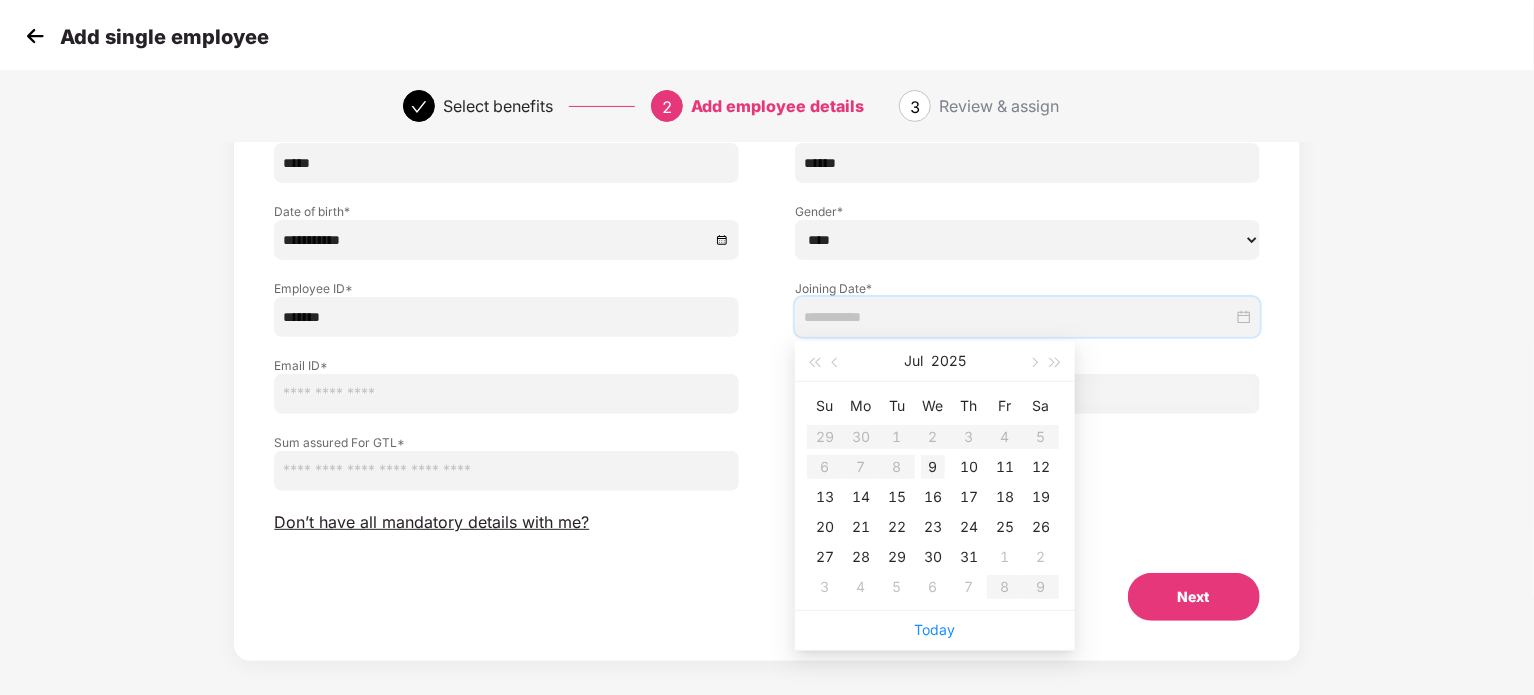 type on "**********" 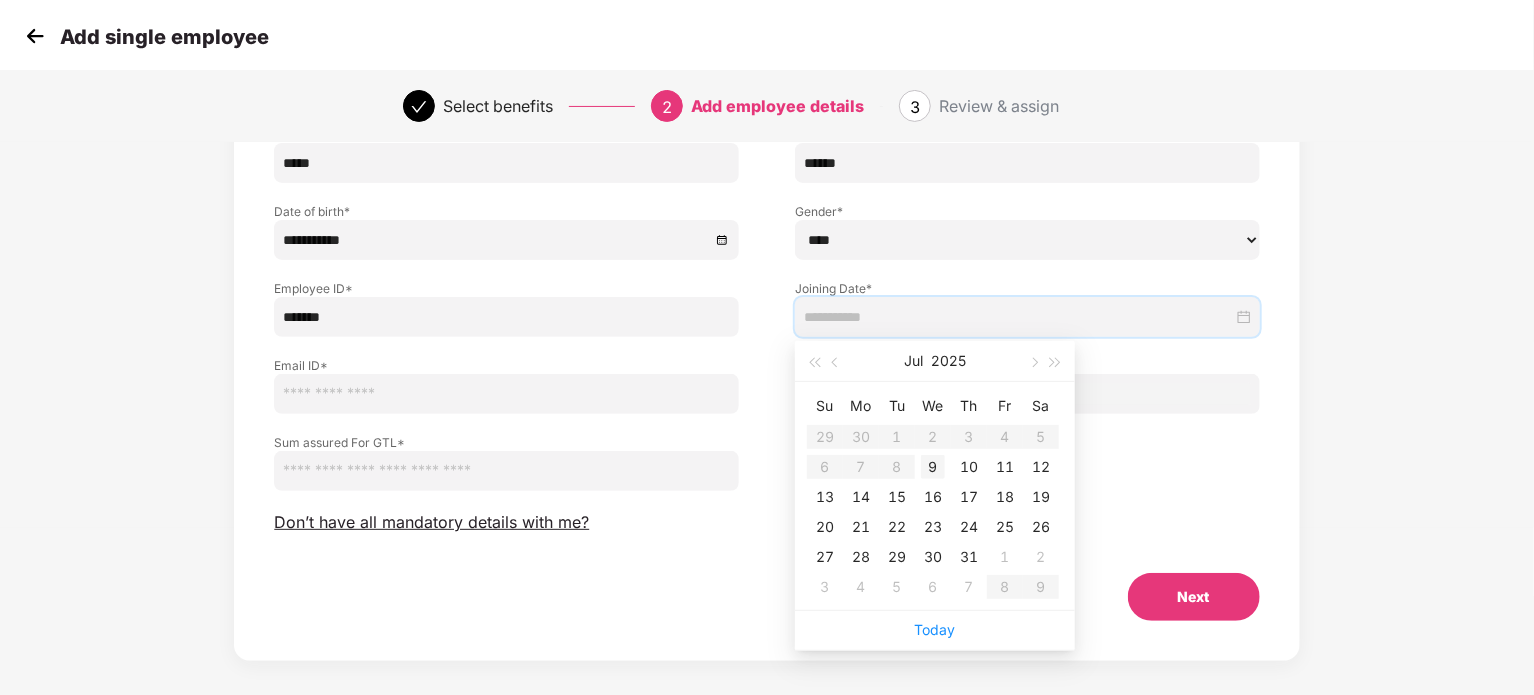 click on "9" at bounding box center (933, 467) 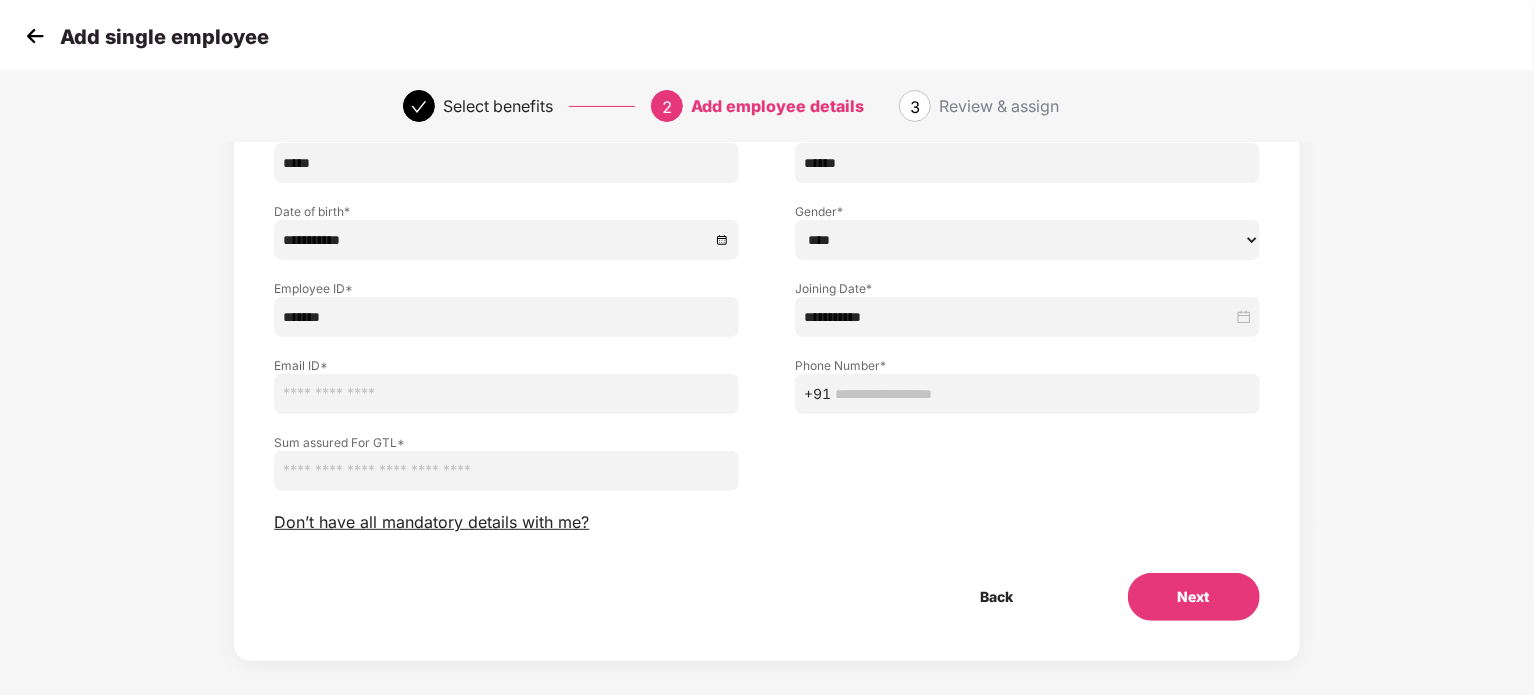 click at bounding box center (506, 394) 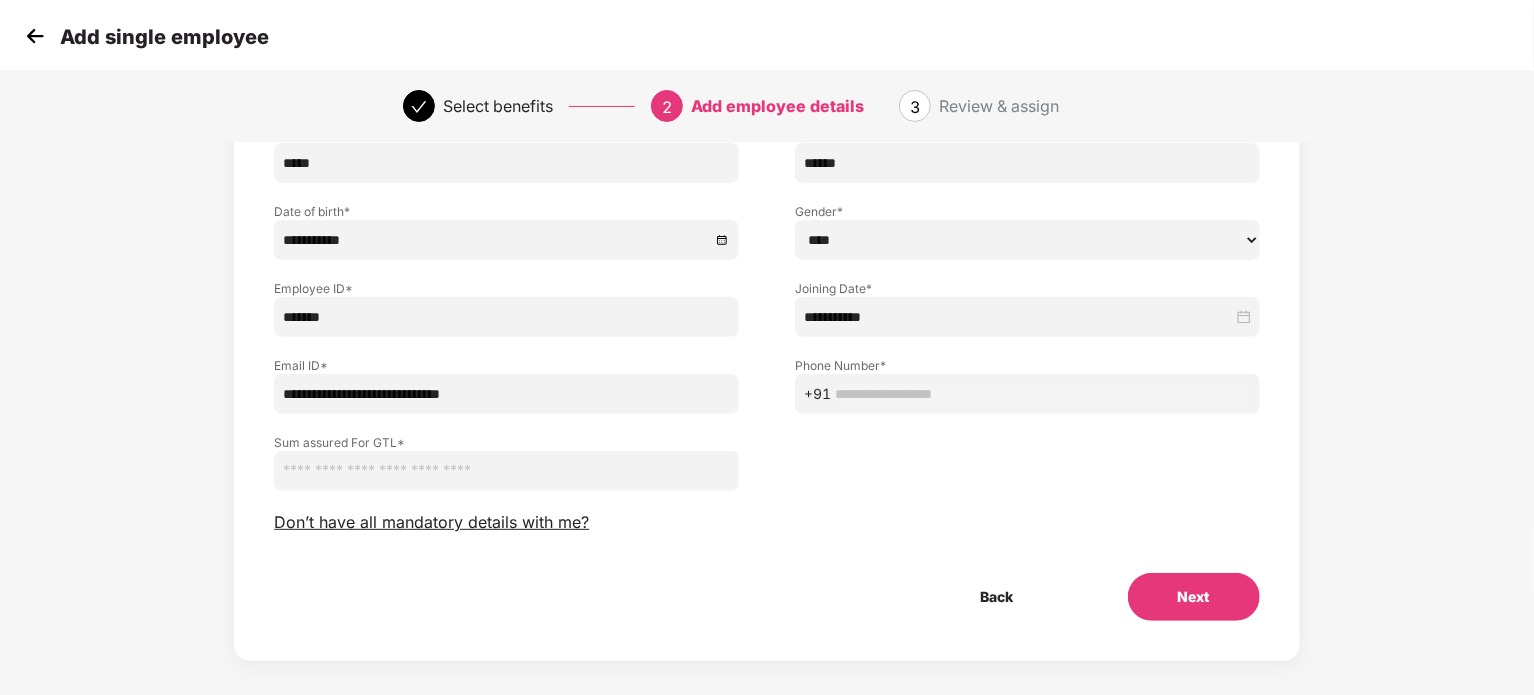 type on "**********" 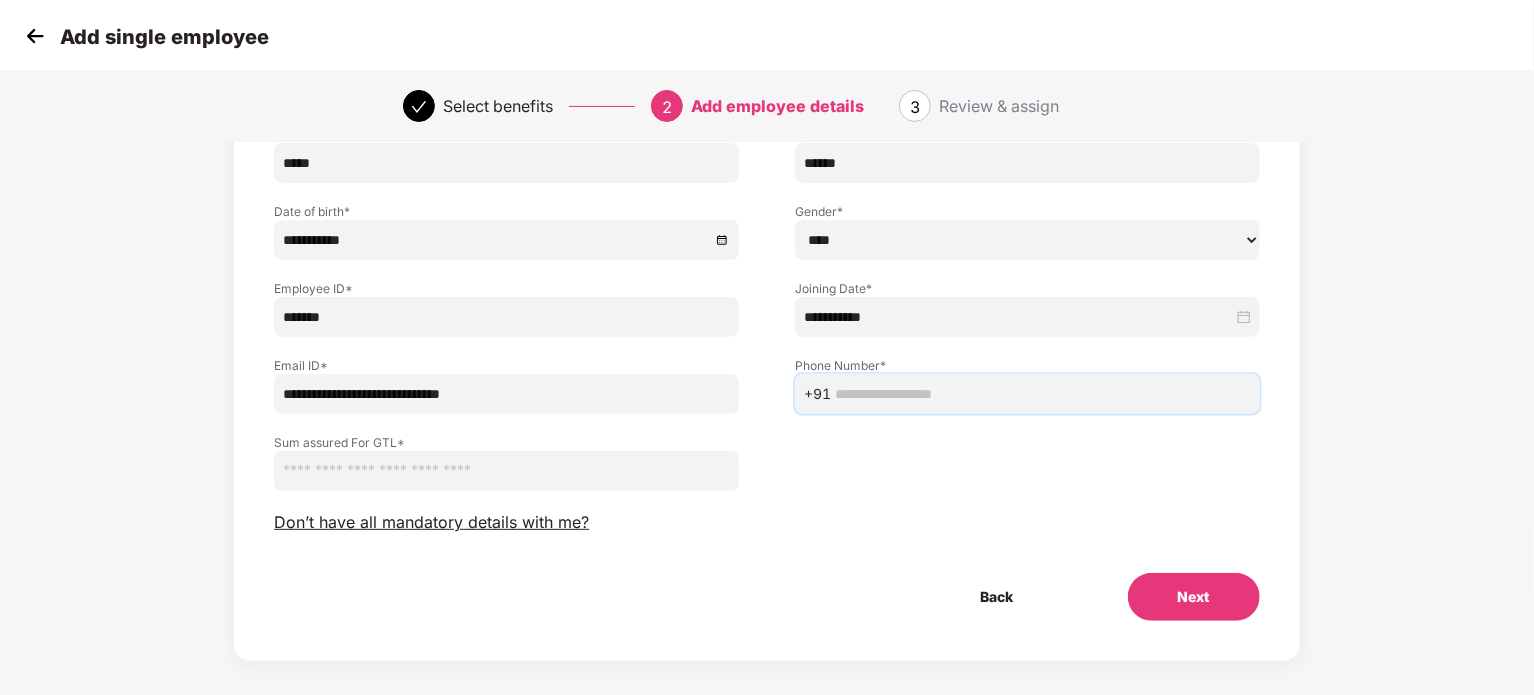 click at bounding box center (1043, 394) 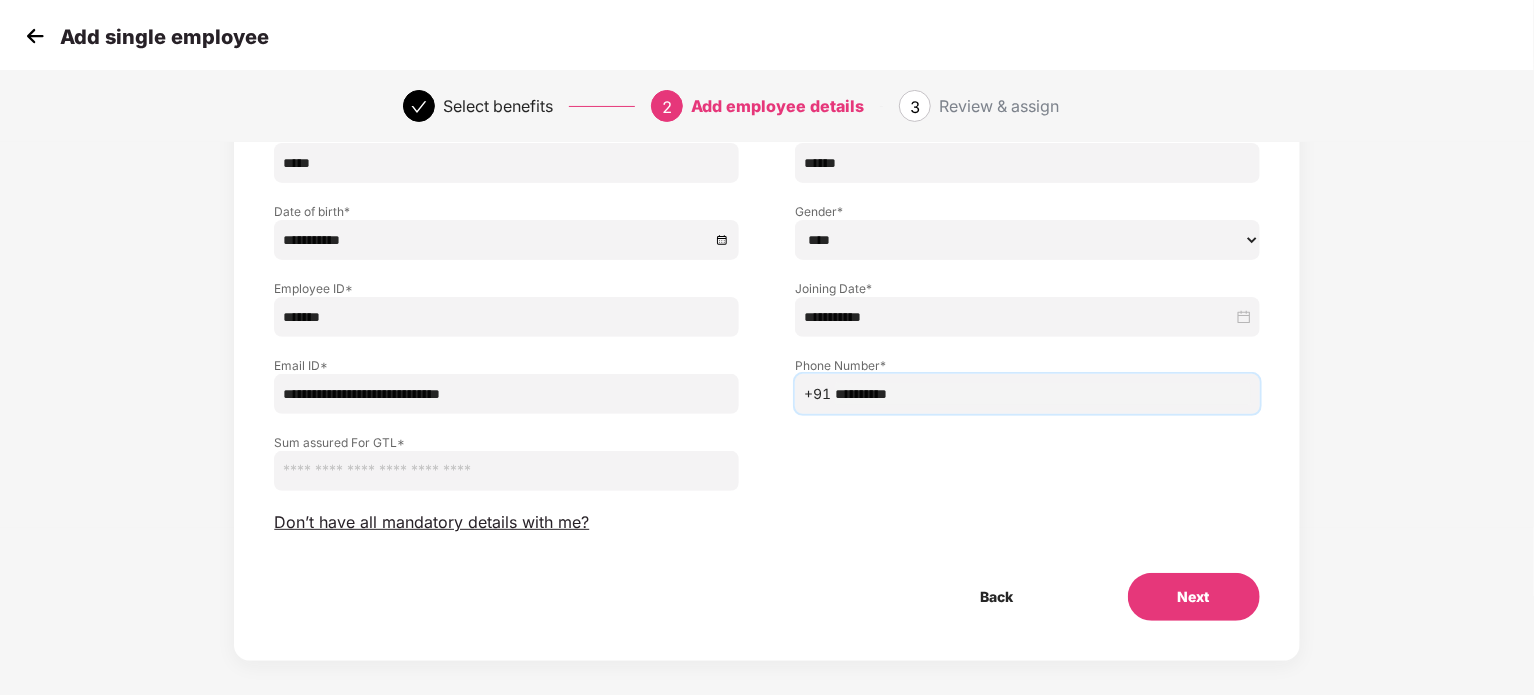 type on "**********" 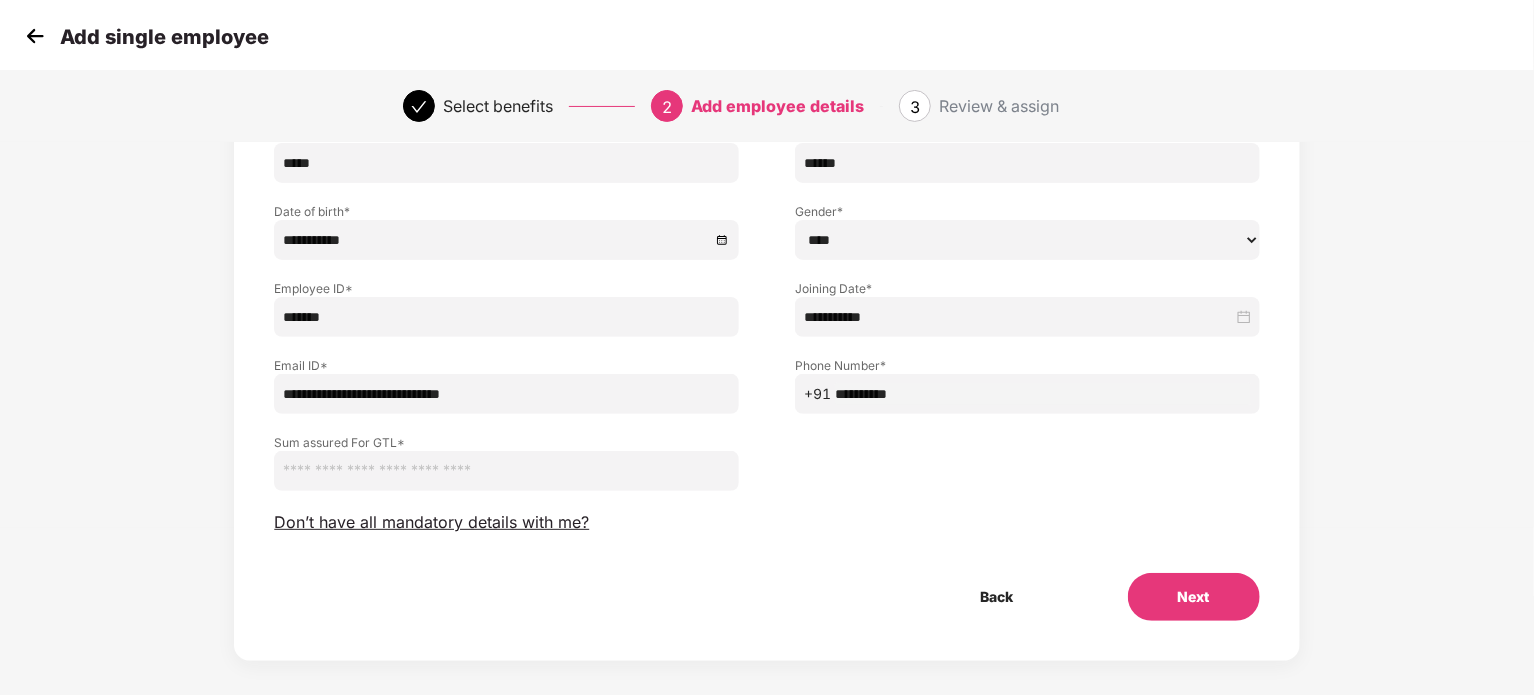 click on "Sum assured For GTL  *" at bounding box center [766, 452] 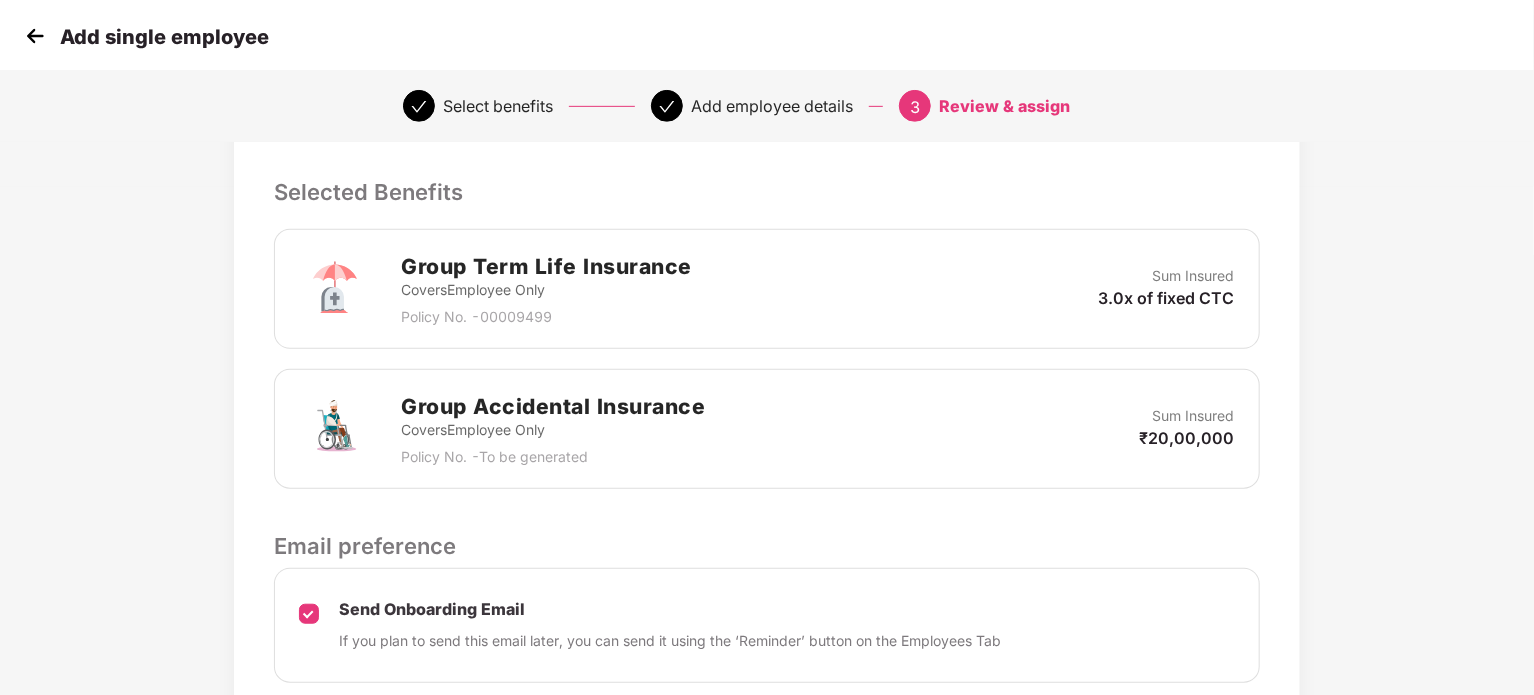 scroll, scrollTop: 667, scrollLeft: 0, axis: vertical 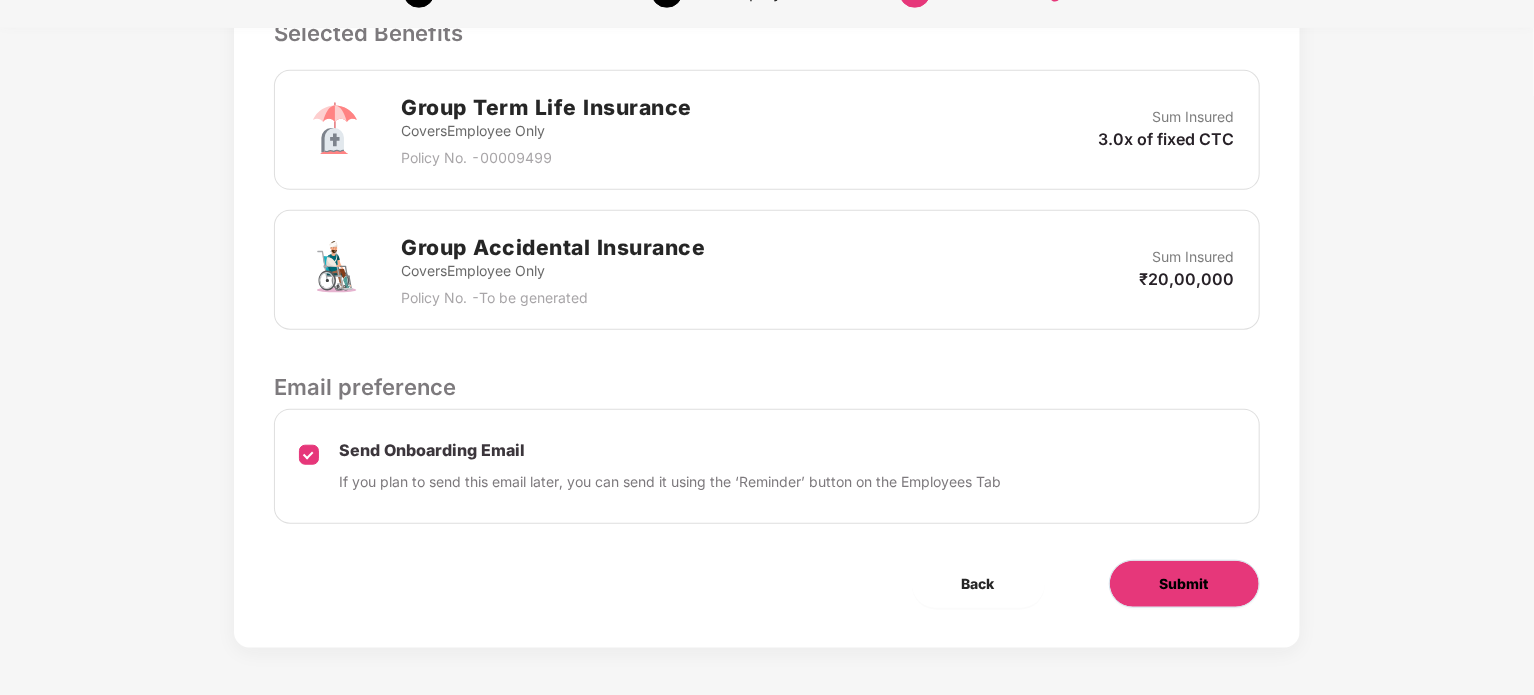 click on "Submit" at bounding box center [1184, 584] 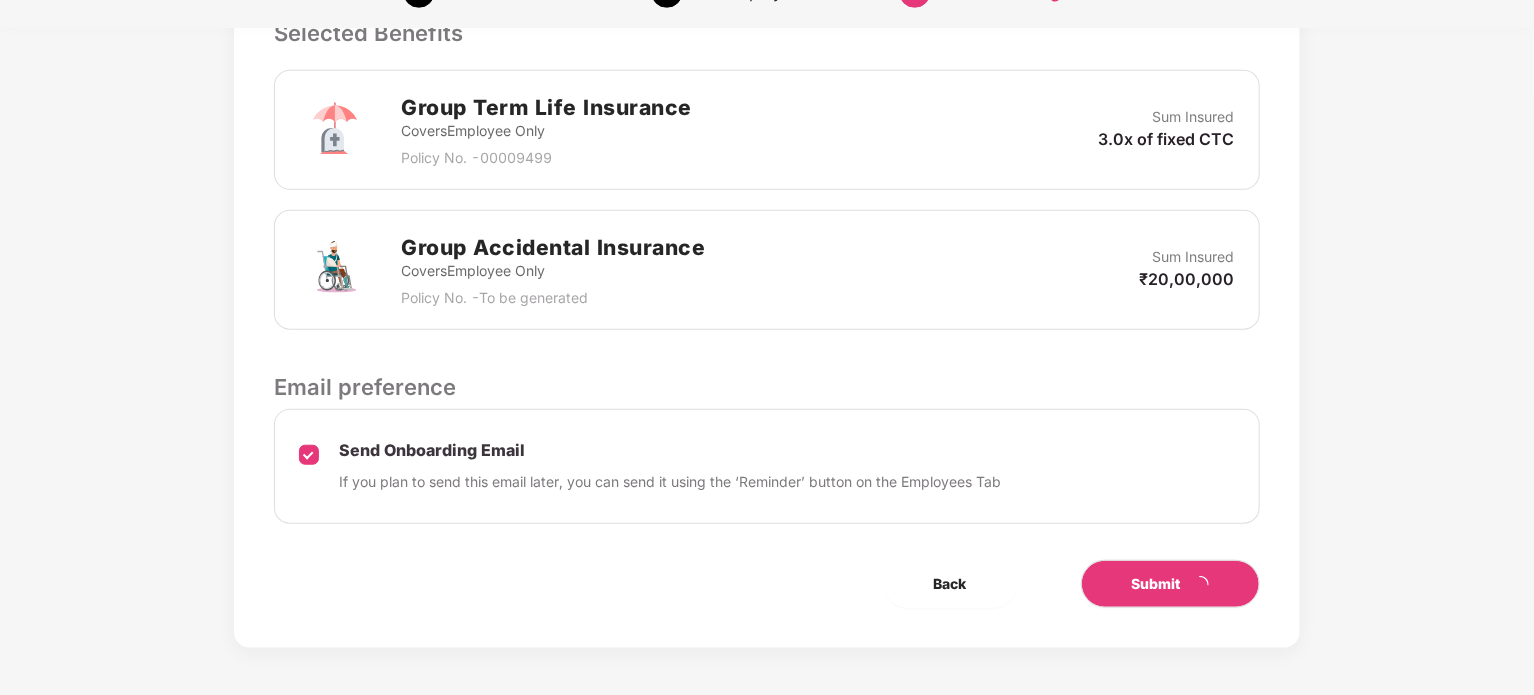 scroll, scrollTop: 0, scrollLeft: 0, axis: both 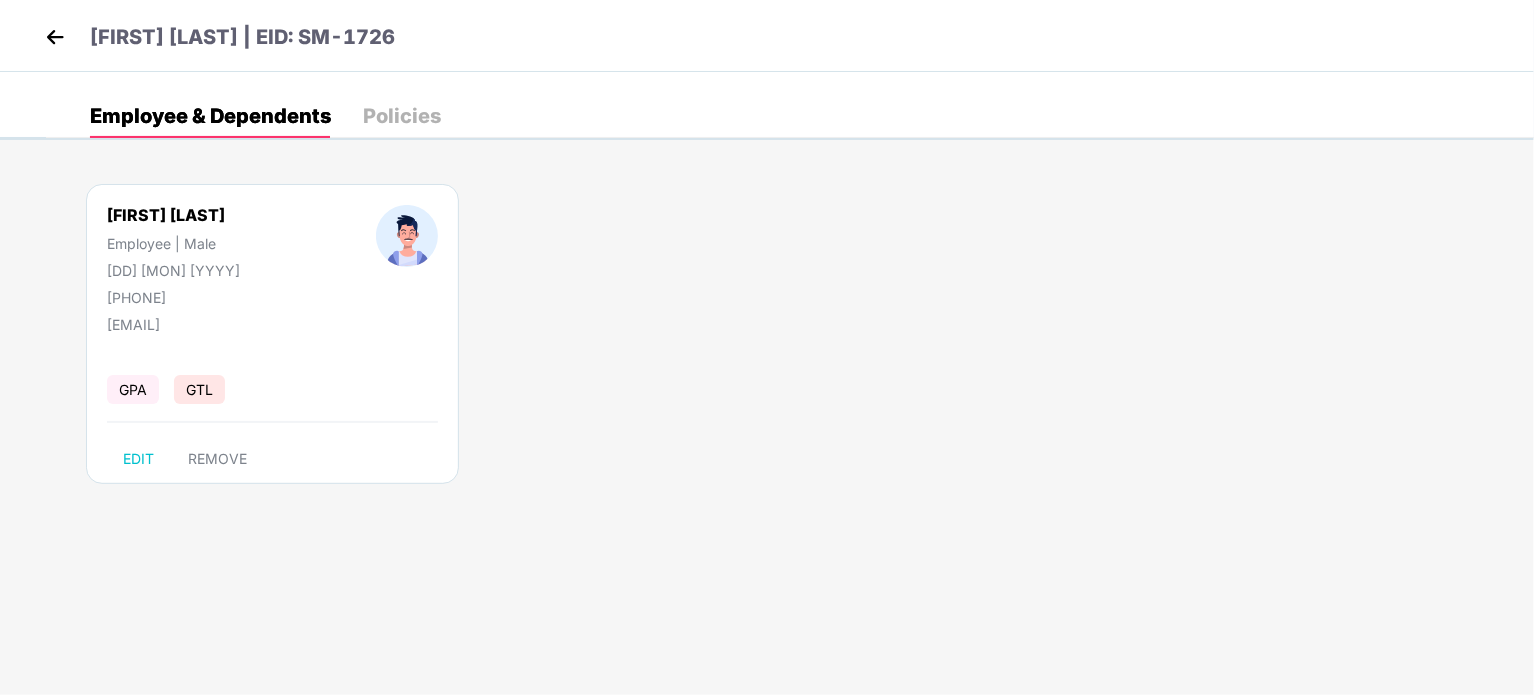click at bounding box center [55, 37] 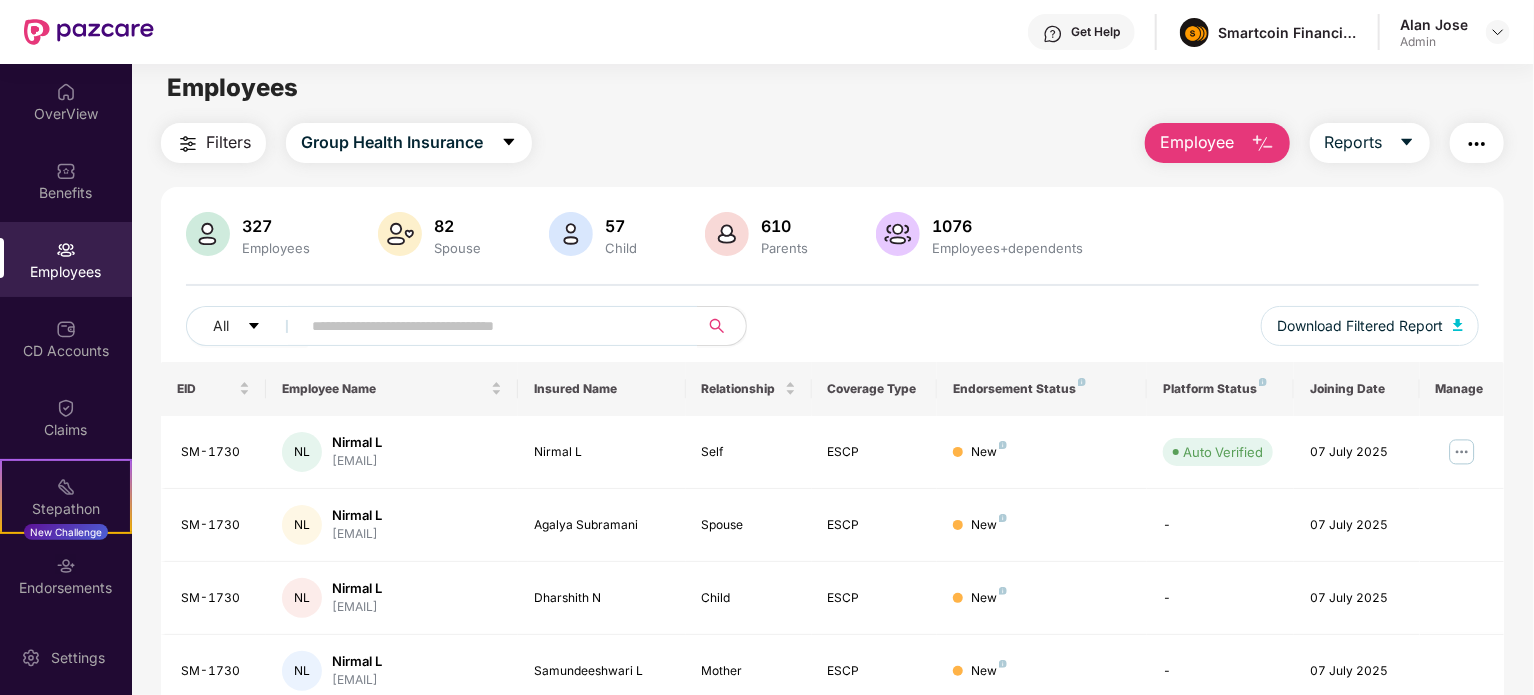 scroll, scrollTop: 0, scrollLeft: 0, axis: both 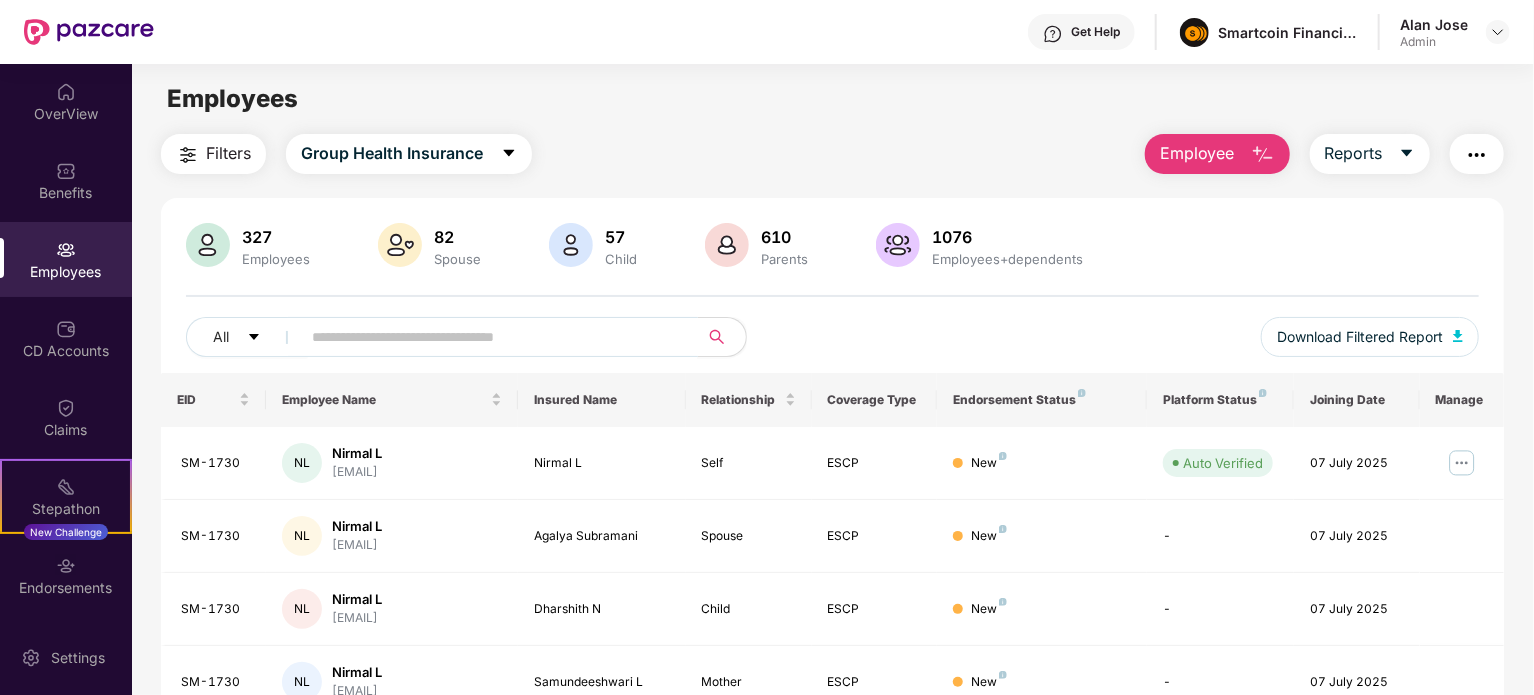 click at bounding box center (491, 337) 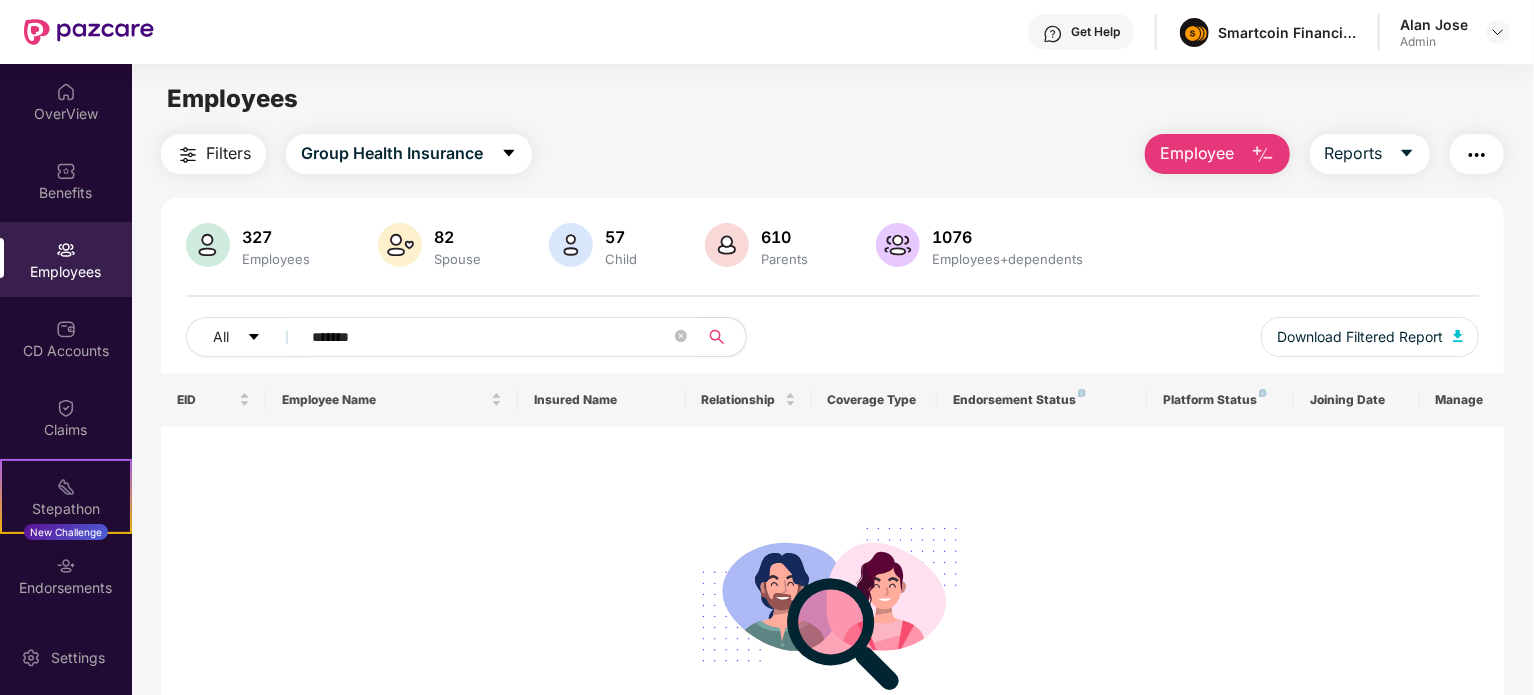 type on "*******" 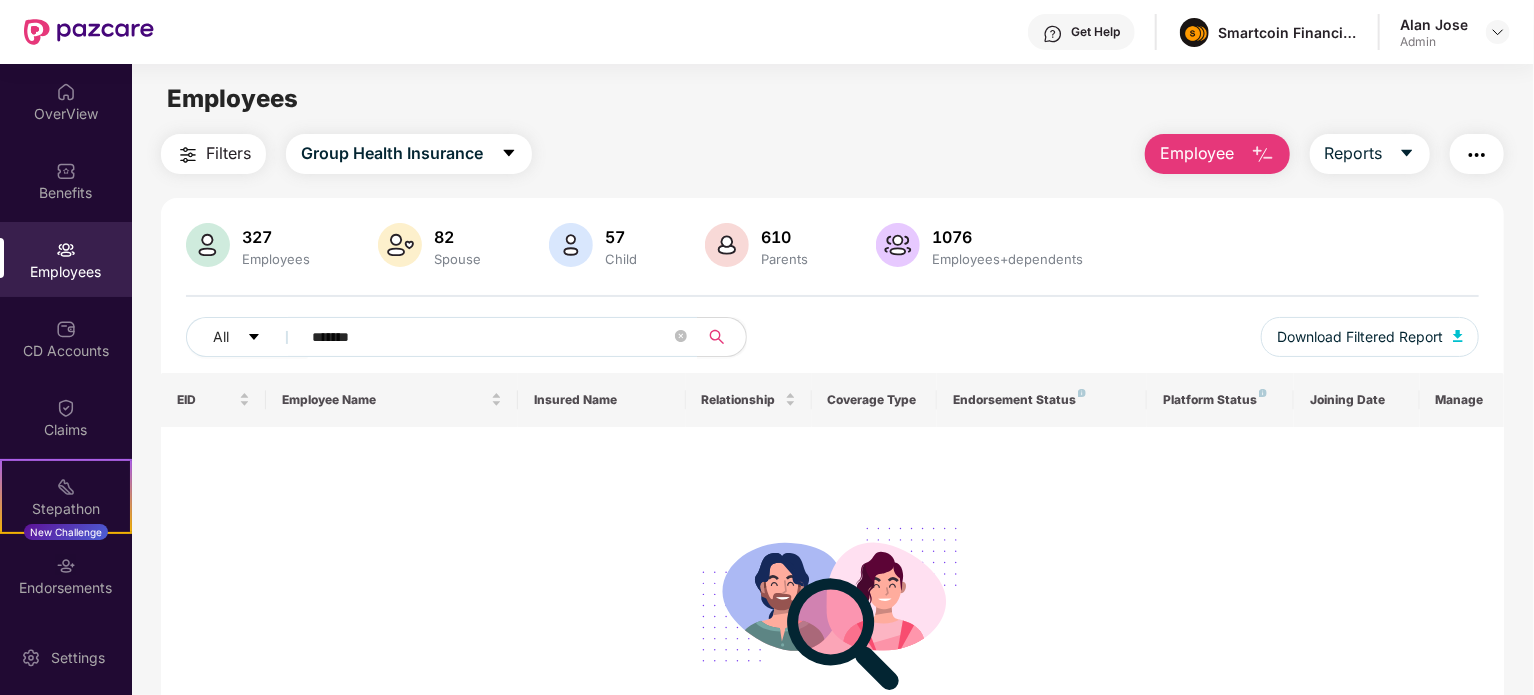 click on "Employee" at bounding box center (1197, 153) 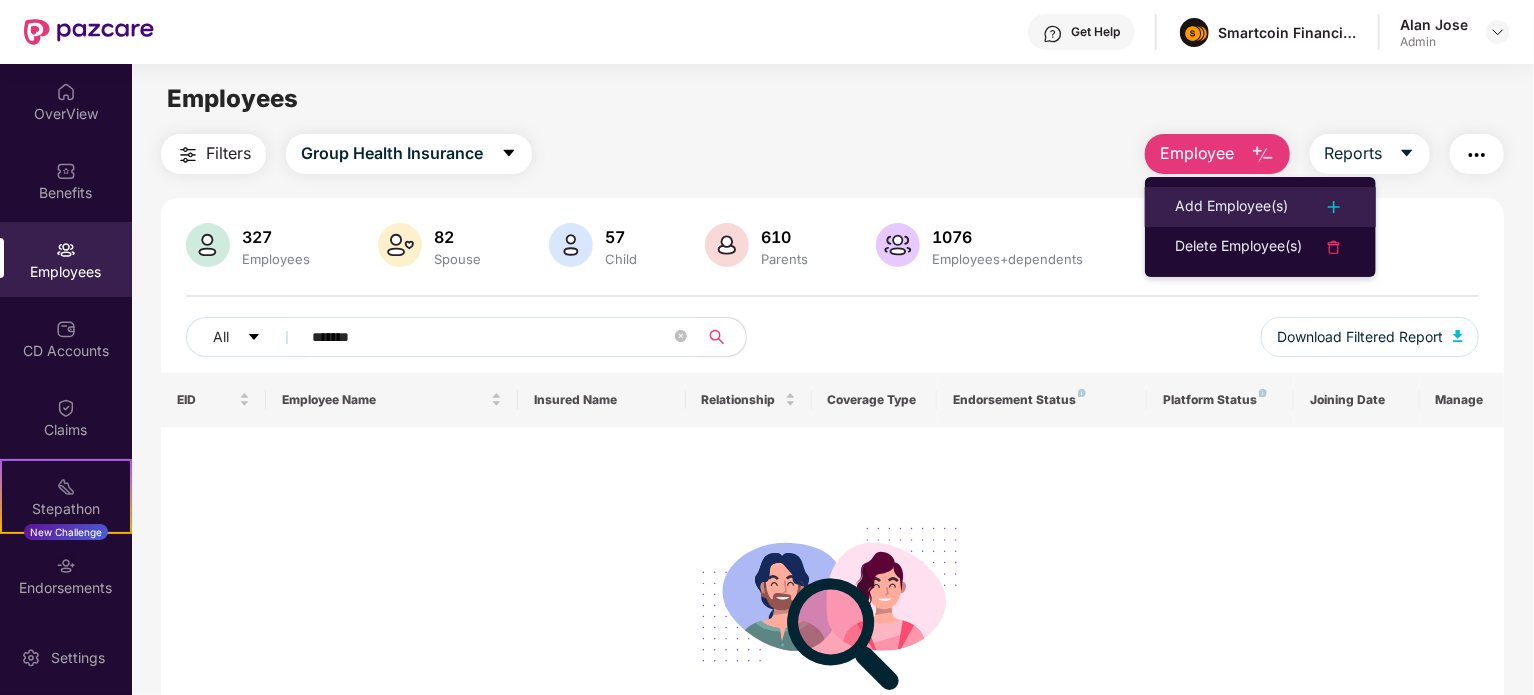 click on "Add Employee(s)" at bounding box center [1231, 207] 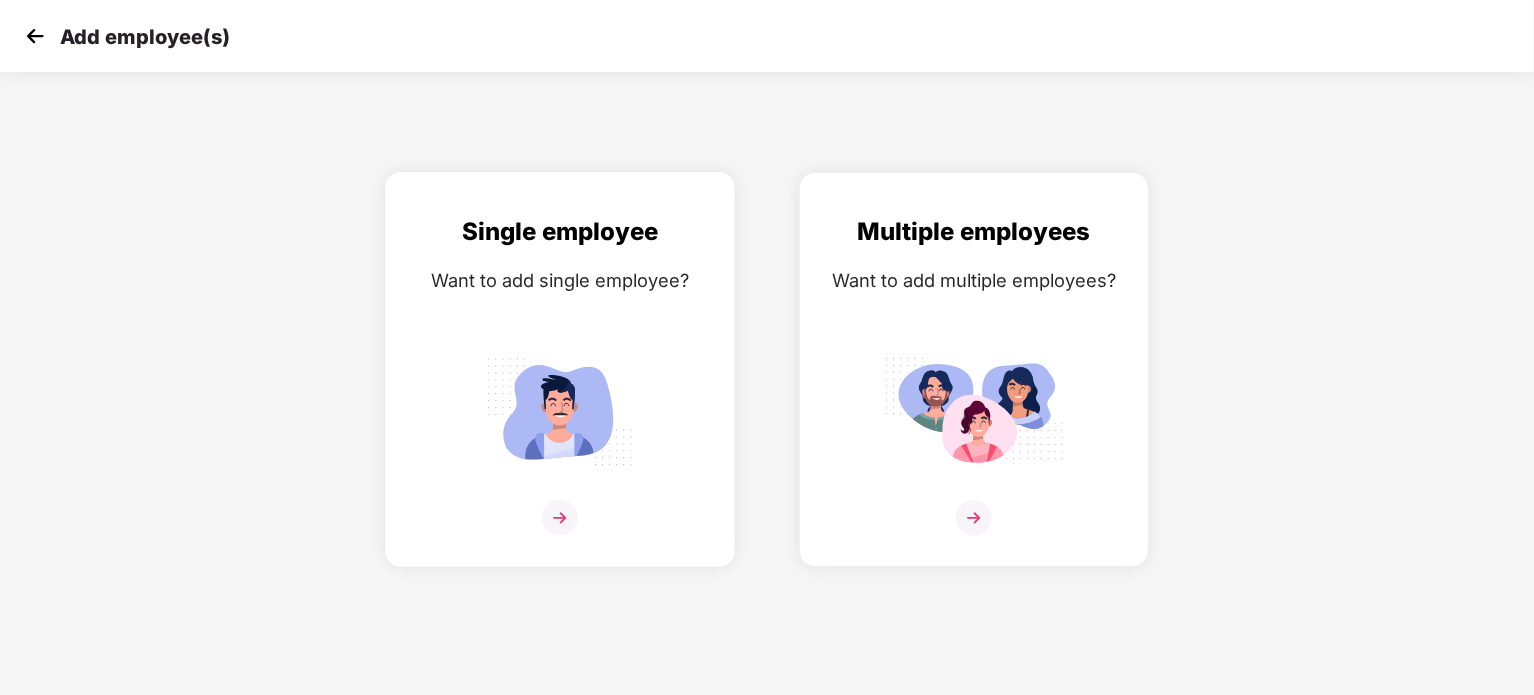 click at bounding box center (560, 411) 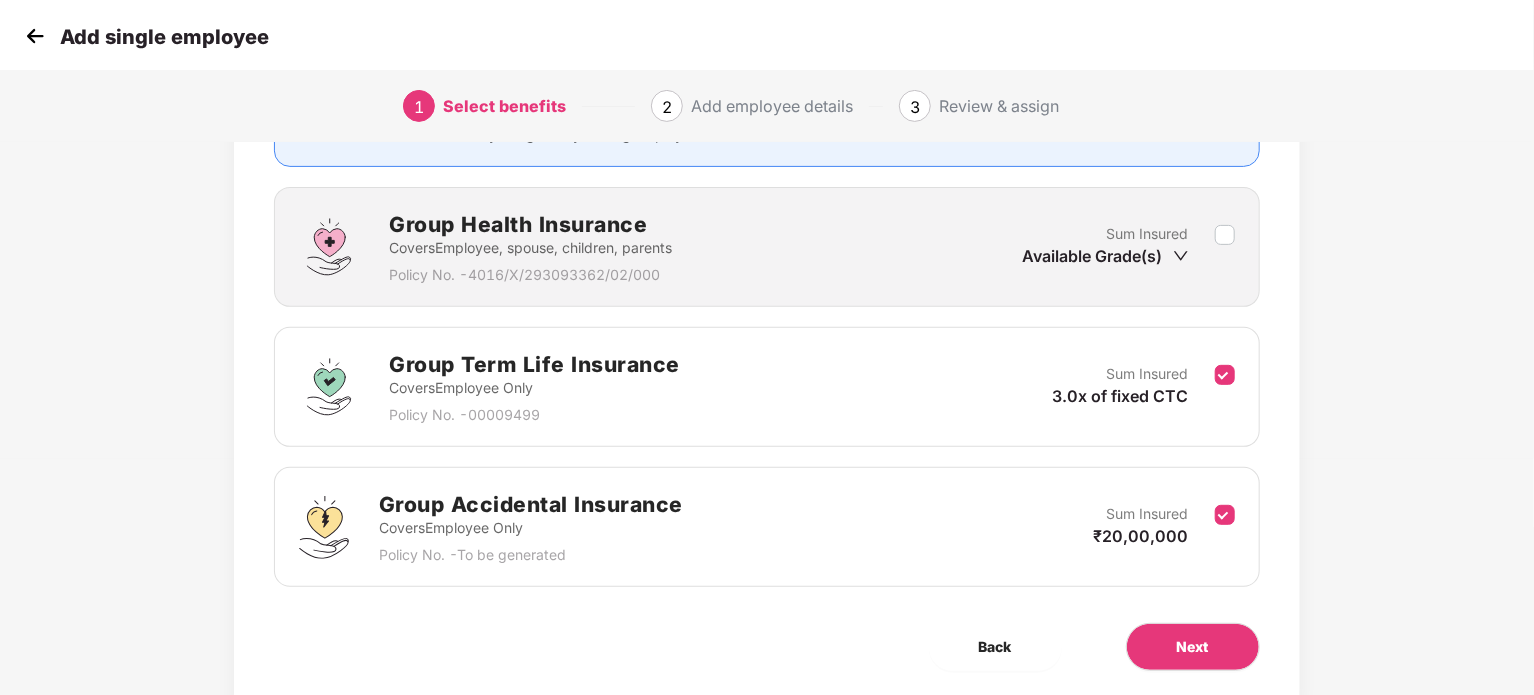 scroll, scrollTop: 300, scrollLeft: 0, axis: vertical 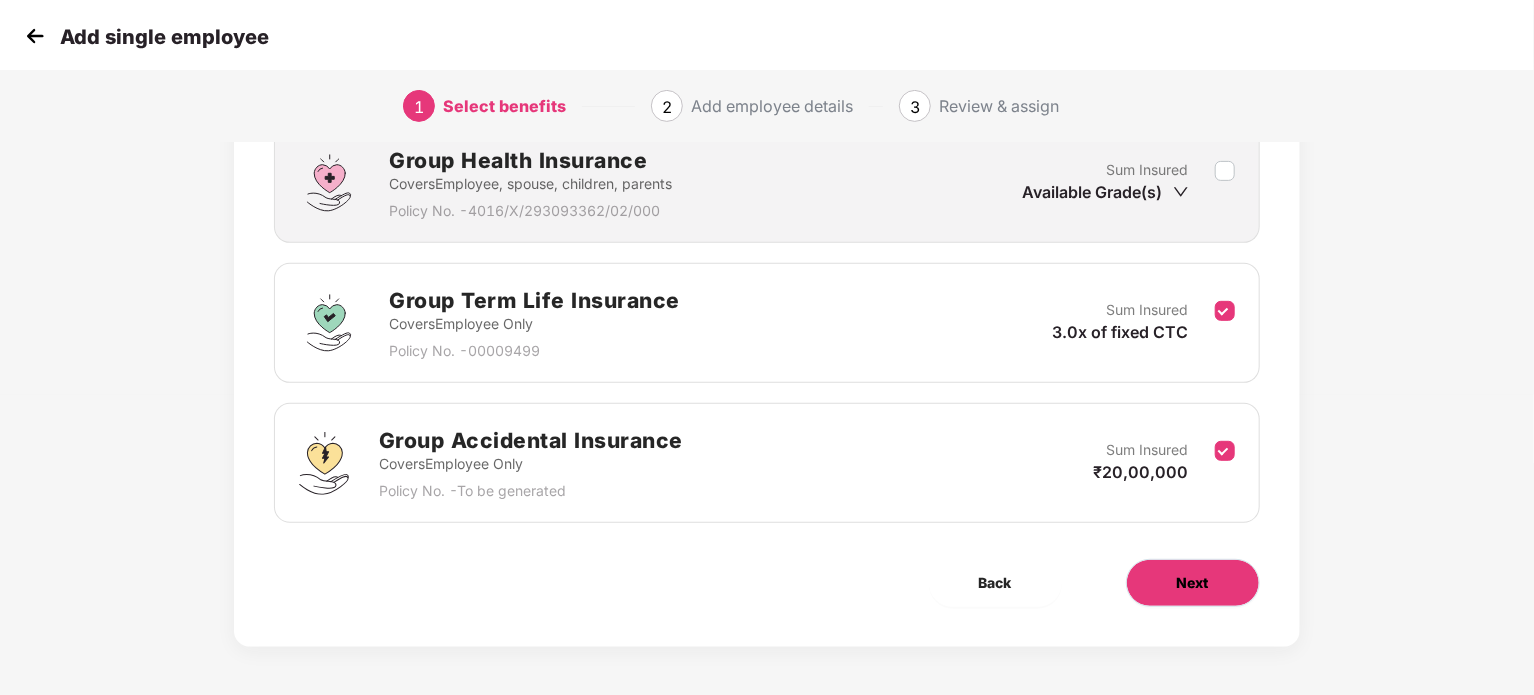 click on "Next" at bounding box center (1193, 583) 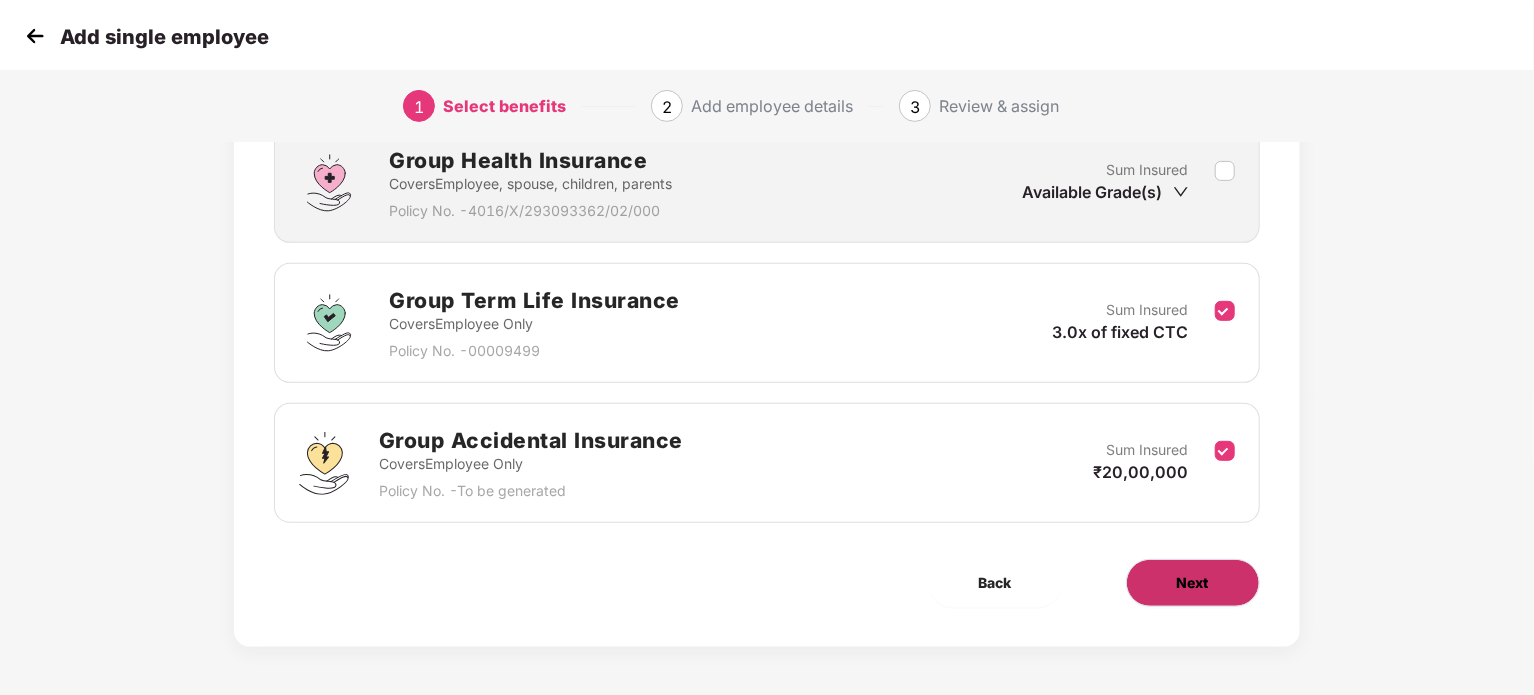 scroll, scrollTop: 0, scrollLeft: 0, axis: both 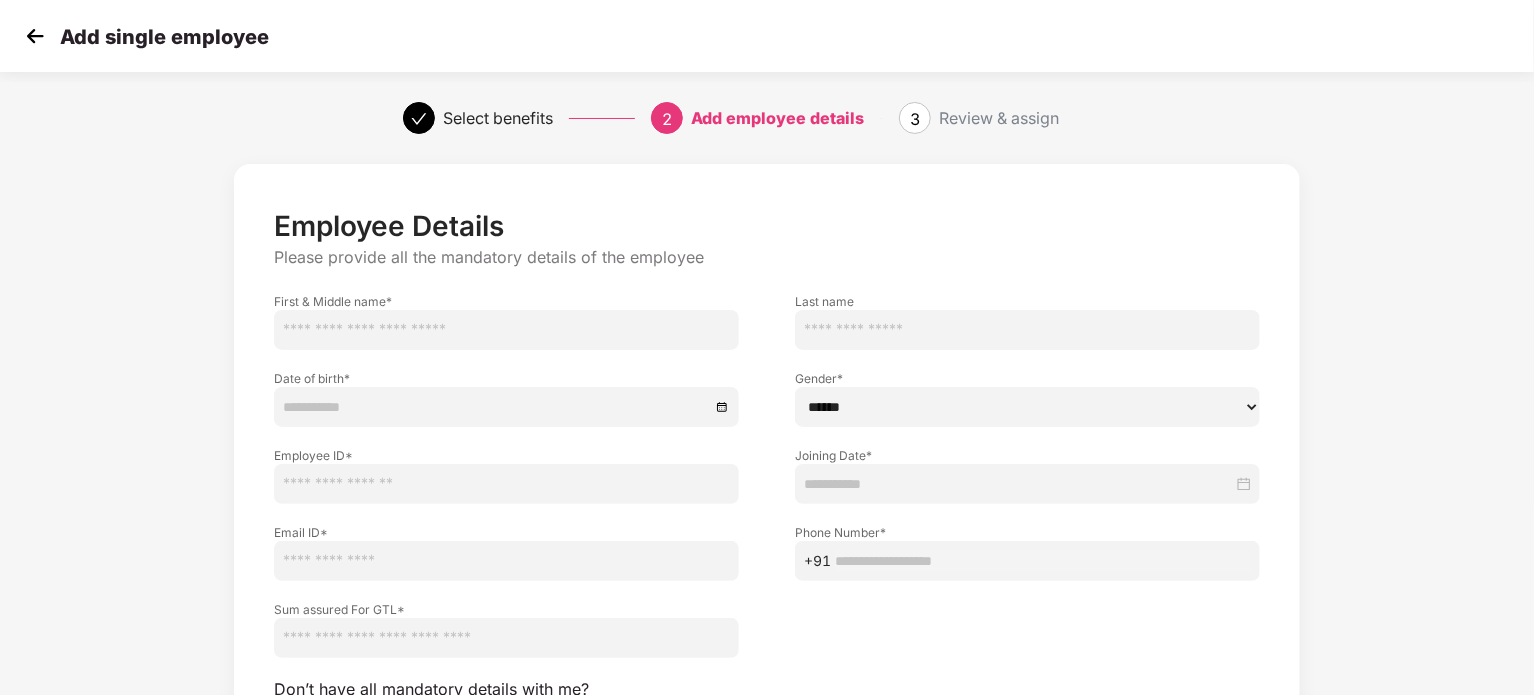click at bounding box center [506, 330] 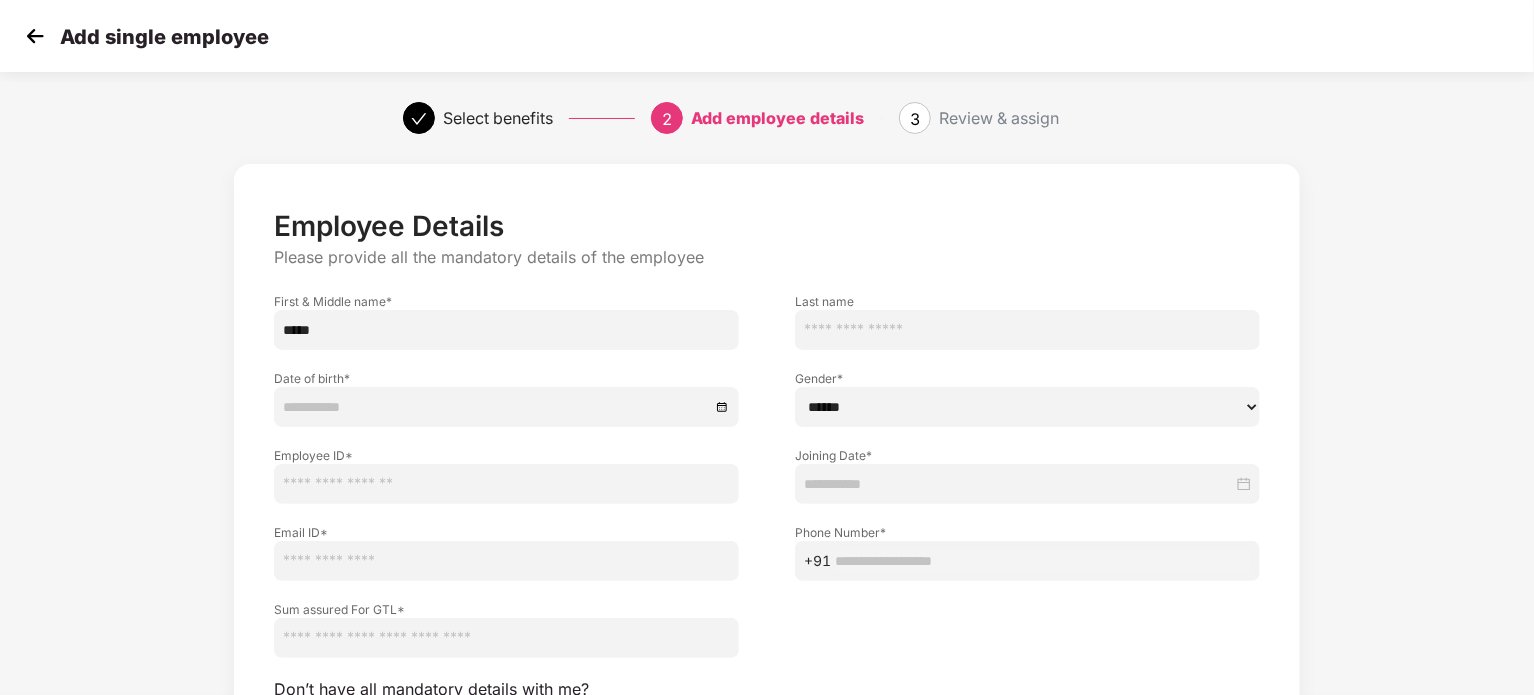type on "*****" 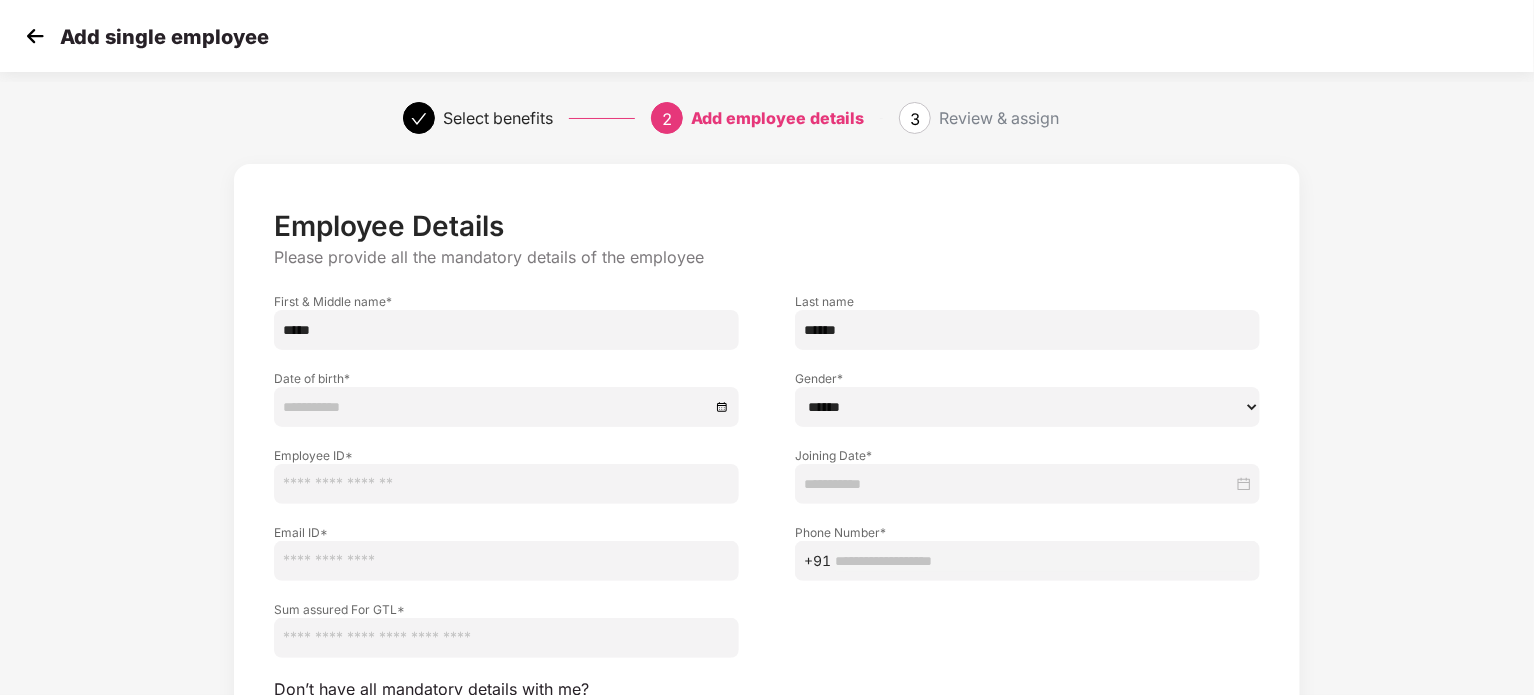 drag, startPoint x: 872, startPoint y: 337, endPoint x: 696, endPoint y: 319, distance: 176.91806 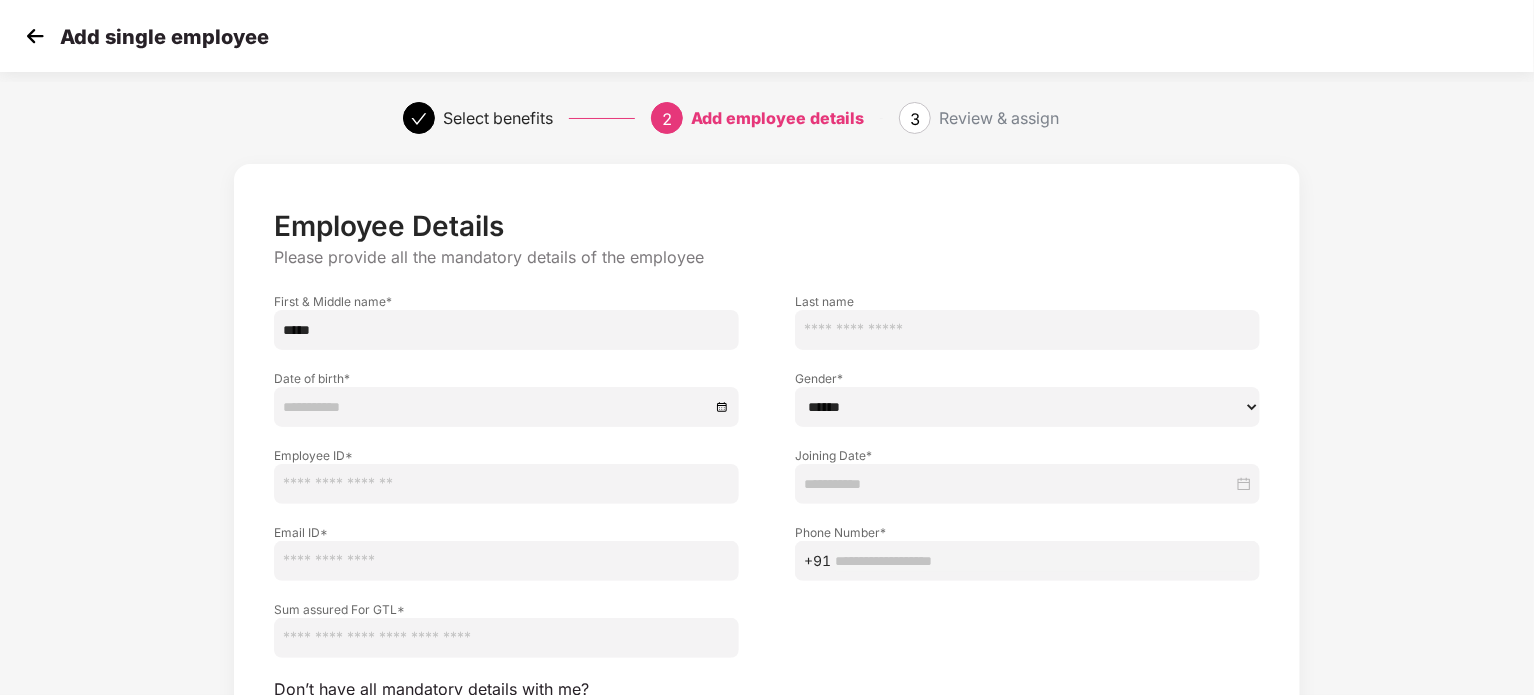 click on "*****" at bounding box center [506, 330] 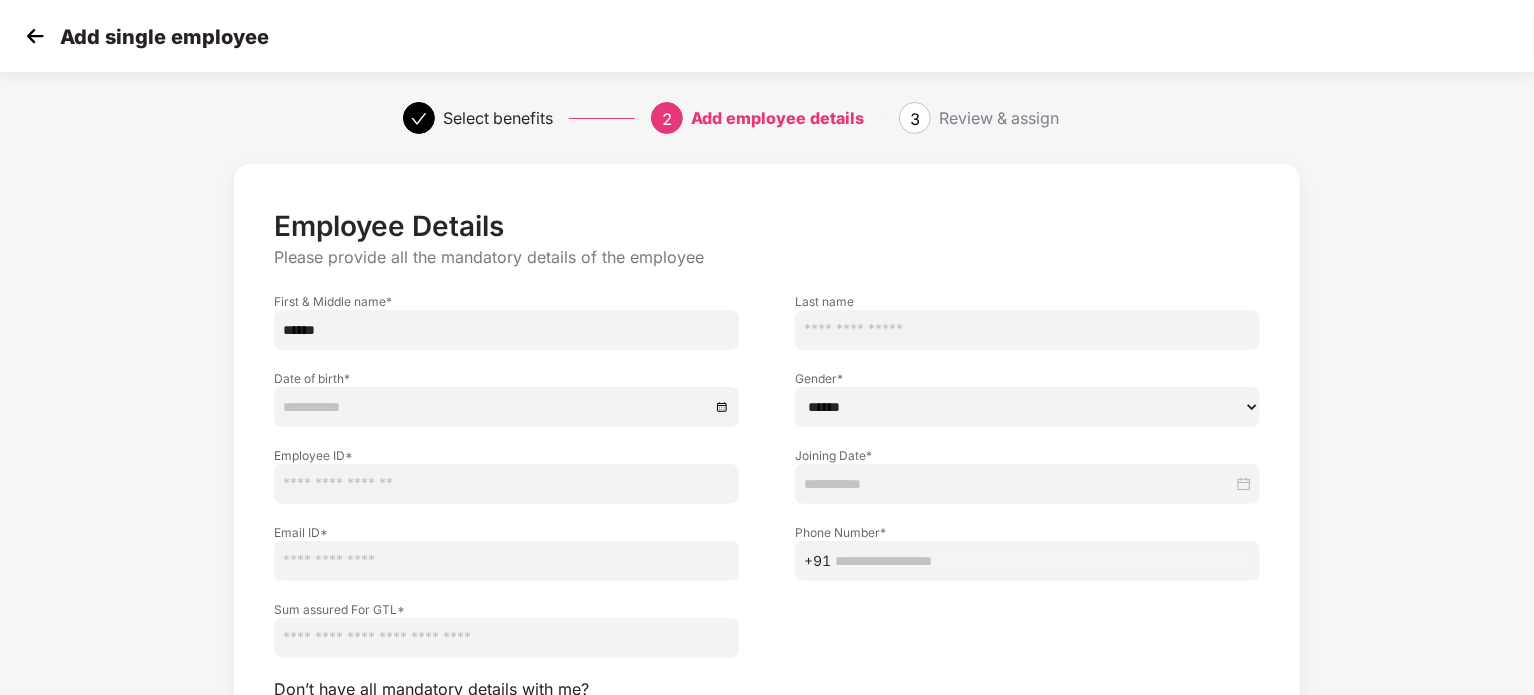 paste on "******" 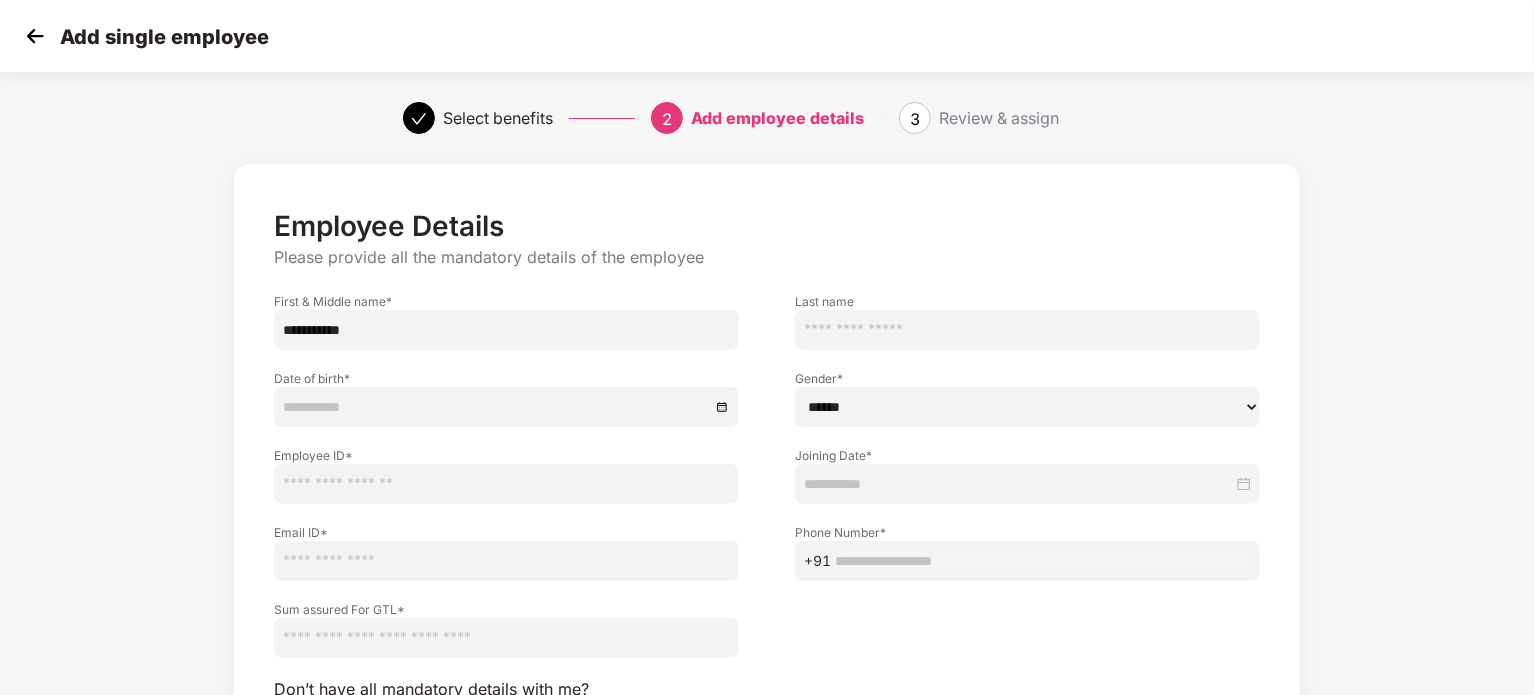 type on "**********" 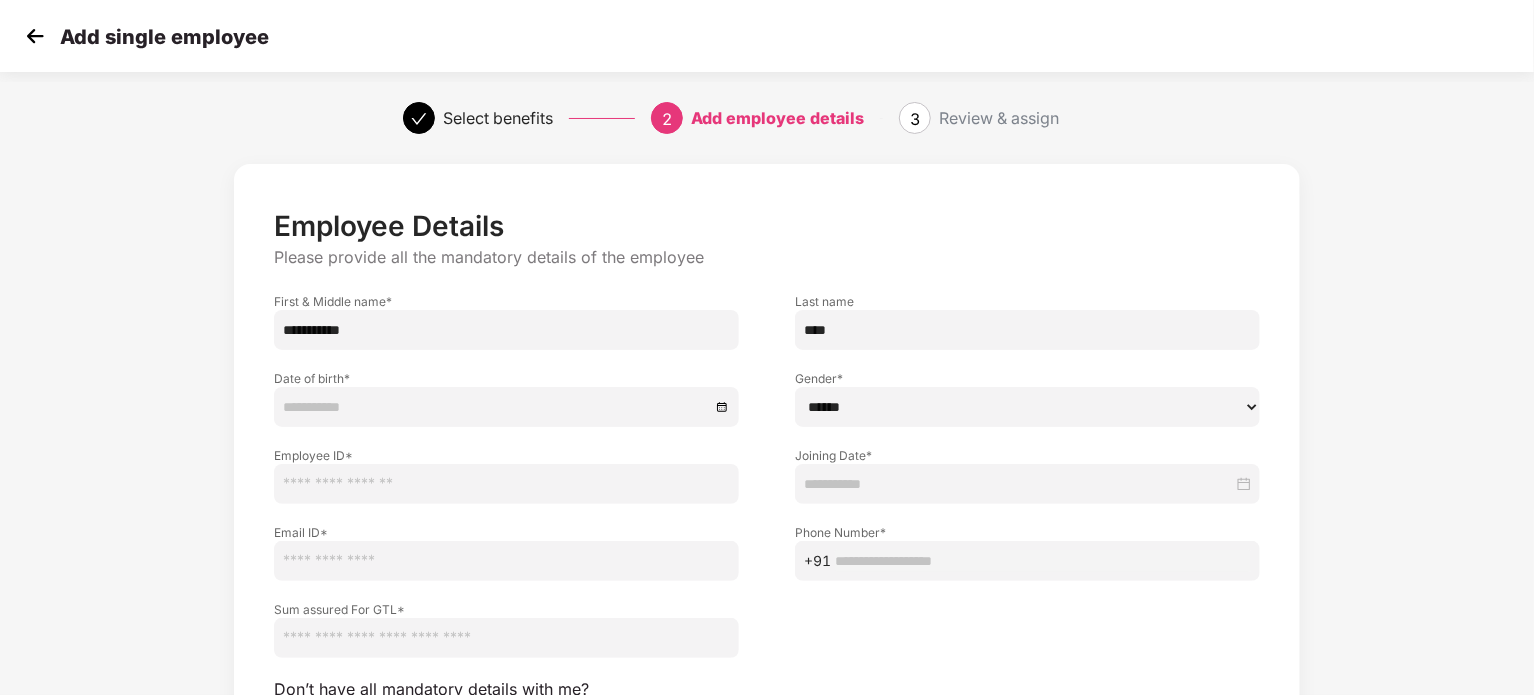 type on "****" 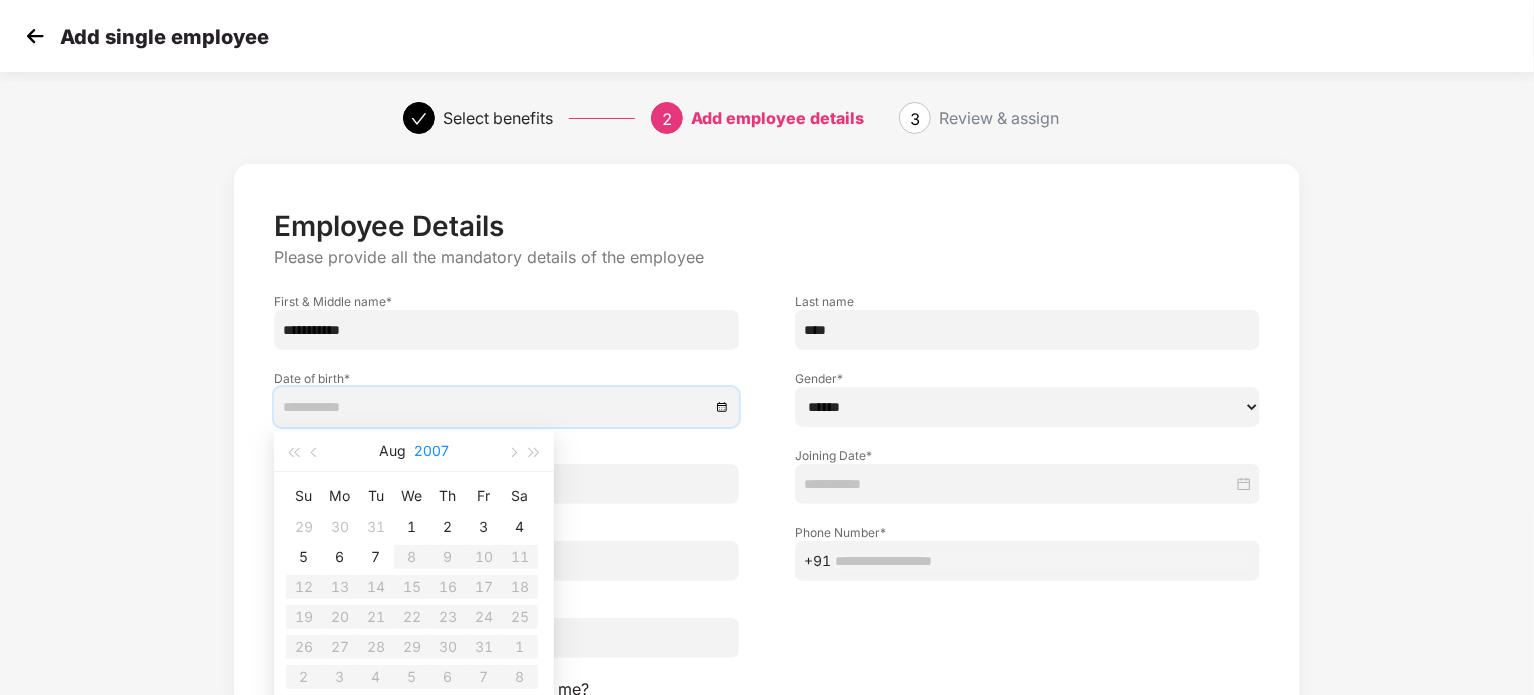 click on "2007" at bounding box center [431, 451] 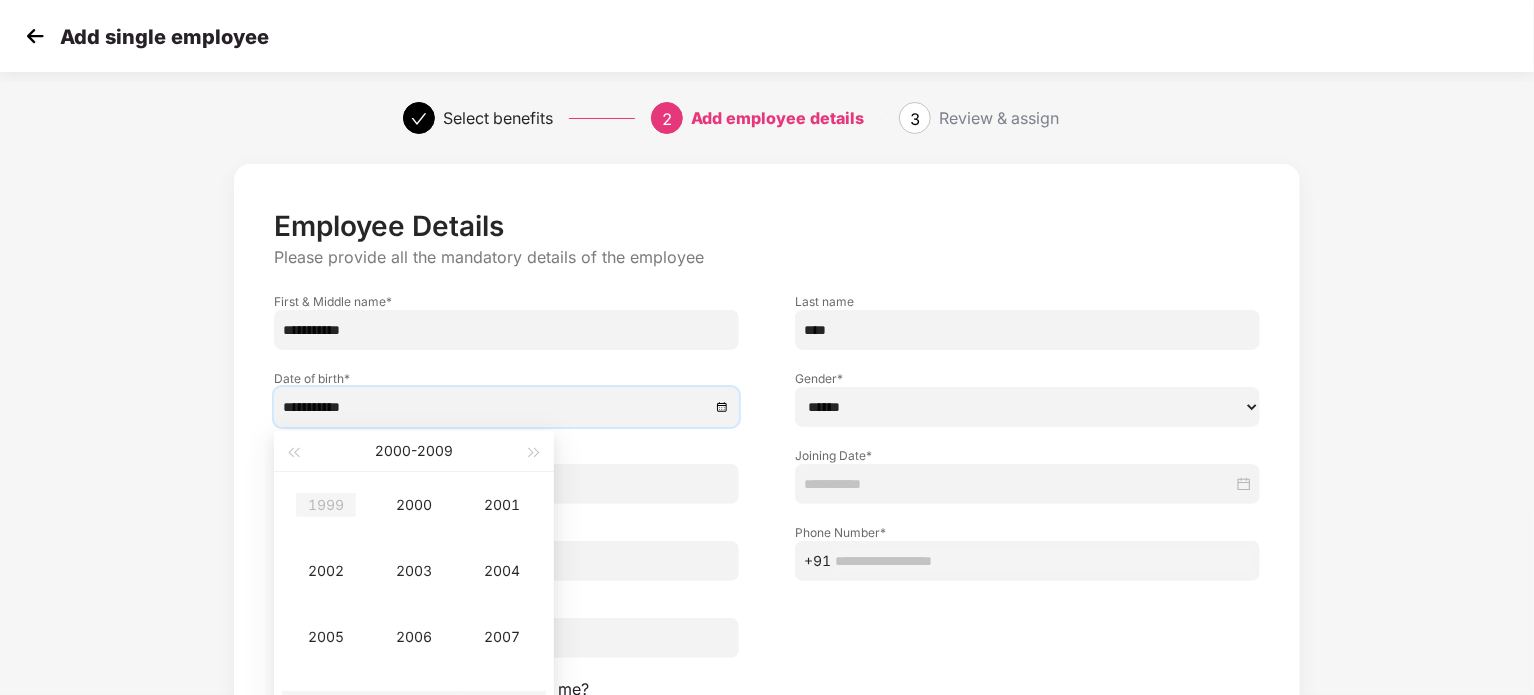 type on "**********" 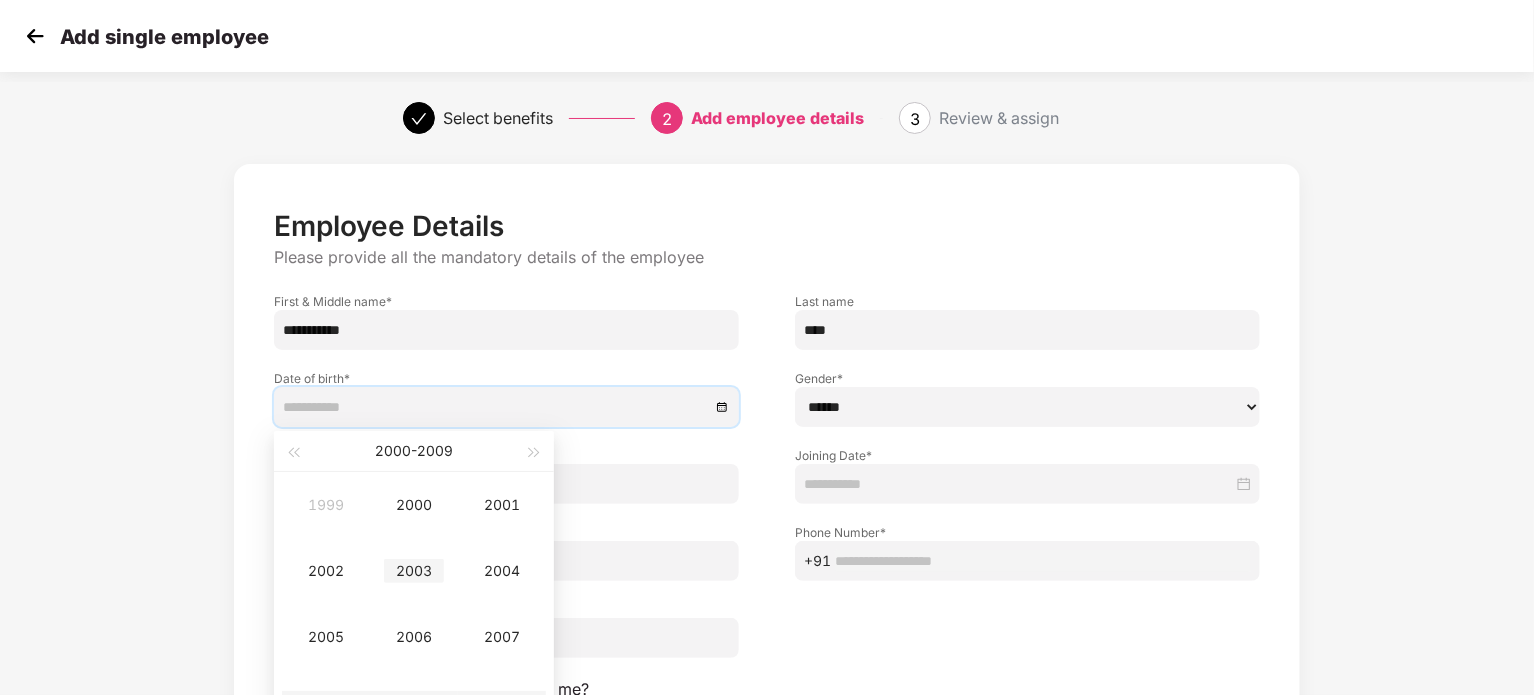 type on "**********" 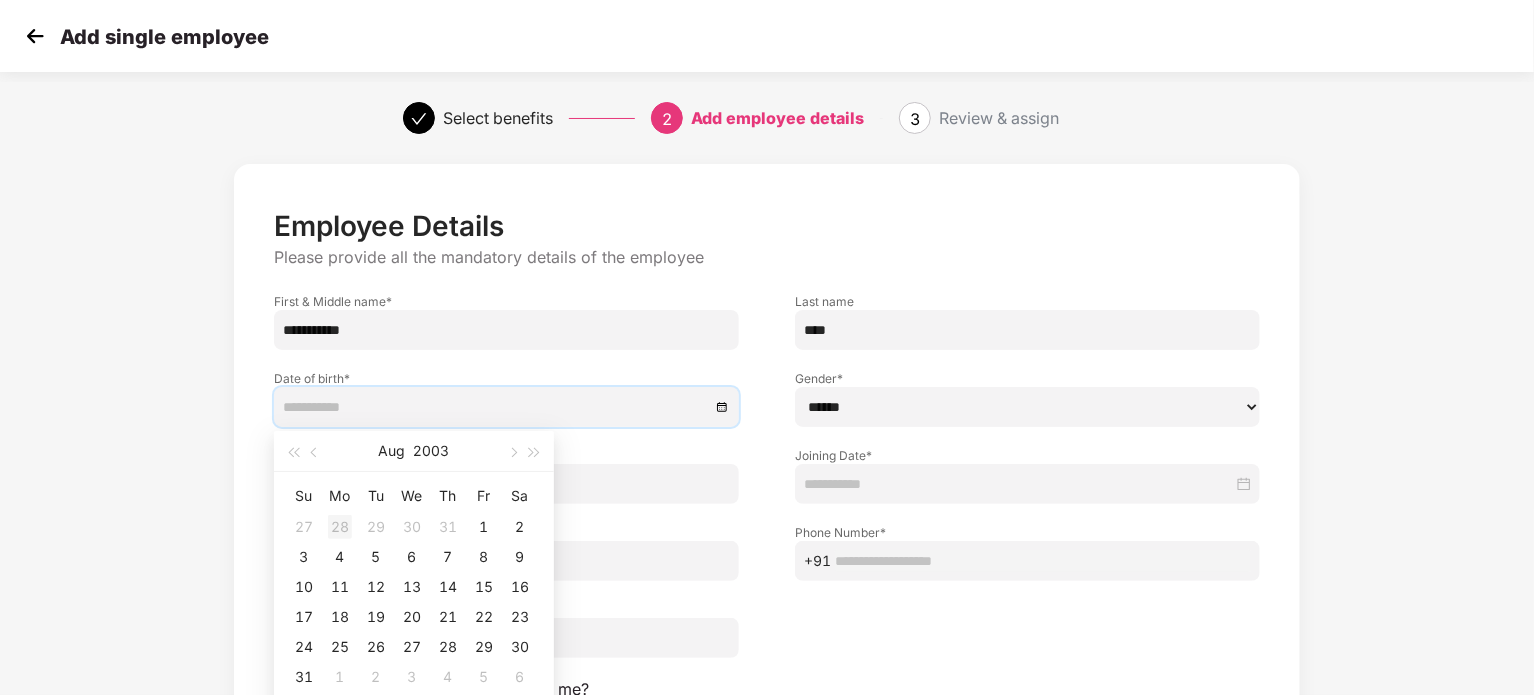 type on "**********" 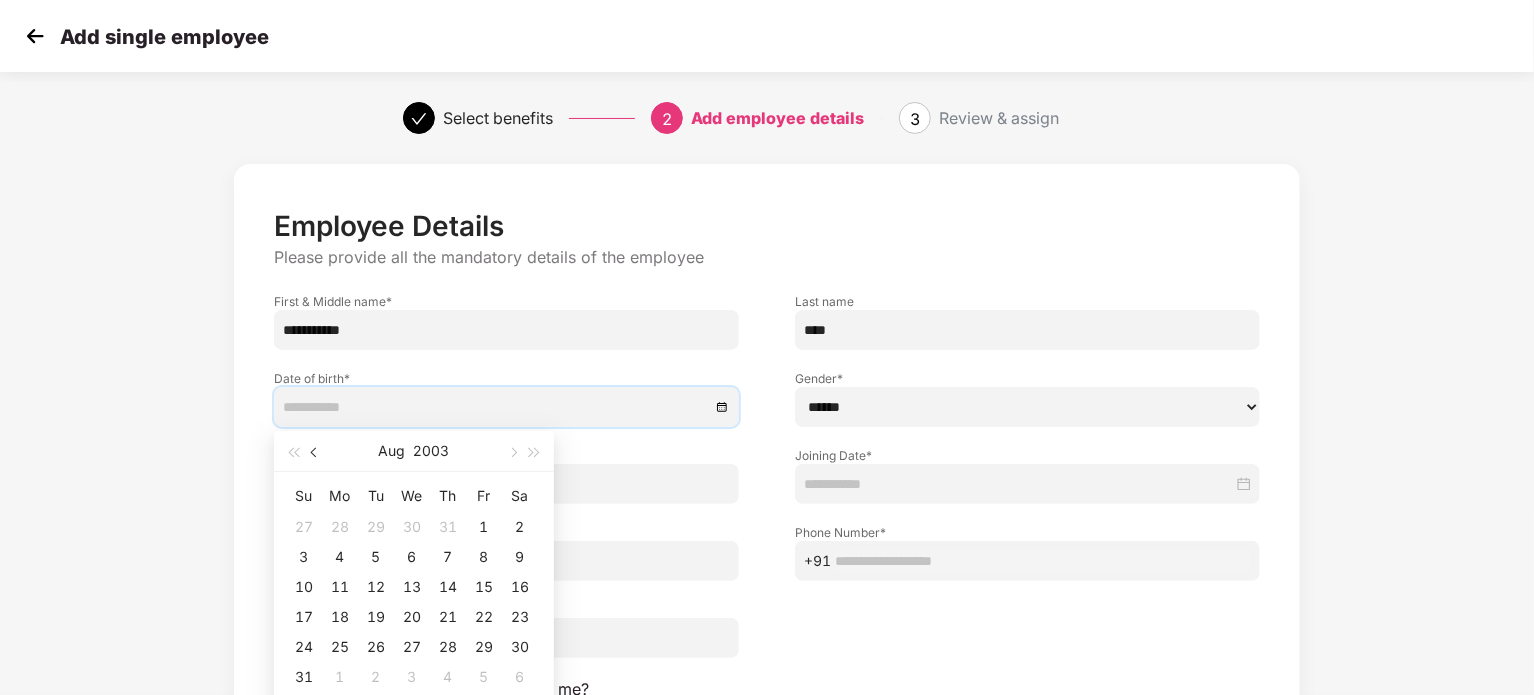 click at bounding box center (315, 451) 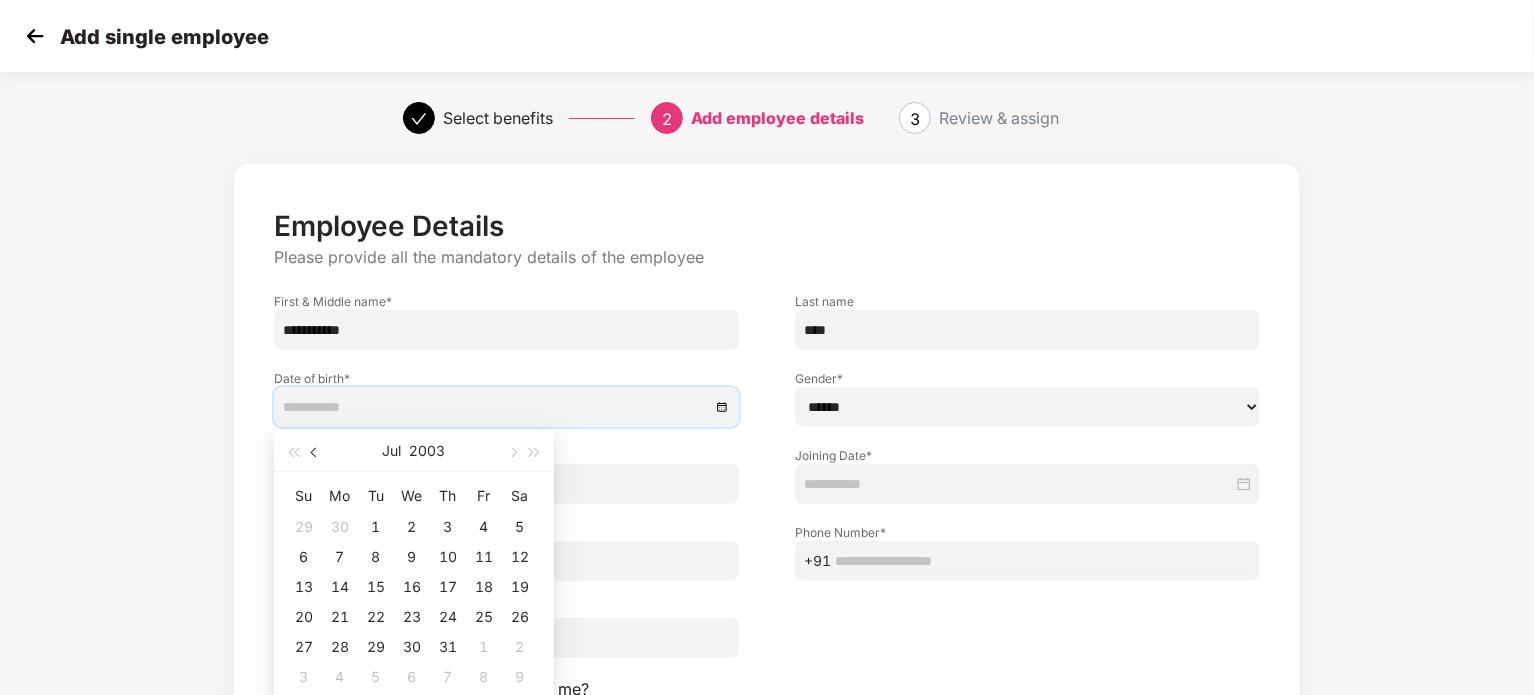 click at bounding box center (315, 451) 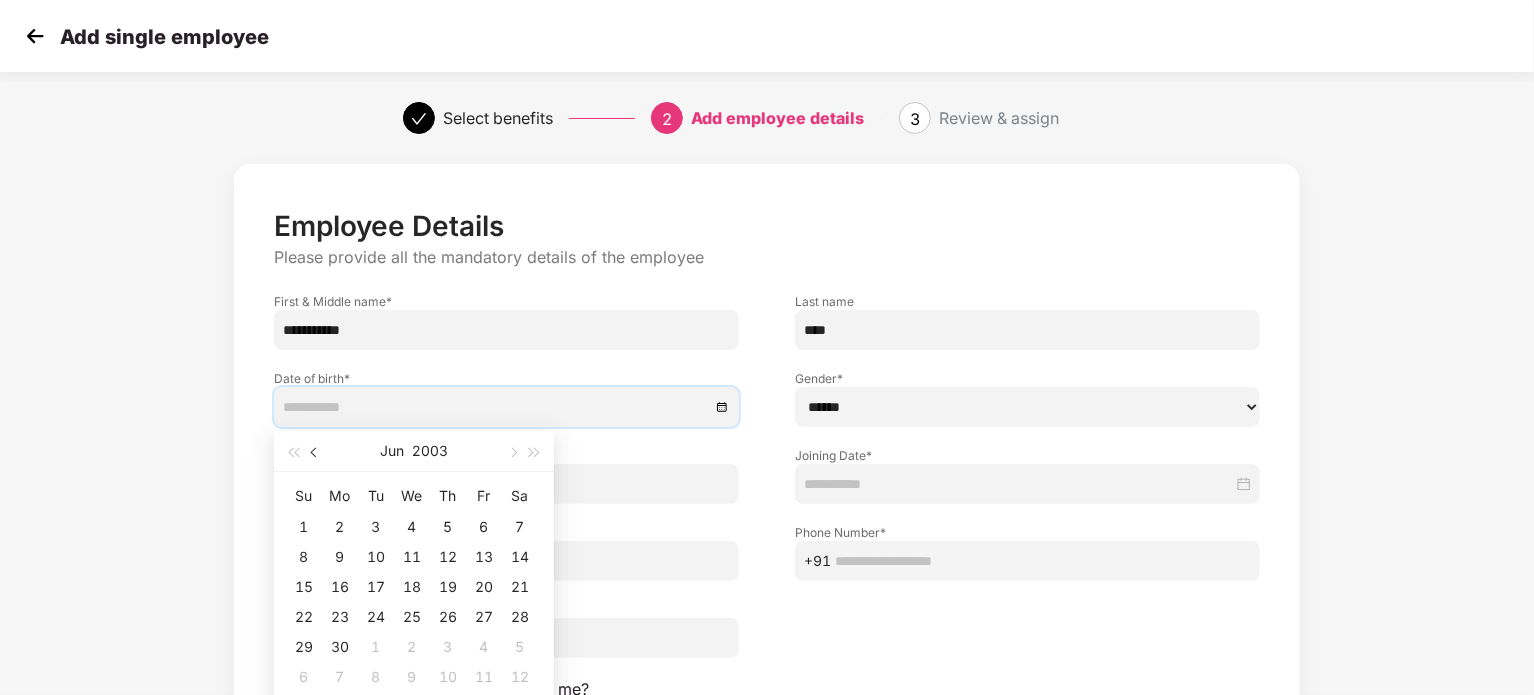 click at bounding box center (316, 453) 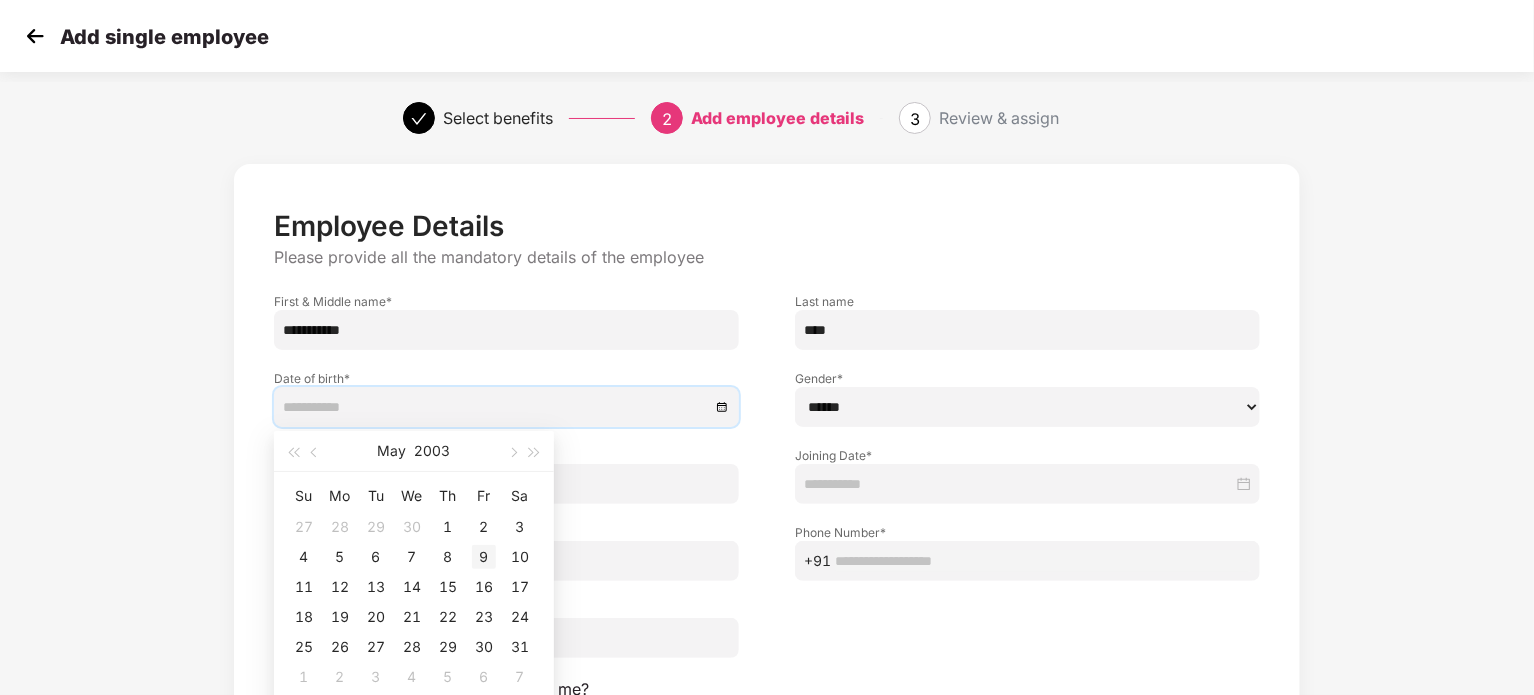 type on "**********" 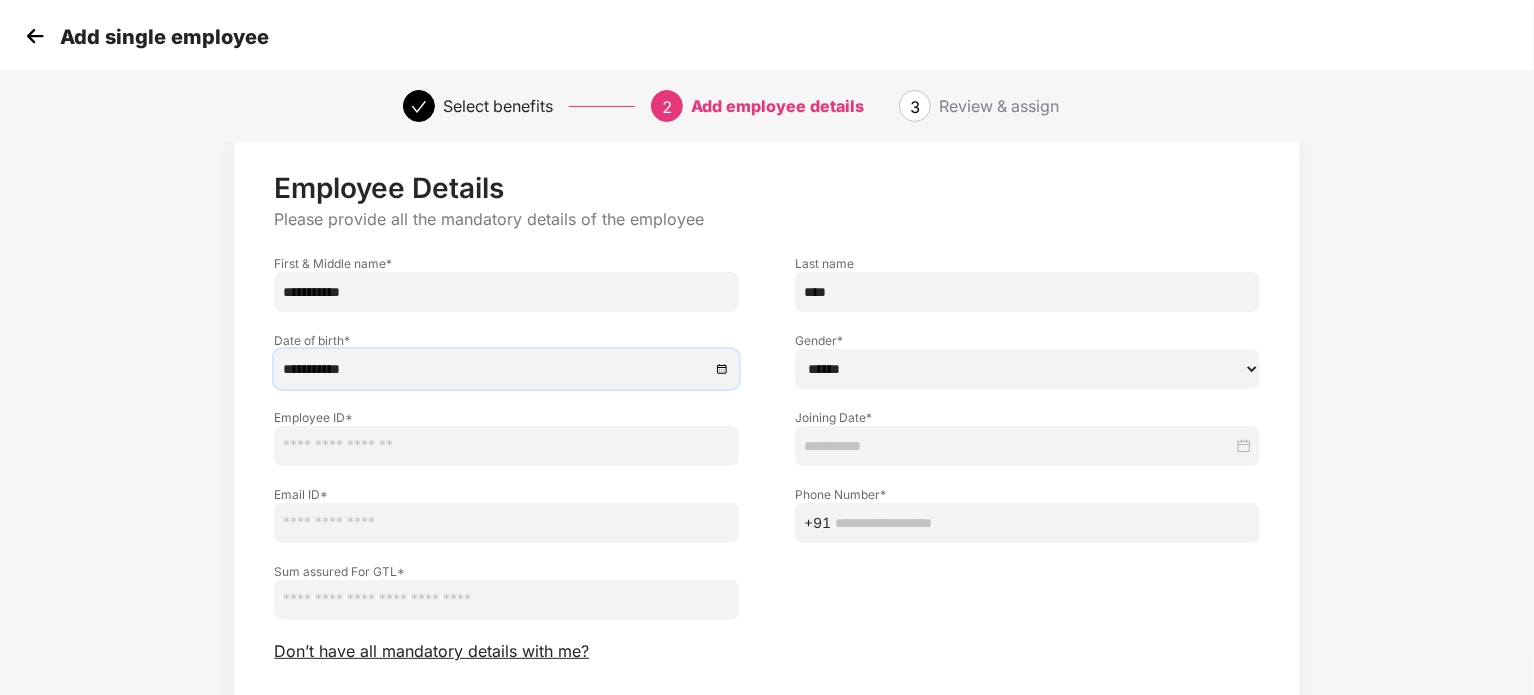 scroll, scrollTop: 42, scrollLeft: 0, axis: vertical 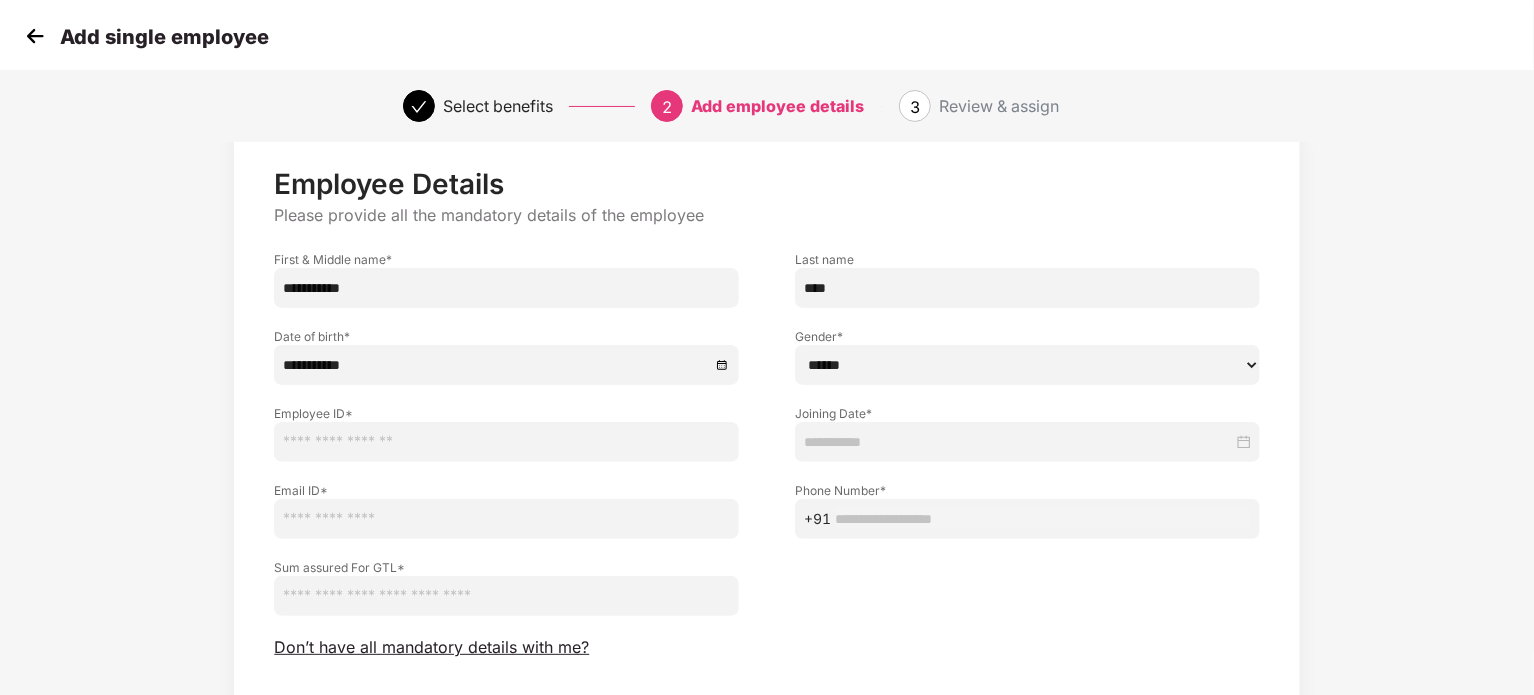 click on "****** **** ******" at bounding box center [1027, 365] 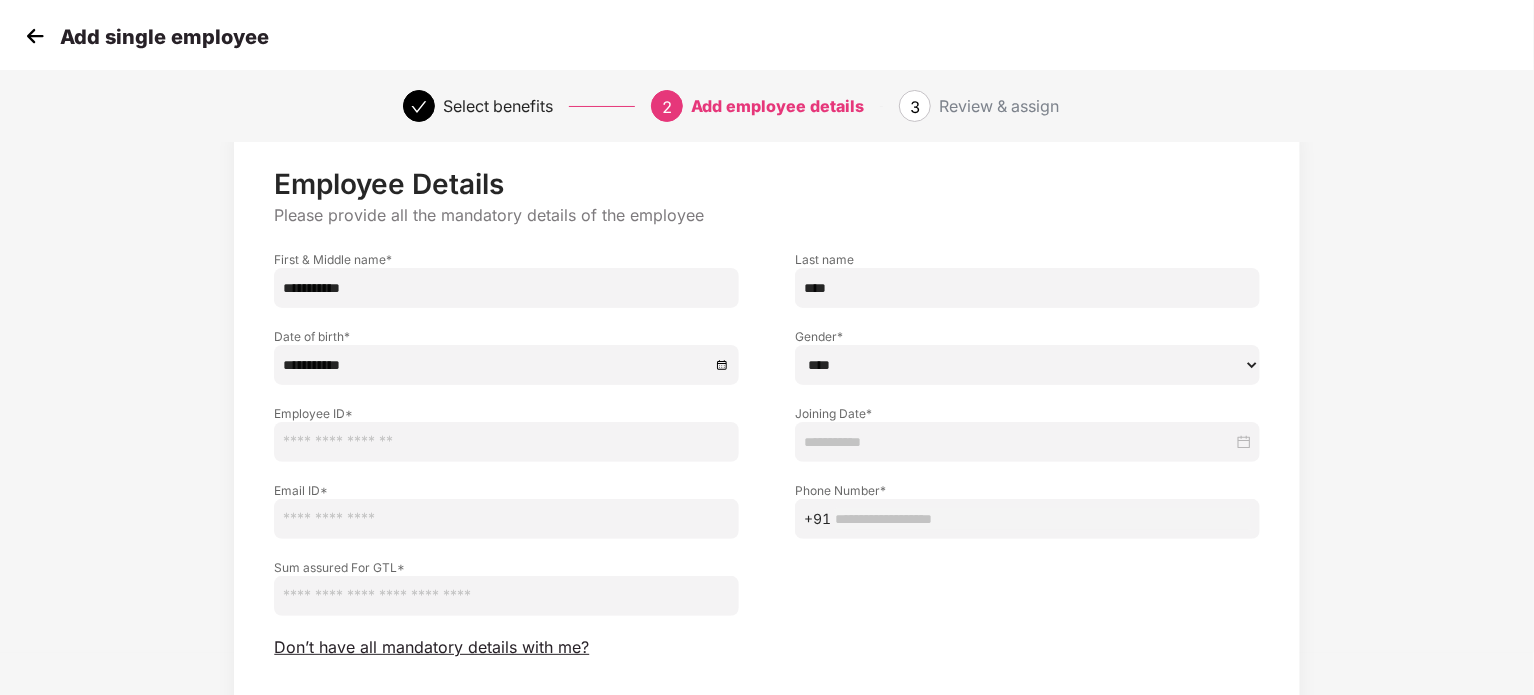 click on "****** **** ******" at bounding box center [1027, 365] 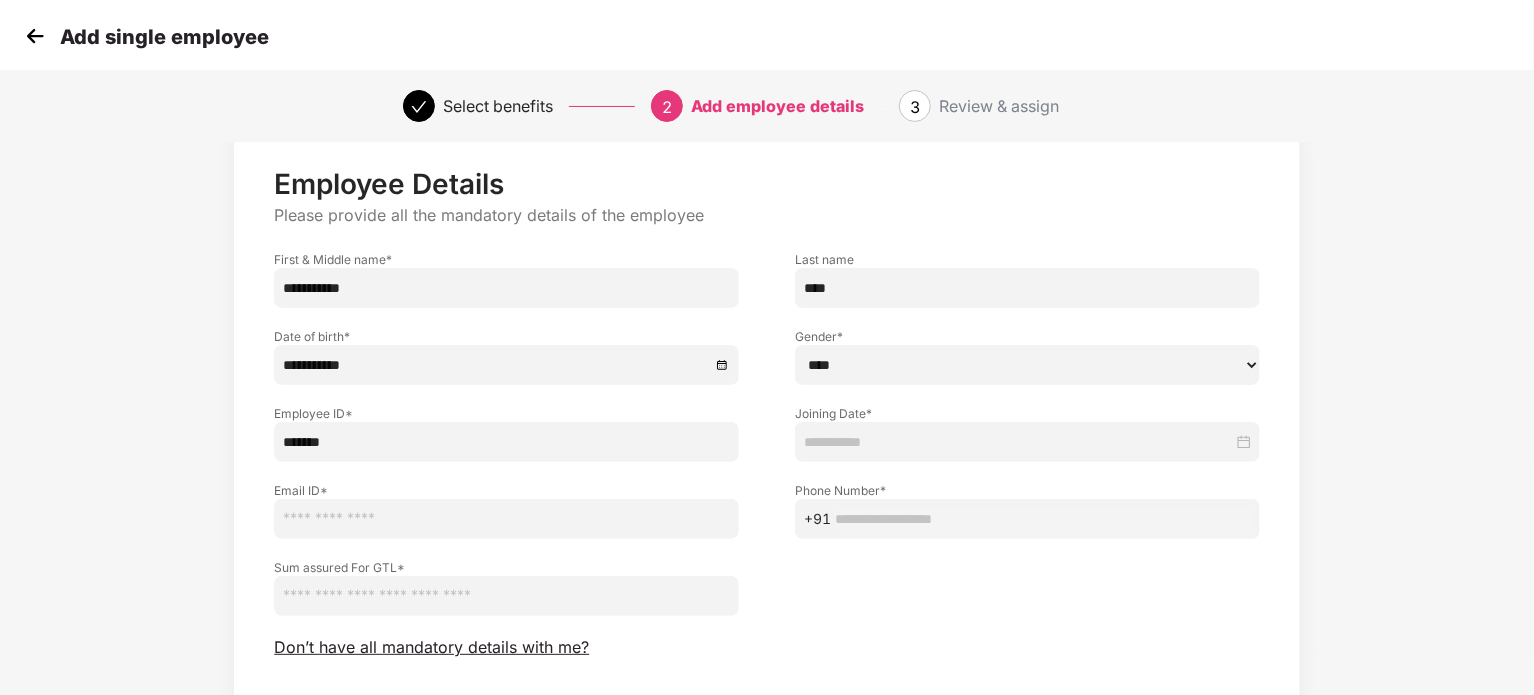 type on "*******" 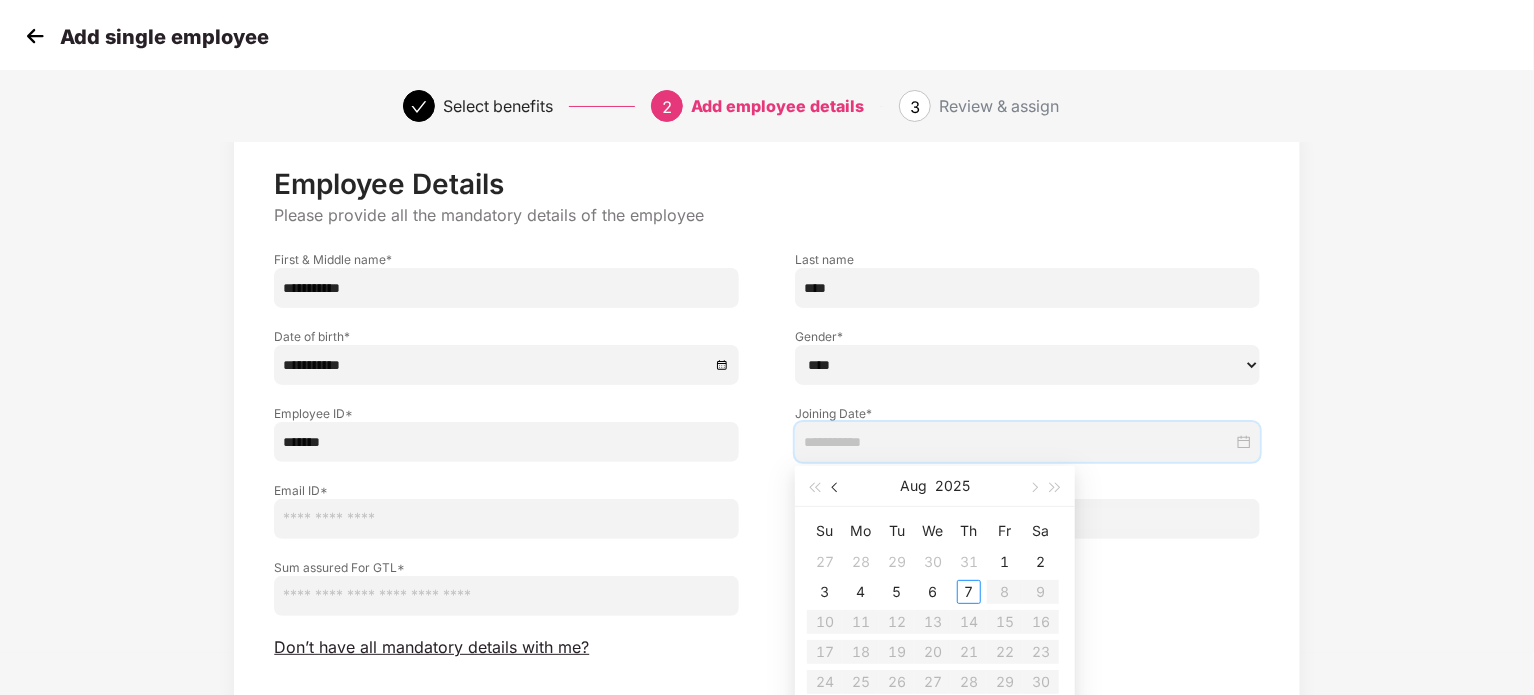 click at bounding box center [837, 487] 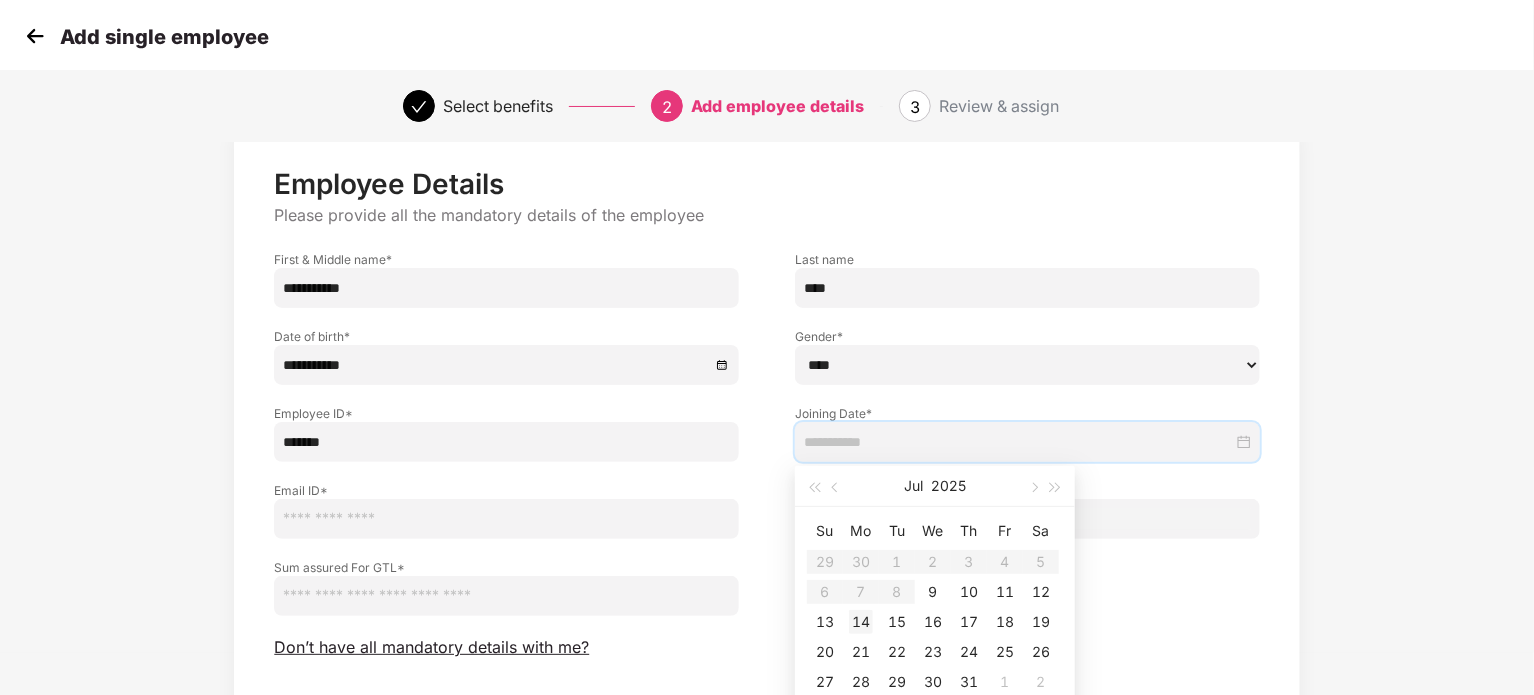 type on "**********" 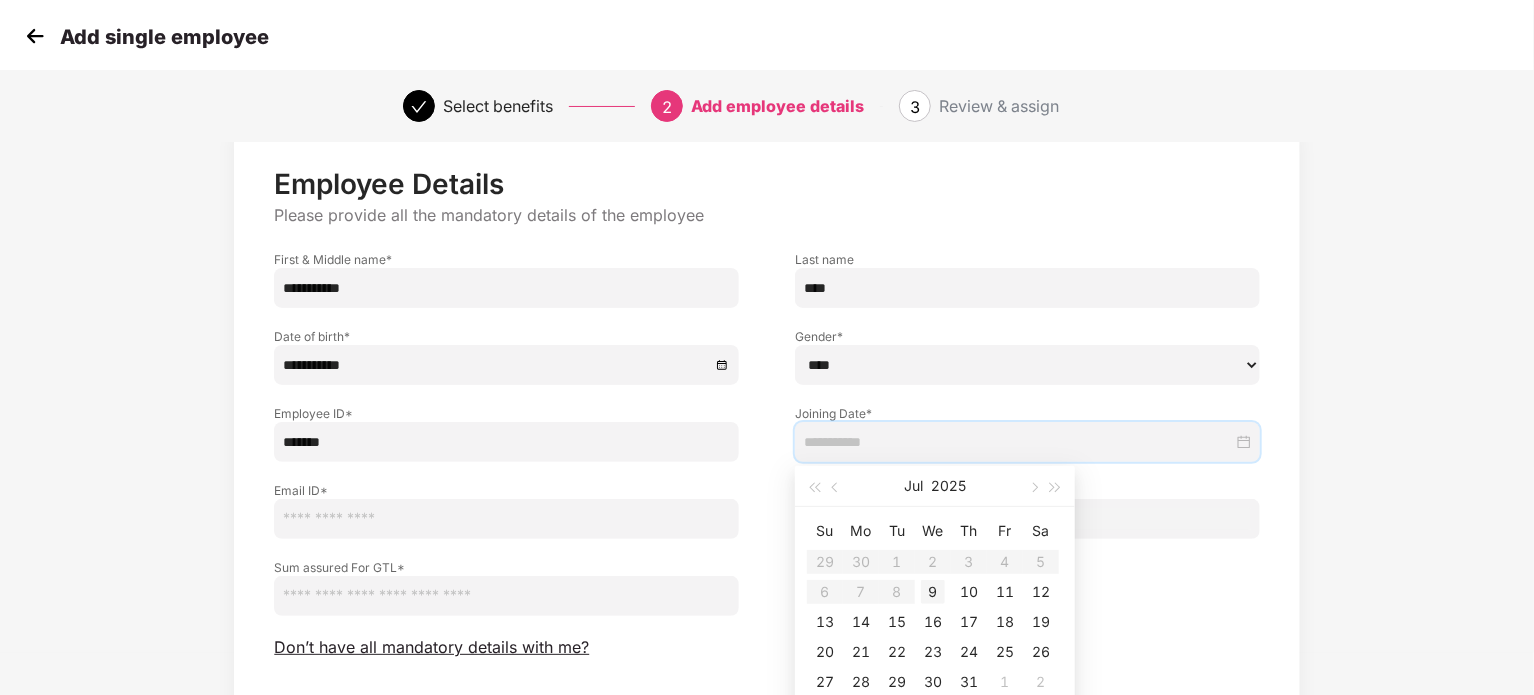 type on "**********" 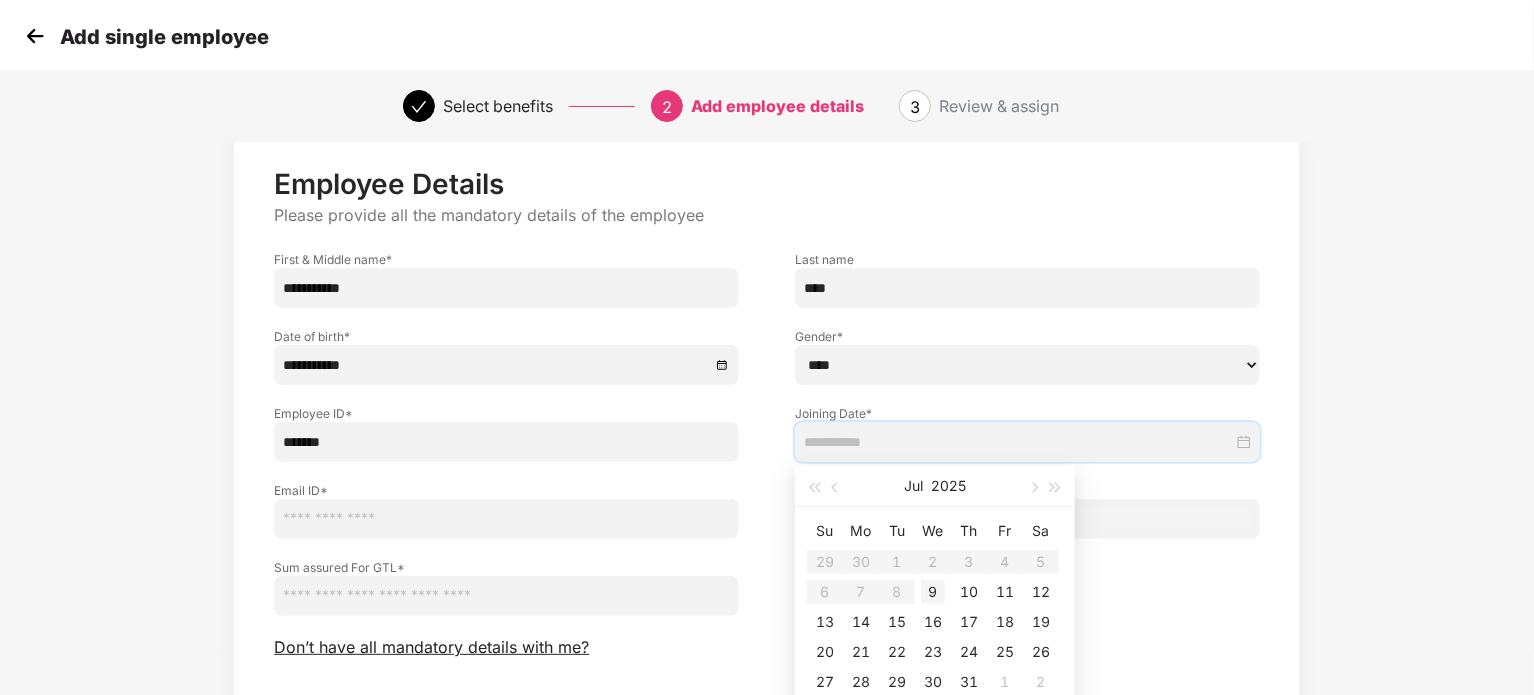 click on "9" at bounding box center [933, 592] 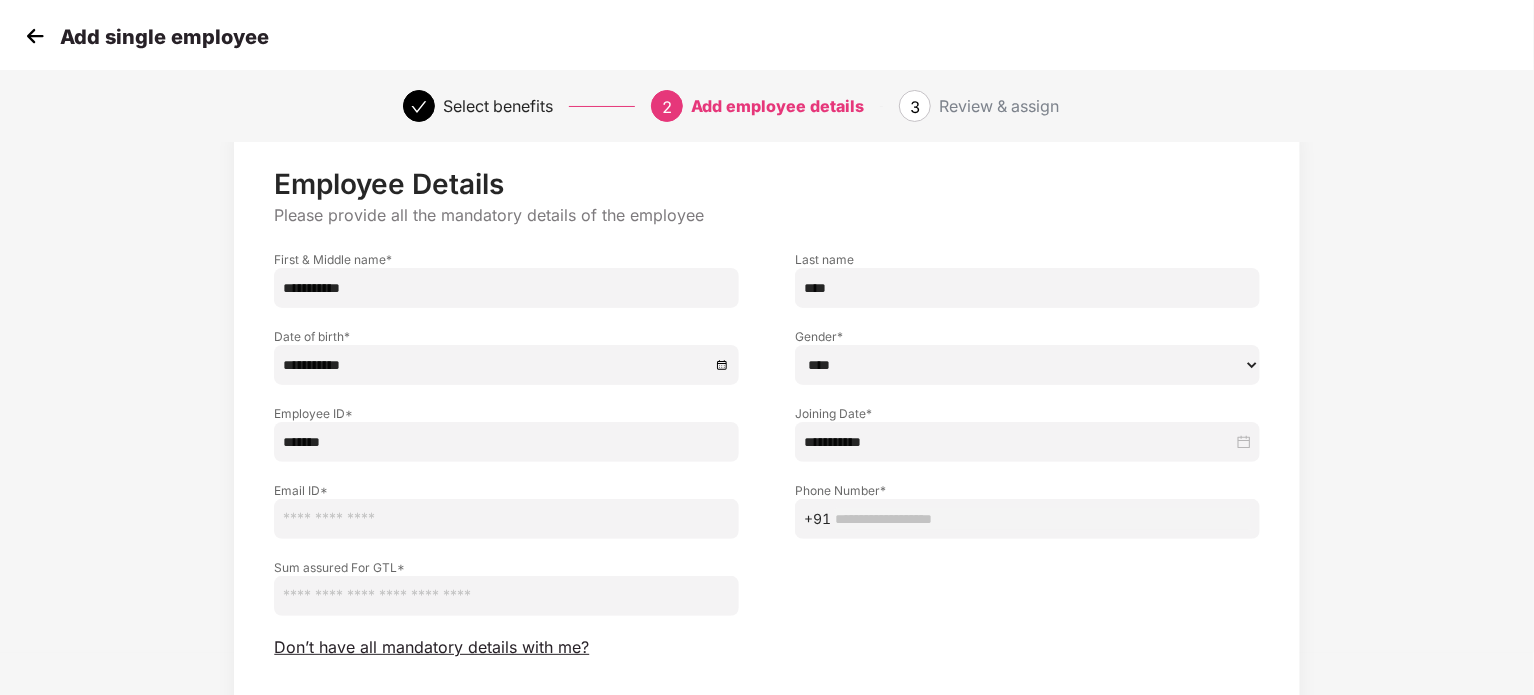 click at bounding box center [506, 519] 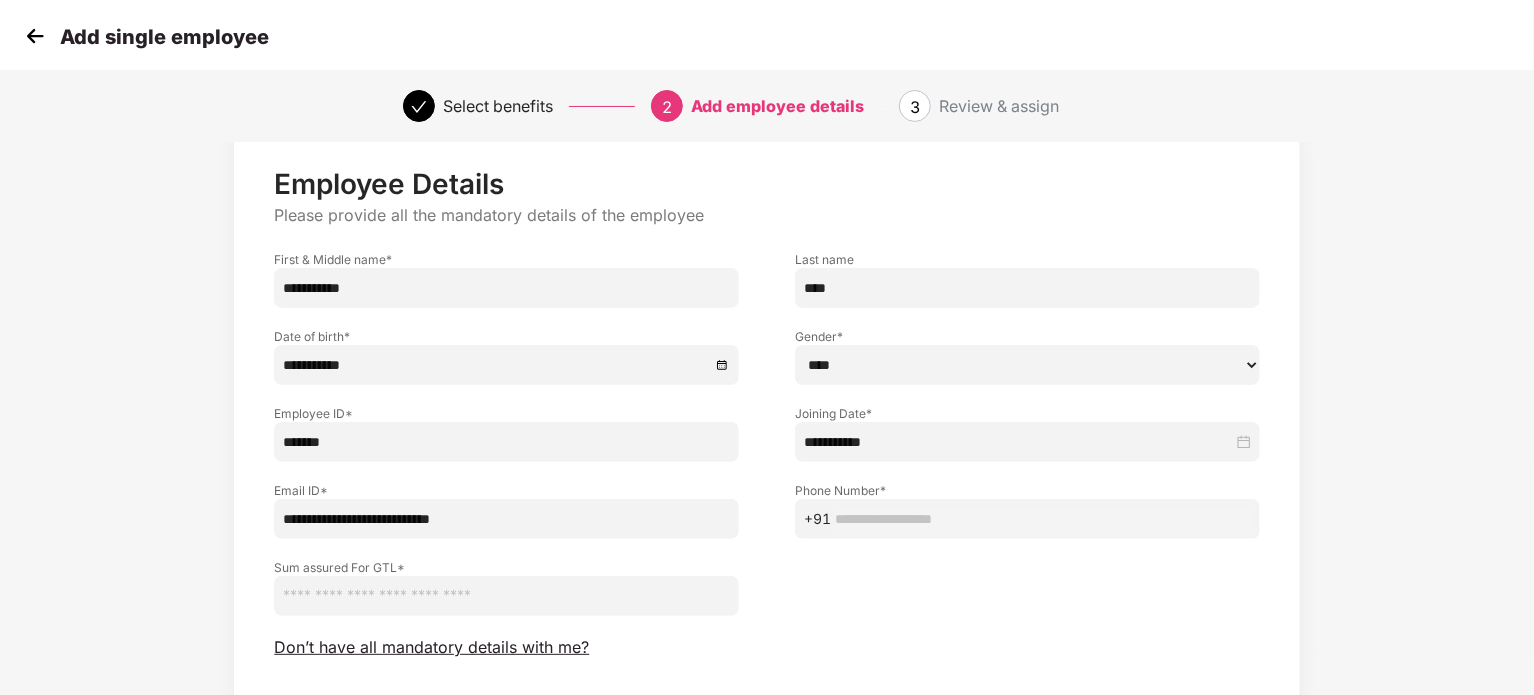 type on "**********" 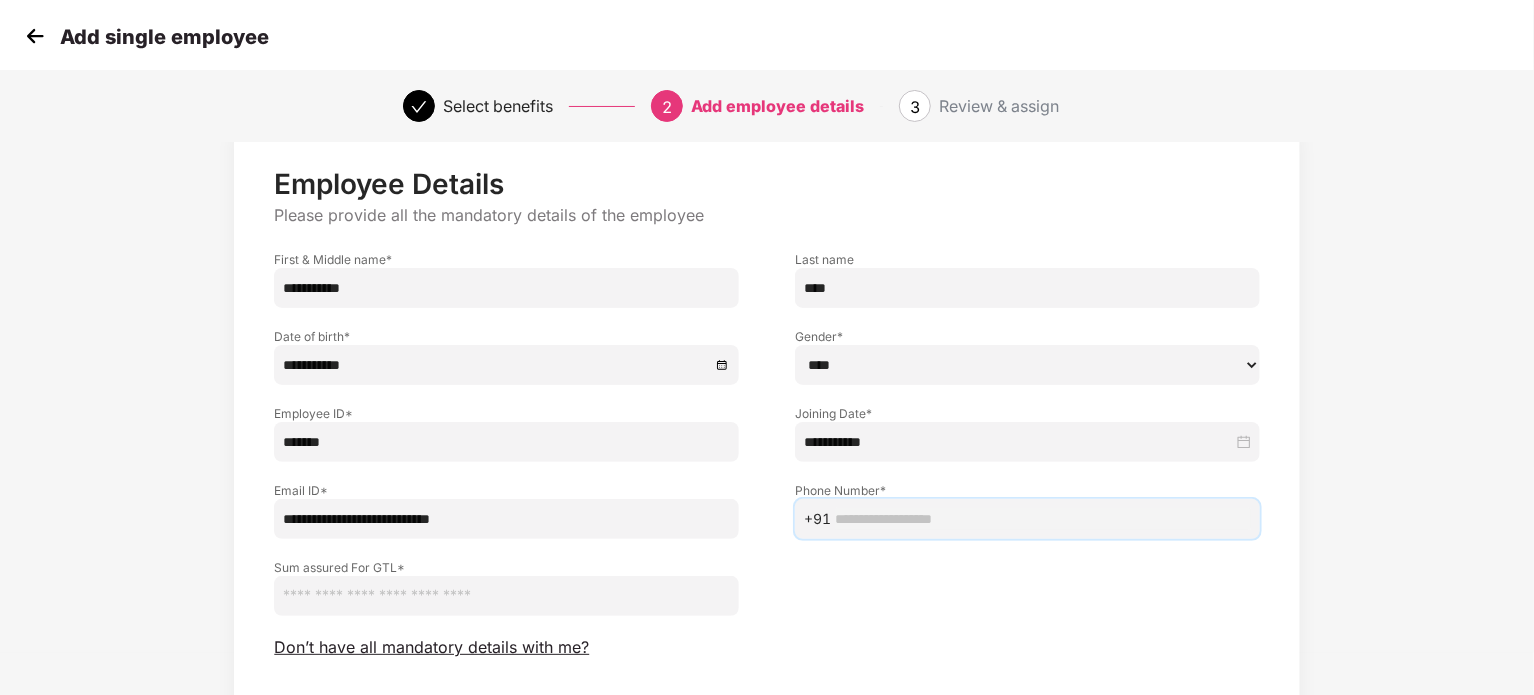 click at bounding box center (1043, 519) 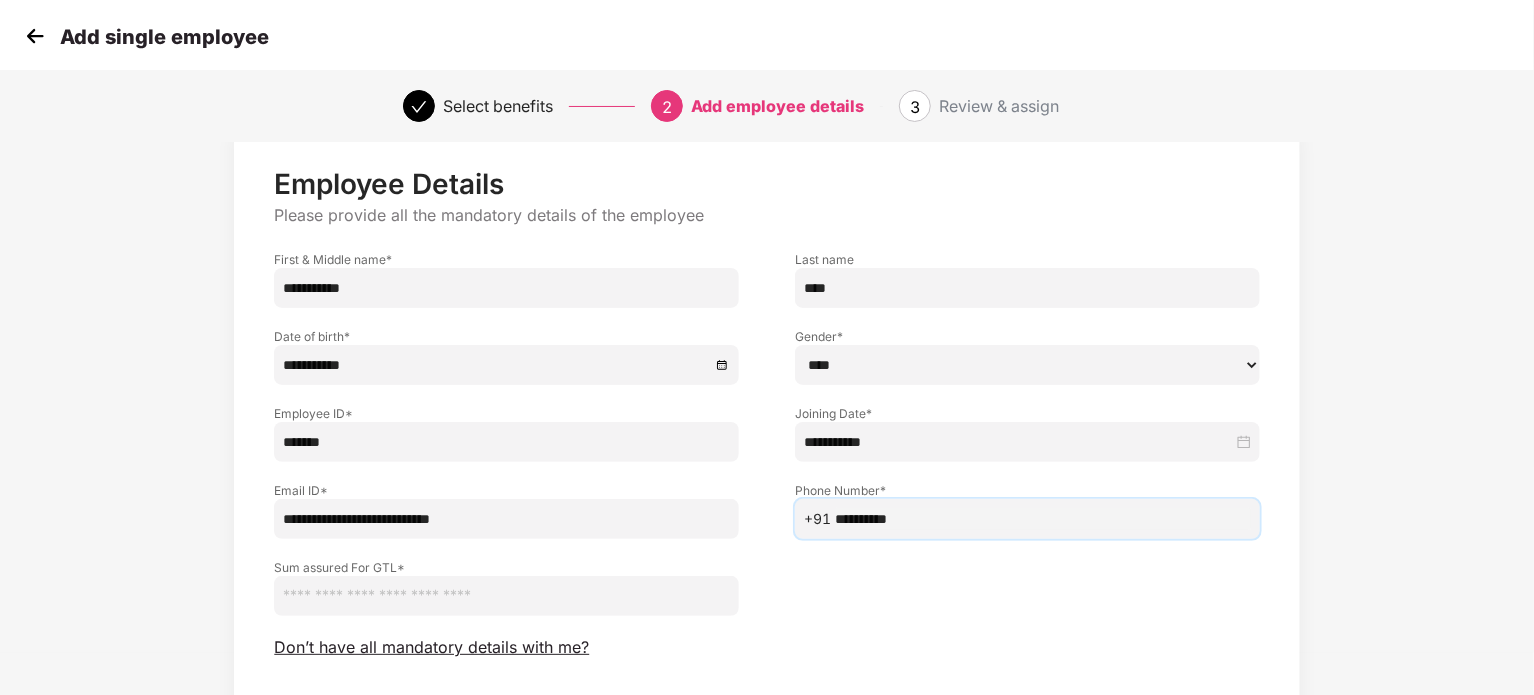 type on "**********" 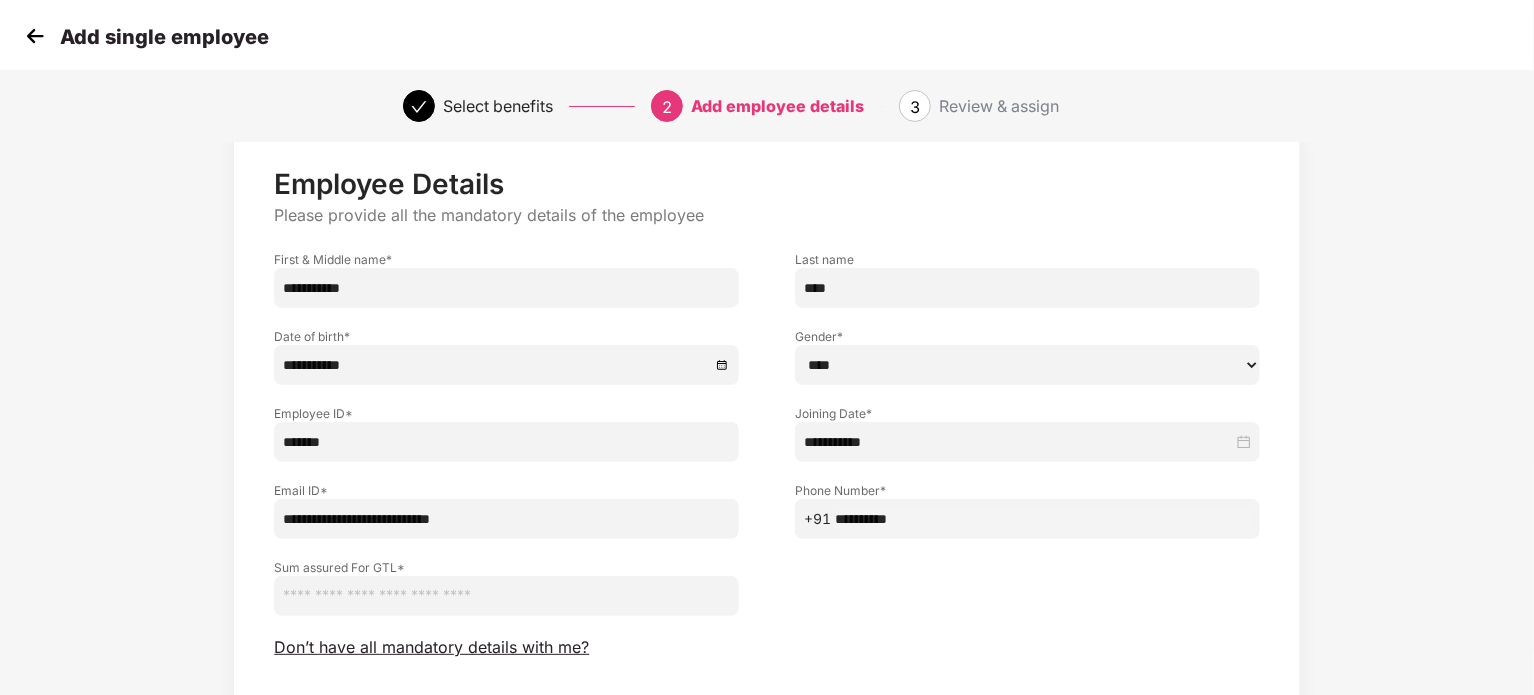 click on "Sum assured For GTL  *" at bounding box center [766, 577] 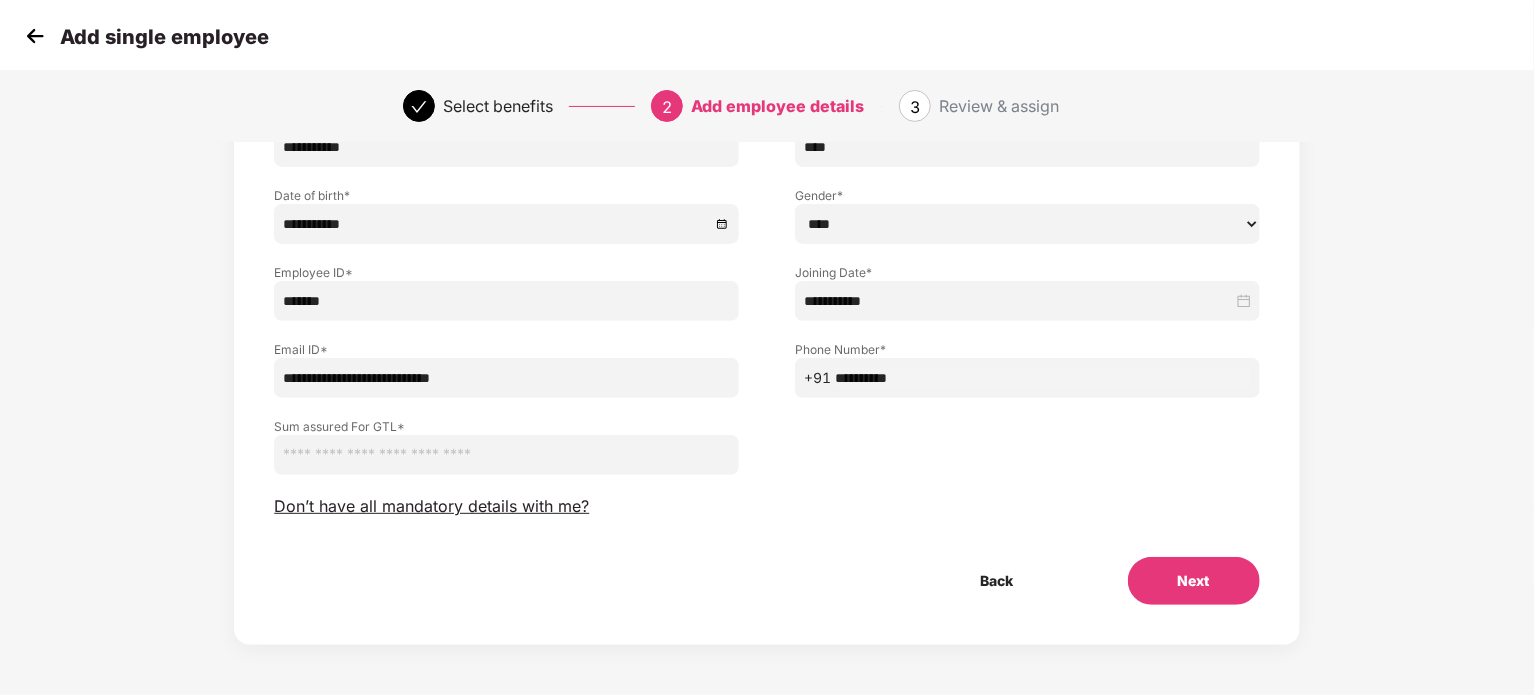click on "Next" at bounding box center (1194, 581) 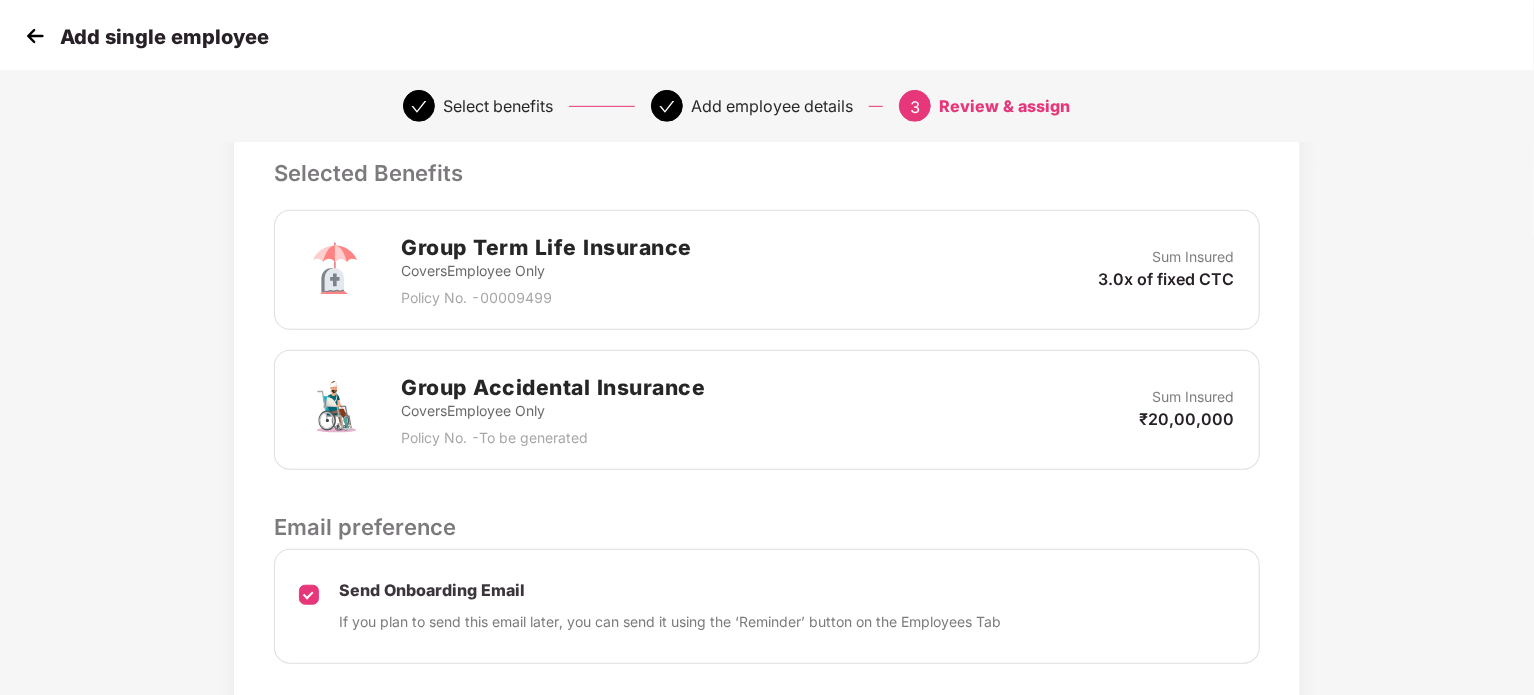 scroll, scrollTop: 667, scrollLeft: 0, axis: vertical 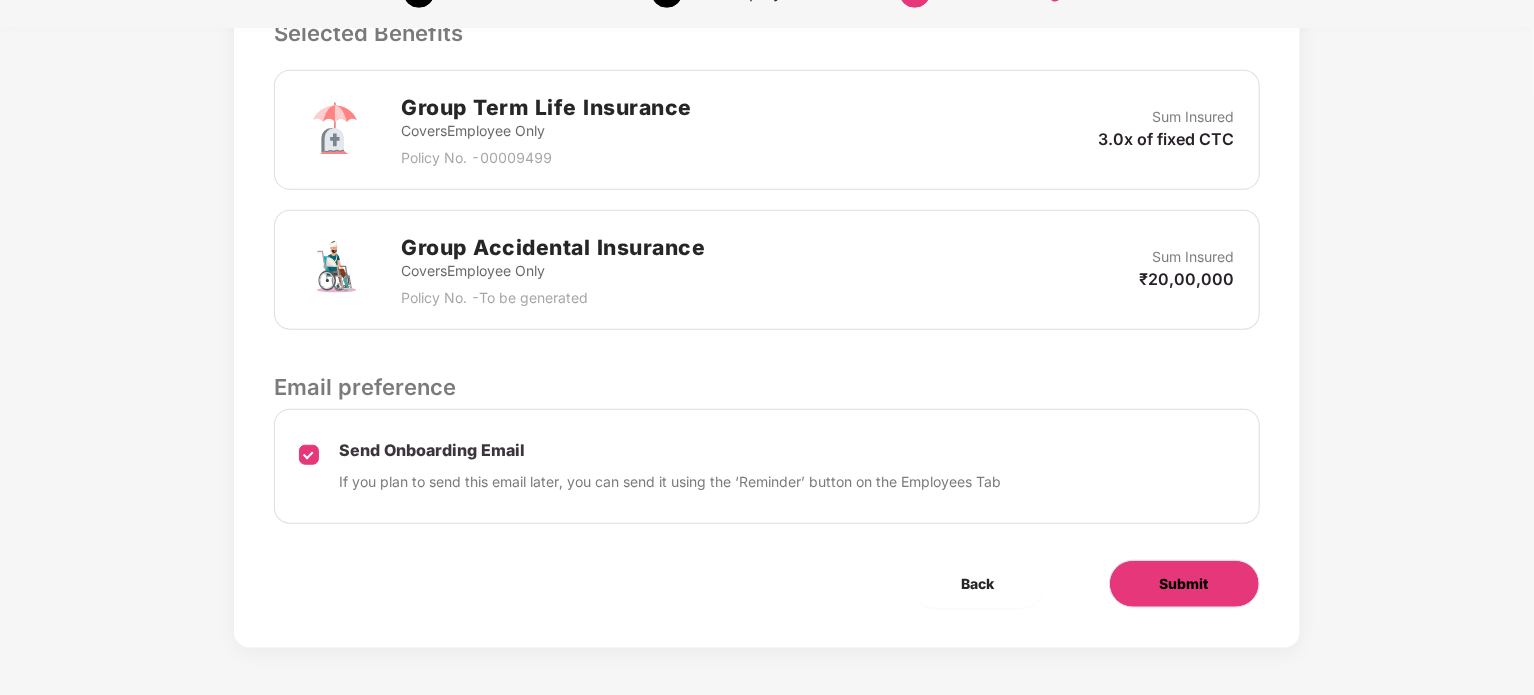 click on "Submit" at bounding box center (1184, 584) 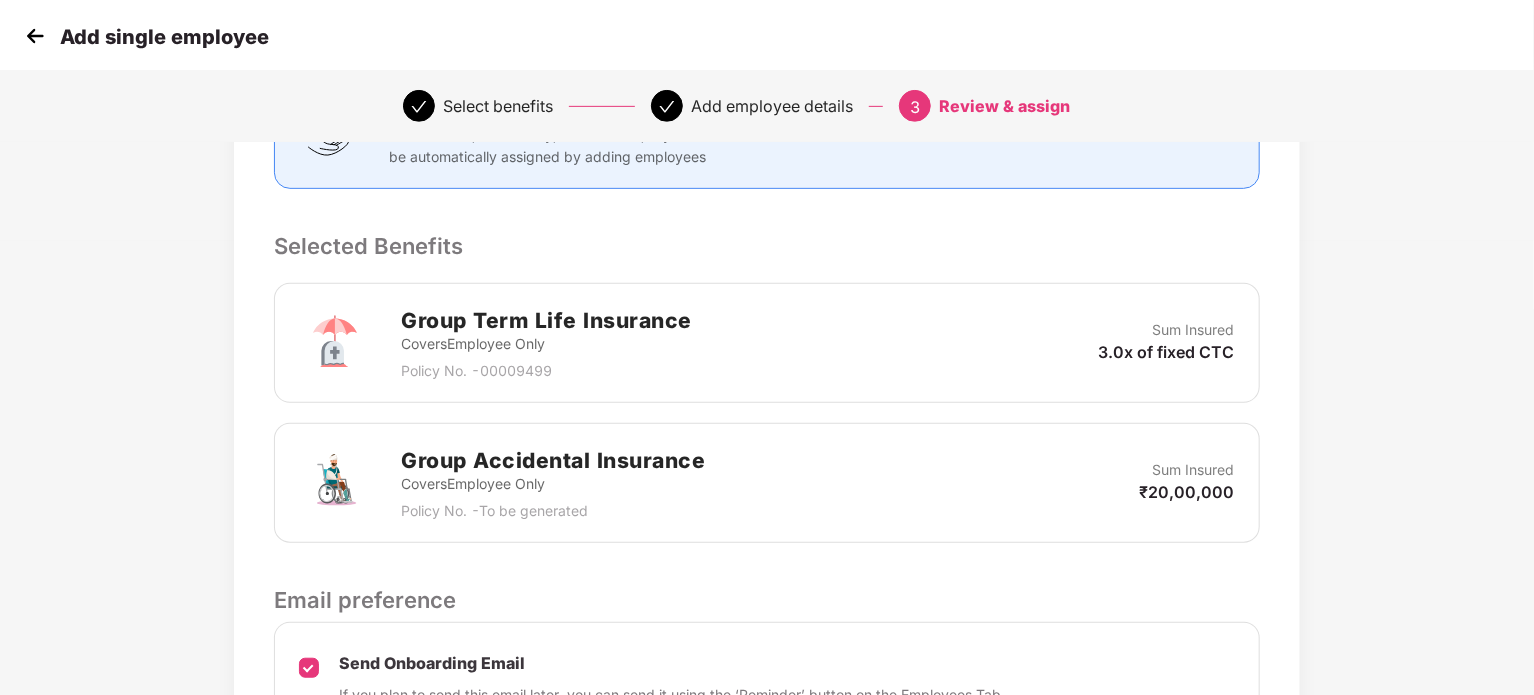 scroll, scrollTop: 0, scrollLeft: 0, axis: both 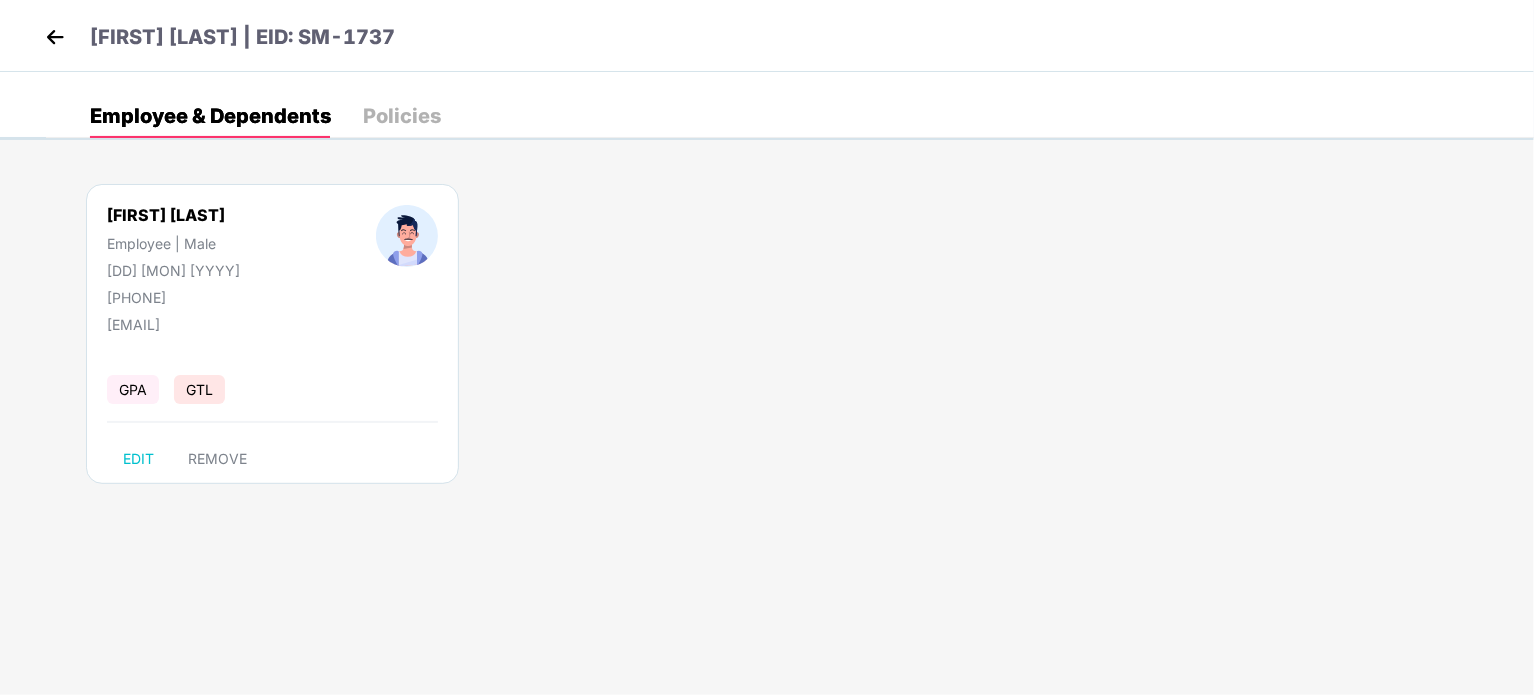click at bounding box center (55, 37) 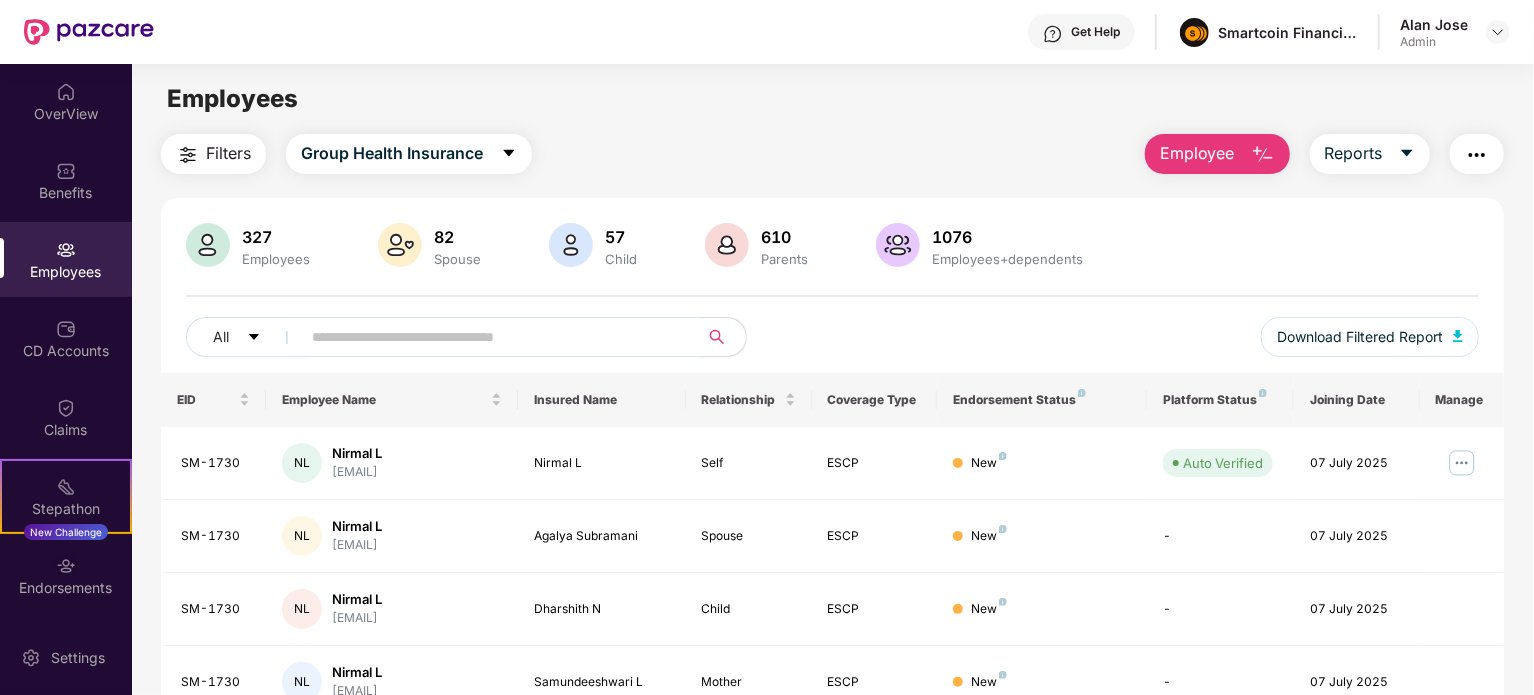 click at bounding box center [491, 337] 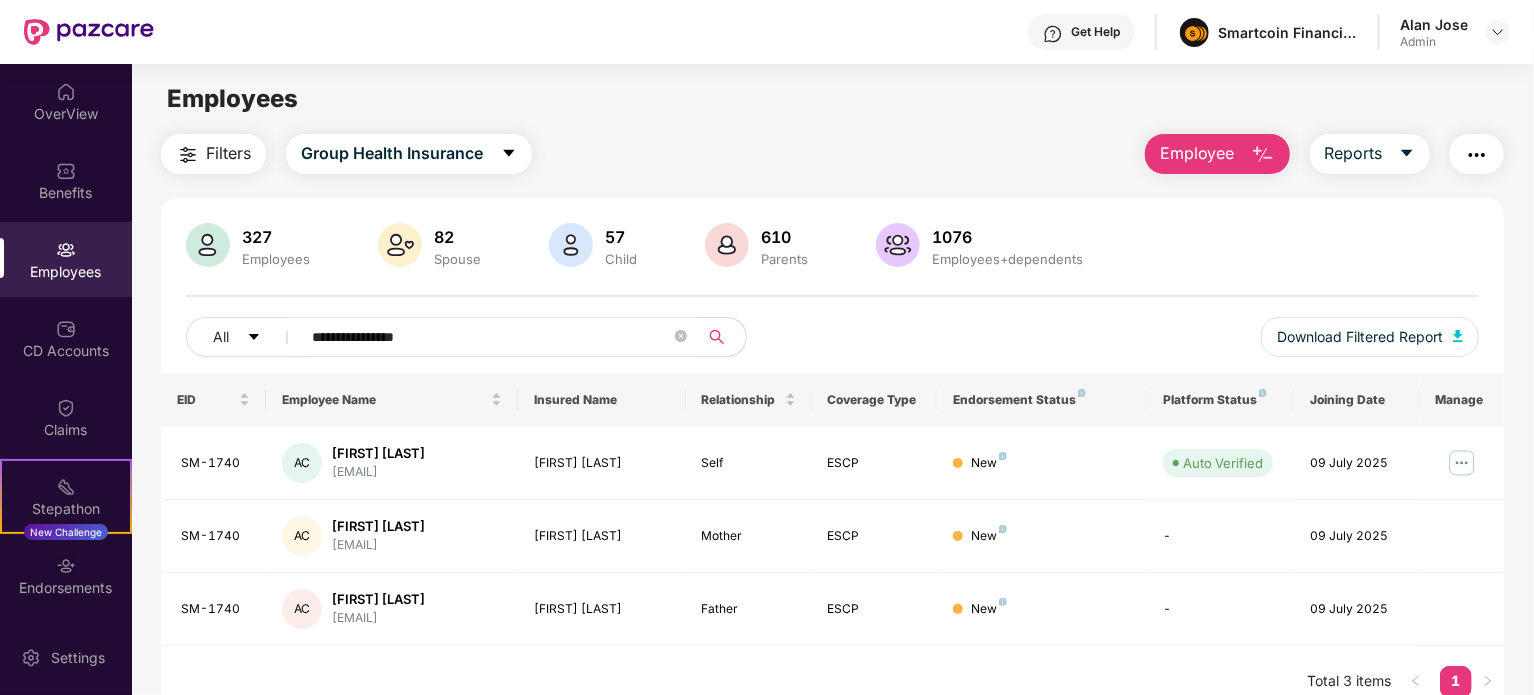 type on "**********" 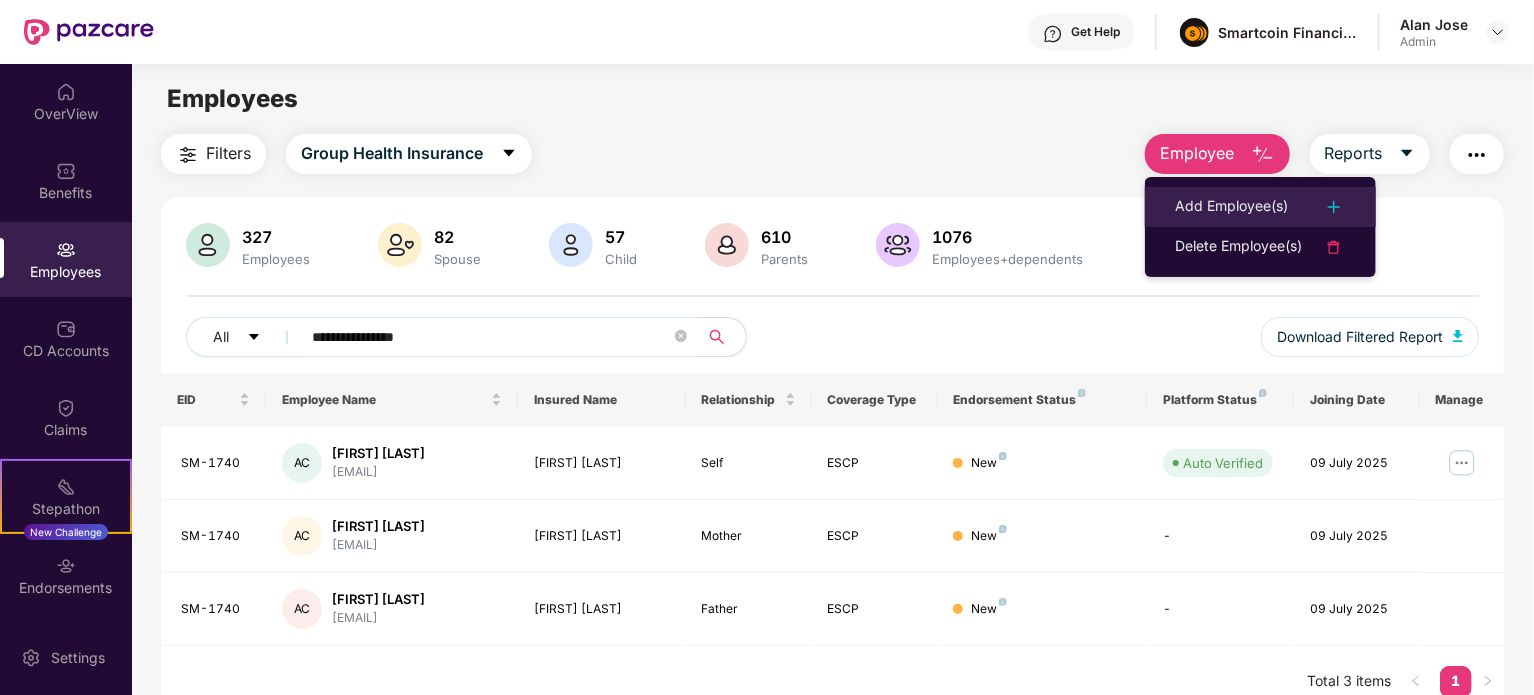 click on "Add Employee(s)" at bounding box center (1231, 207) 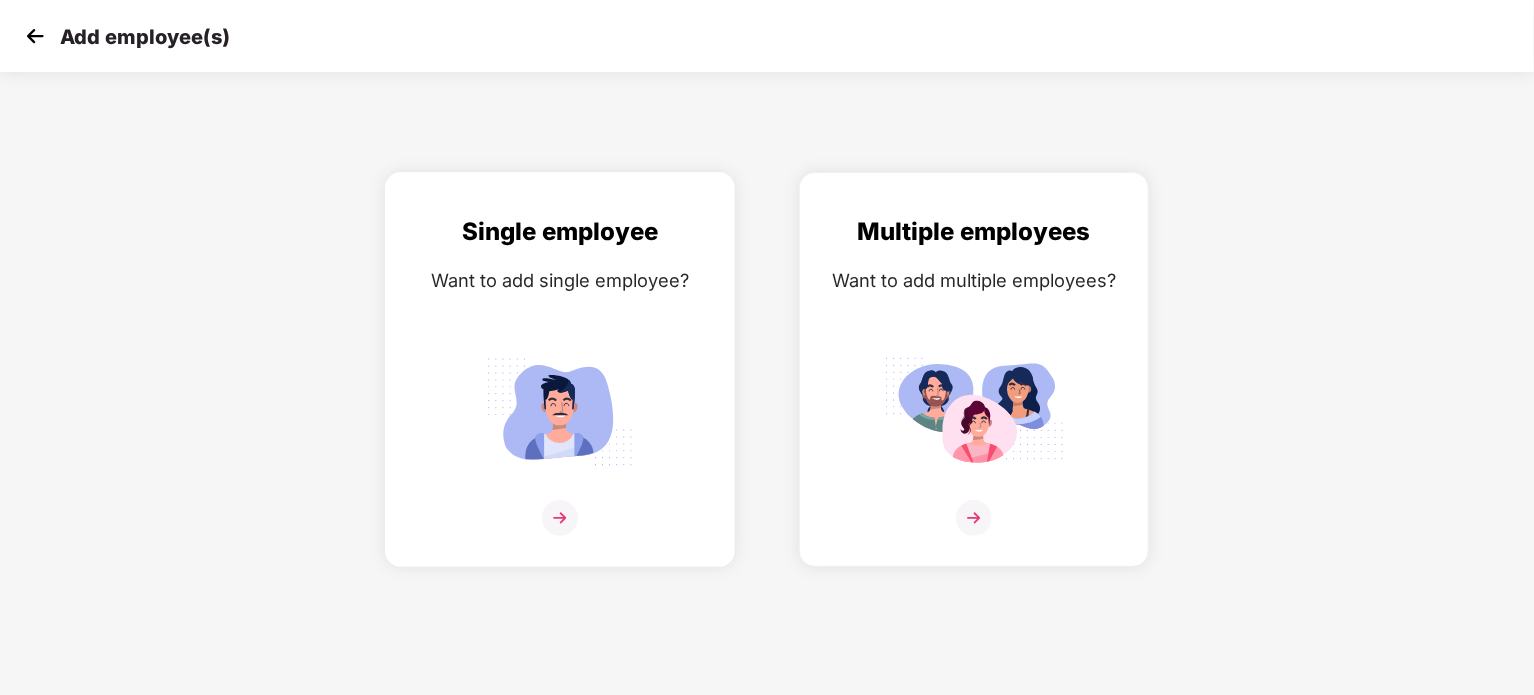 click at bounding box center (560, 411) 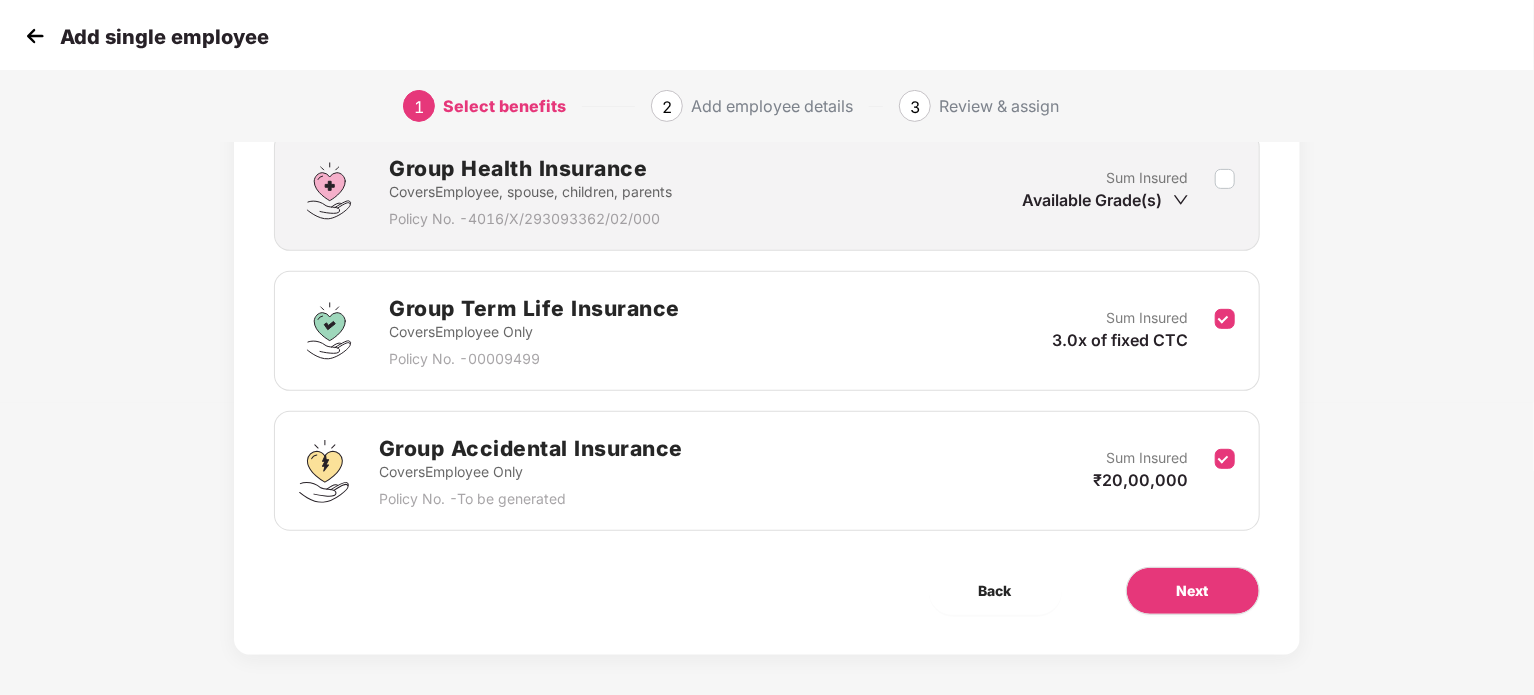 scroll, scrollTop: 300, scrollLeft: 0, axis: vertical 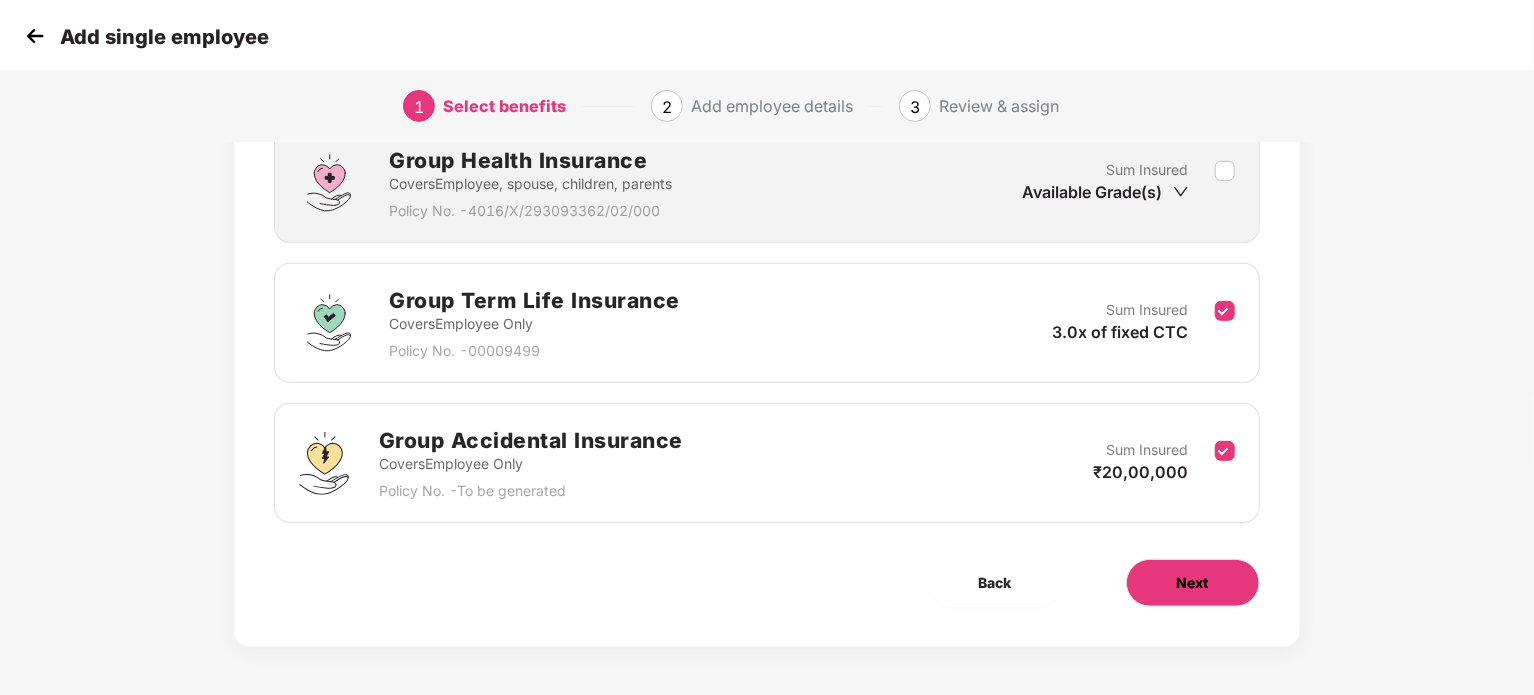 click on "Next" at bounding box center [1193, 583] 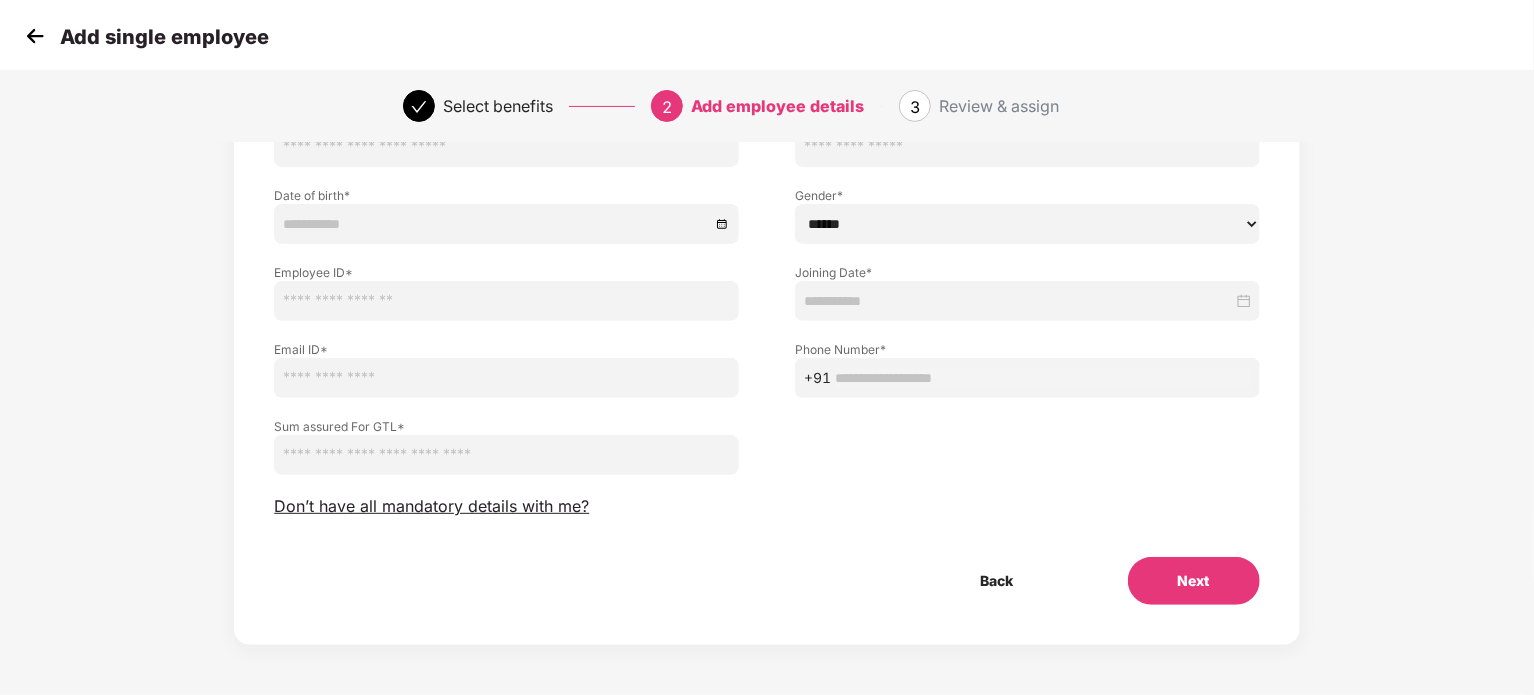 scroll, scrollTop: 0, scrollLeft: 0, axis: both 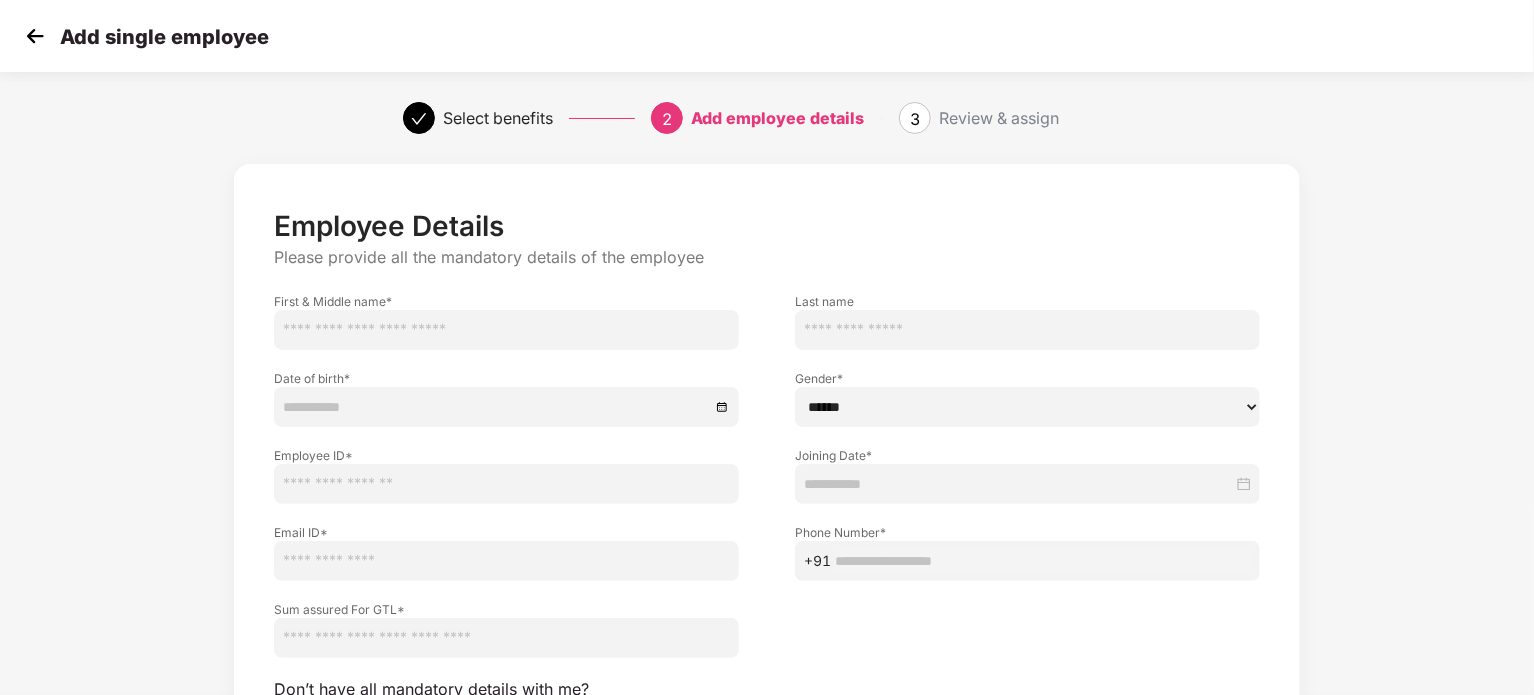 click at bounding box center [506, 330] 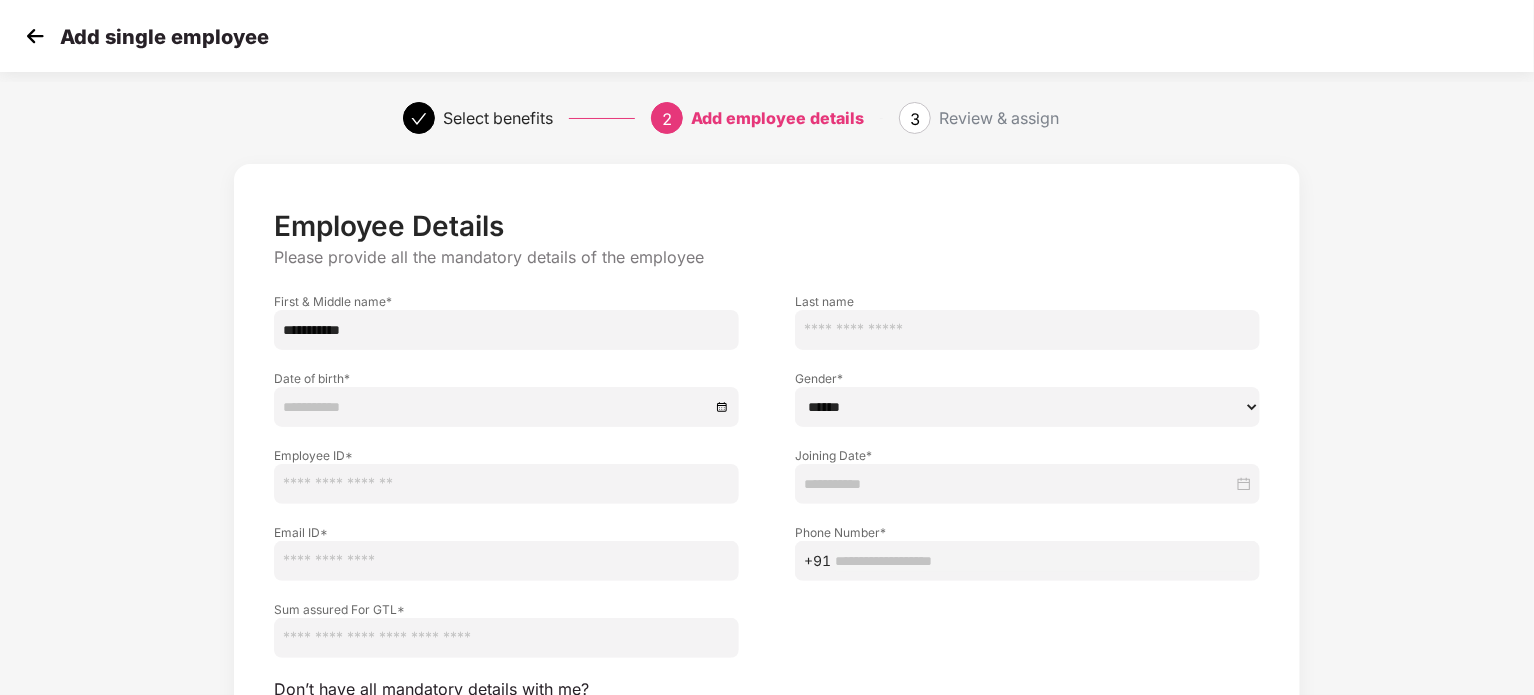 type on "**********" 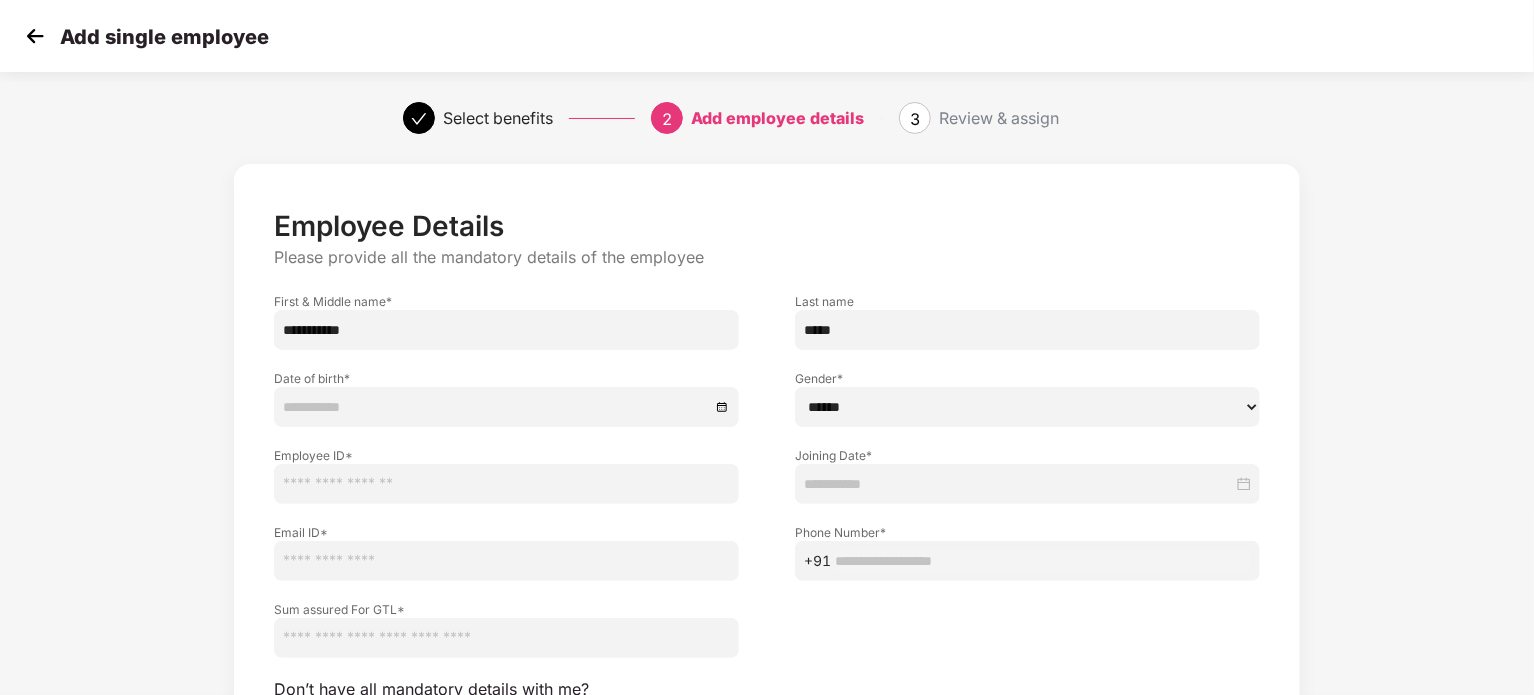 type on "*****" 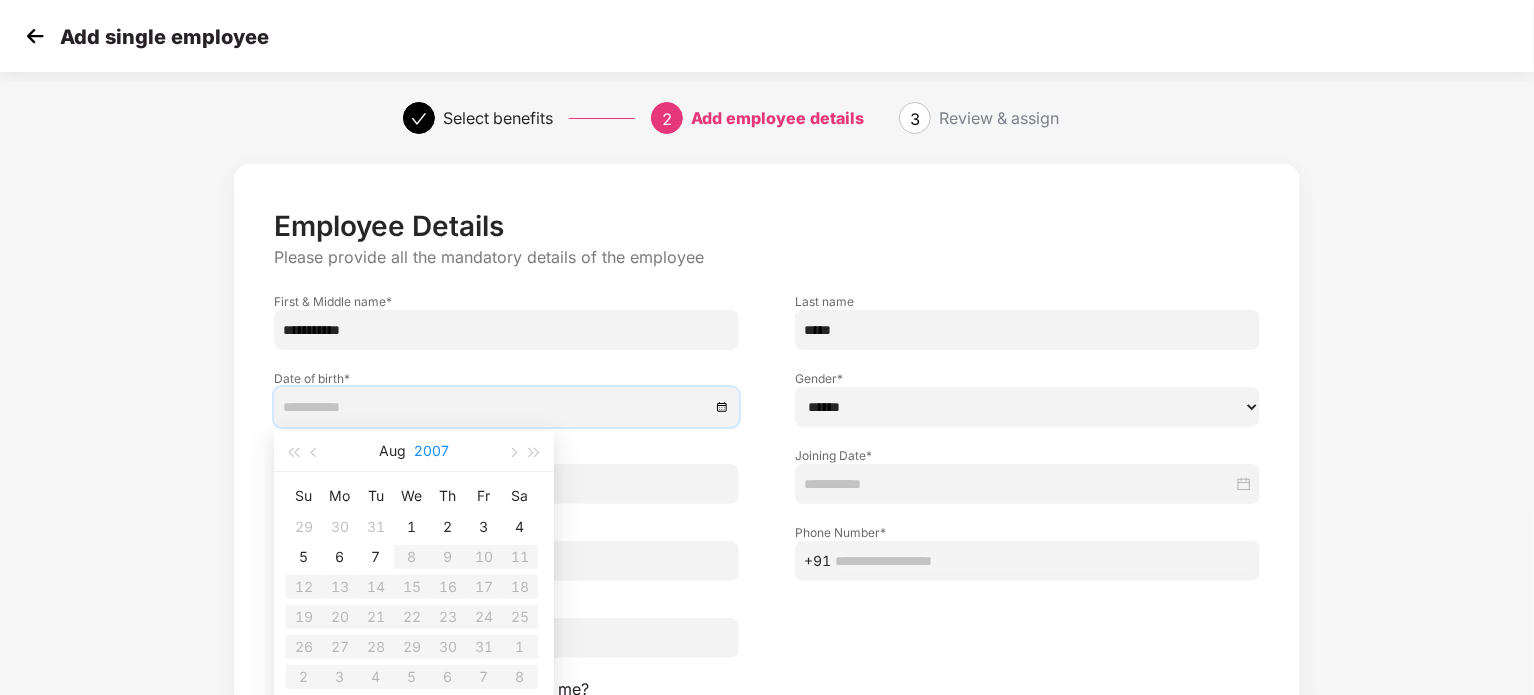 click on "2007" at bounding box center (431, 451) 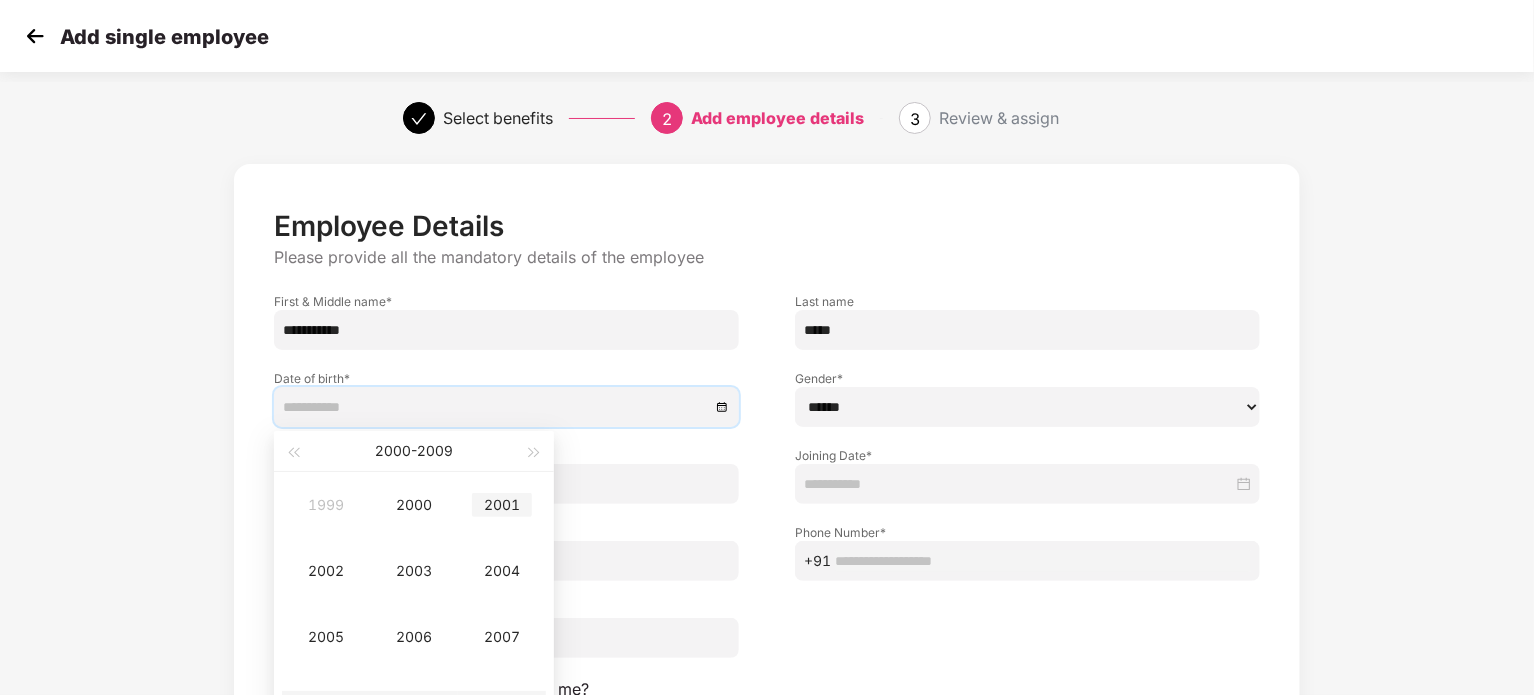 type on "**********" 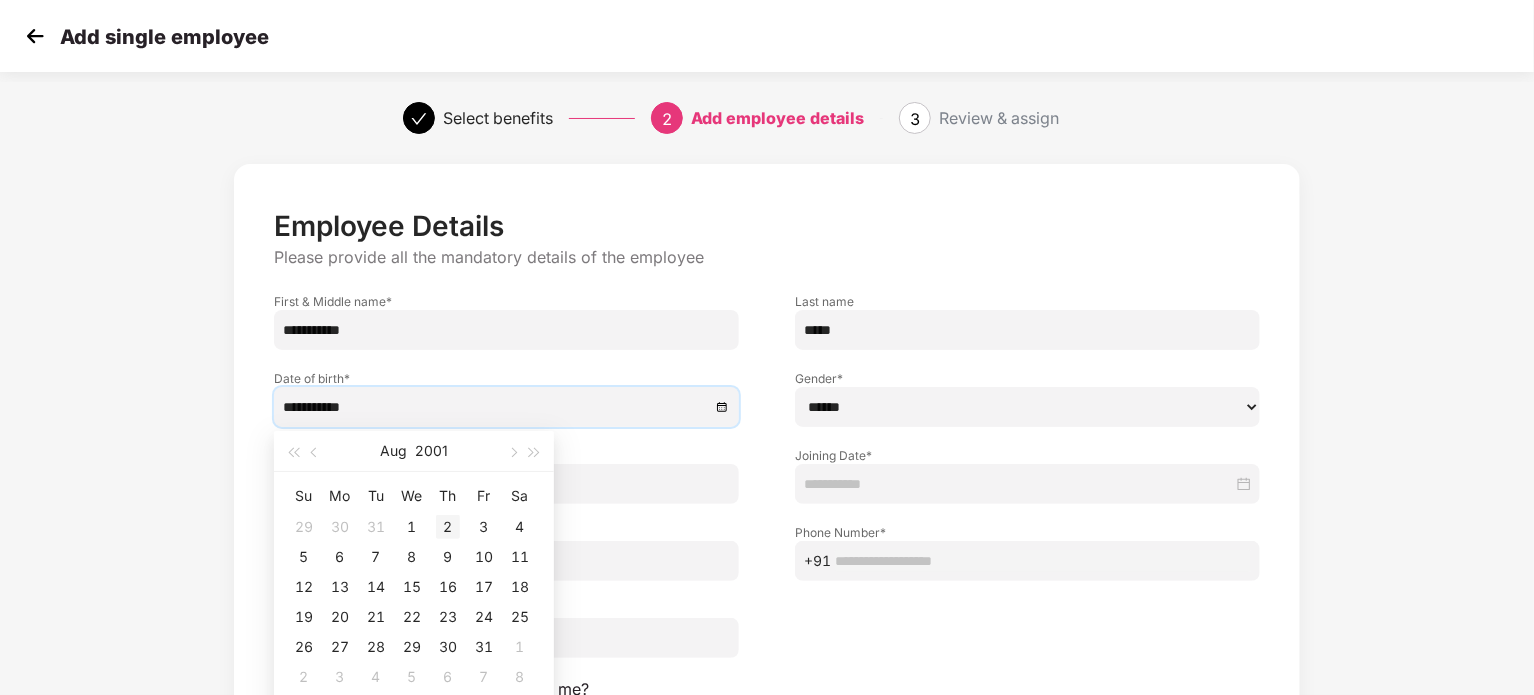 type on "**********" 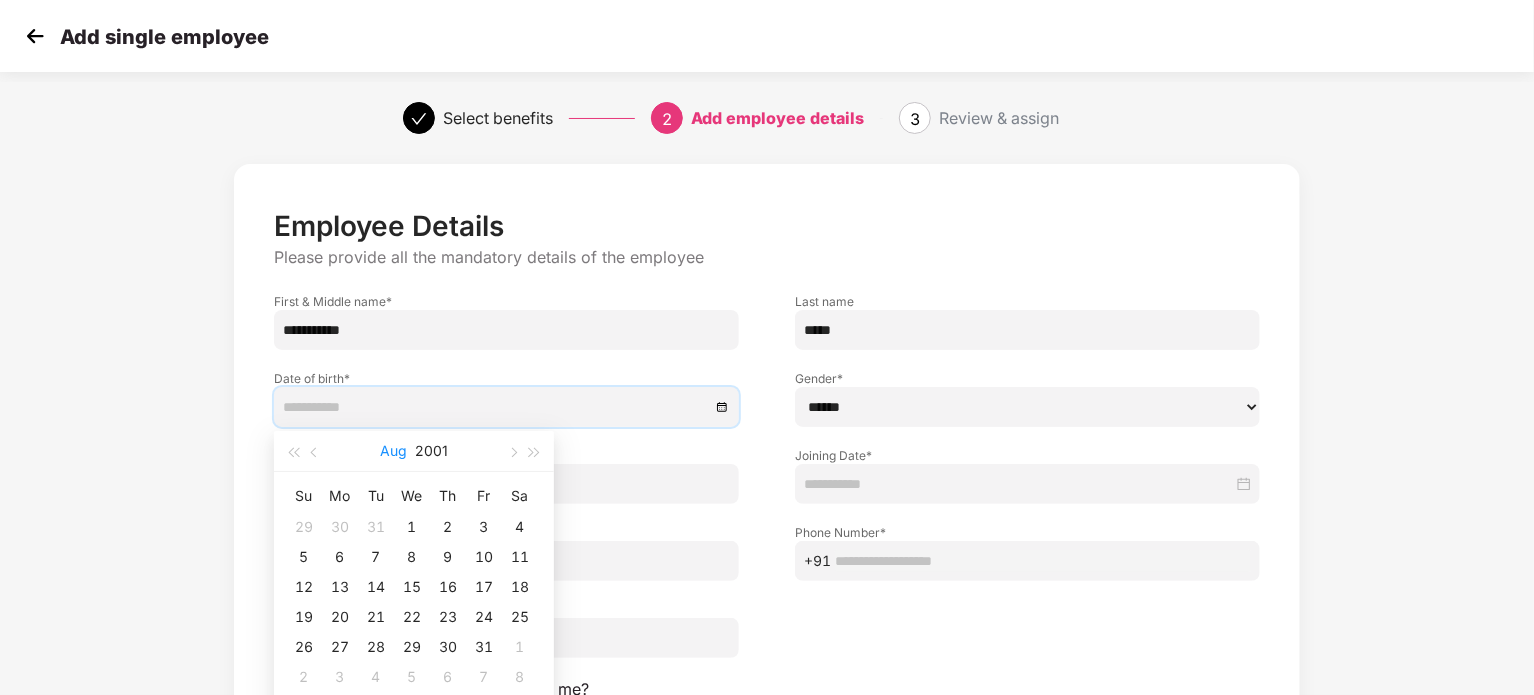 click on "Aug" at bounding box center [393, 451] 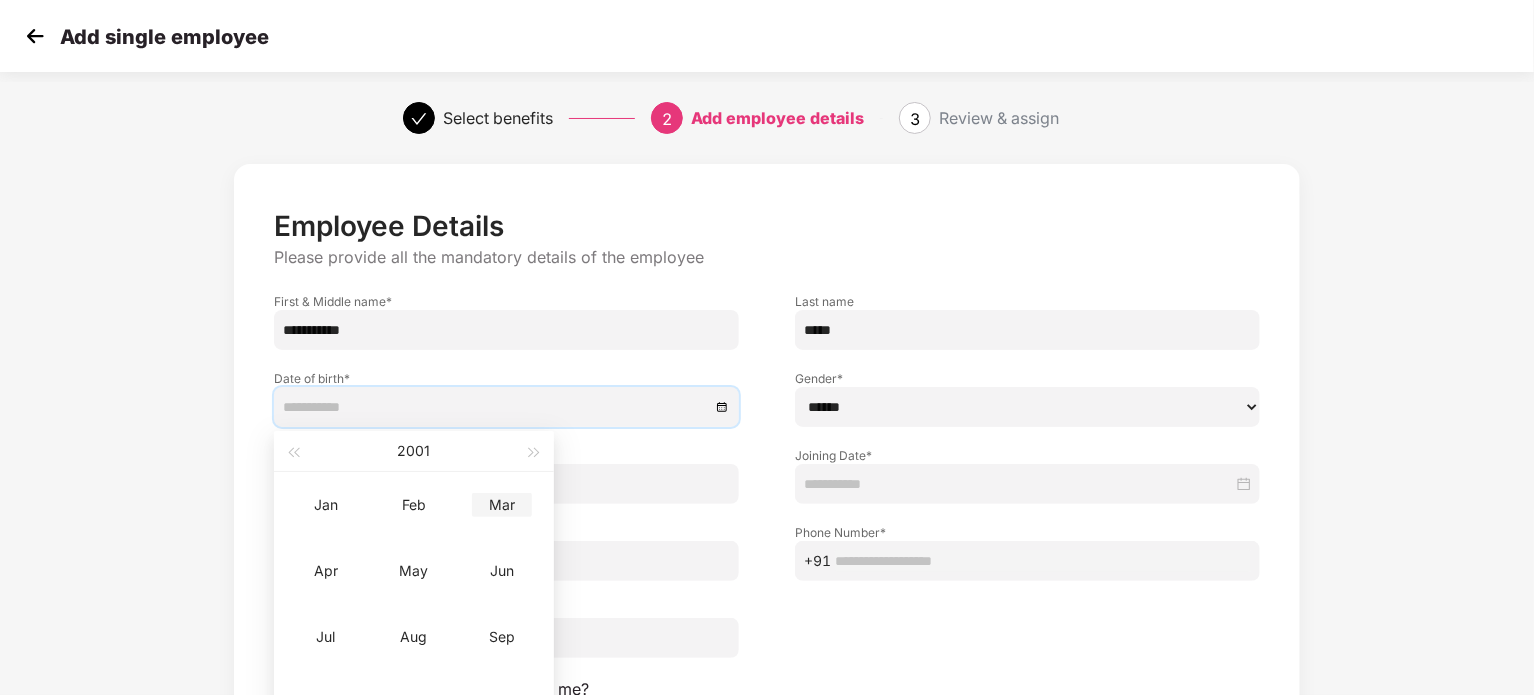 type on "**********" 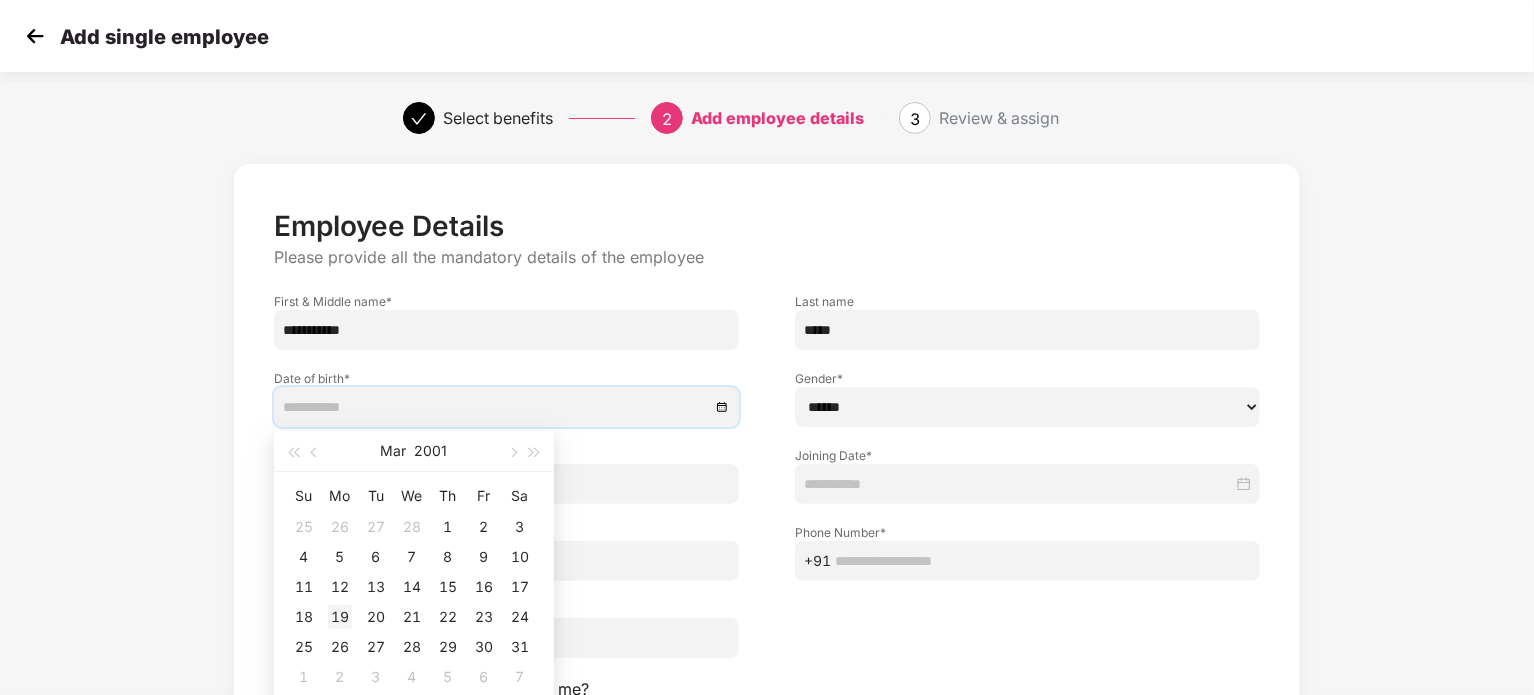 type on "**********" 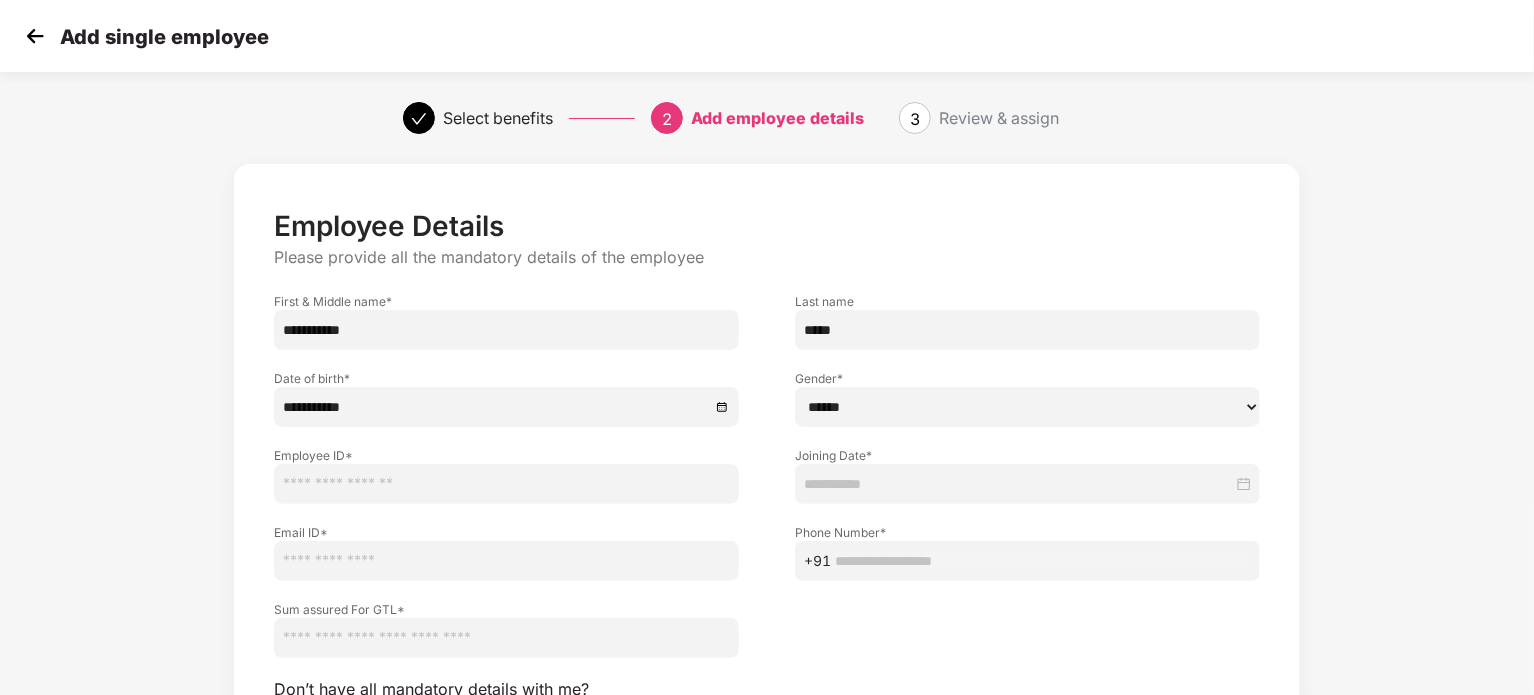 click on "****** **** ******" at bounding box center (1027, 407) 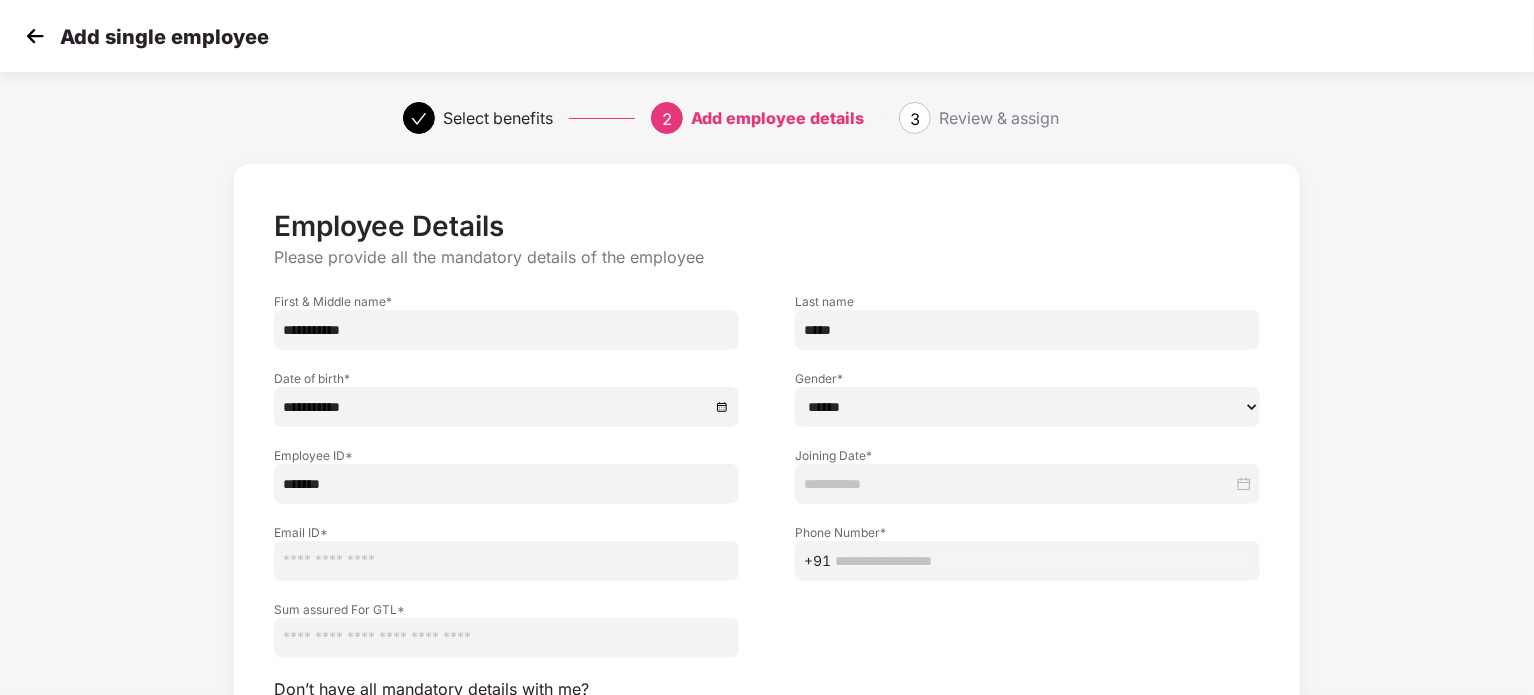 type on "*******" 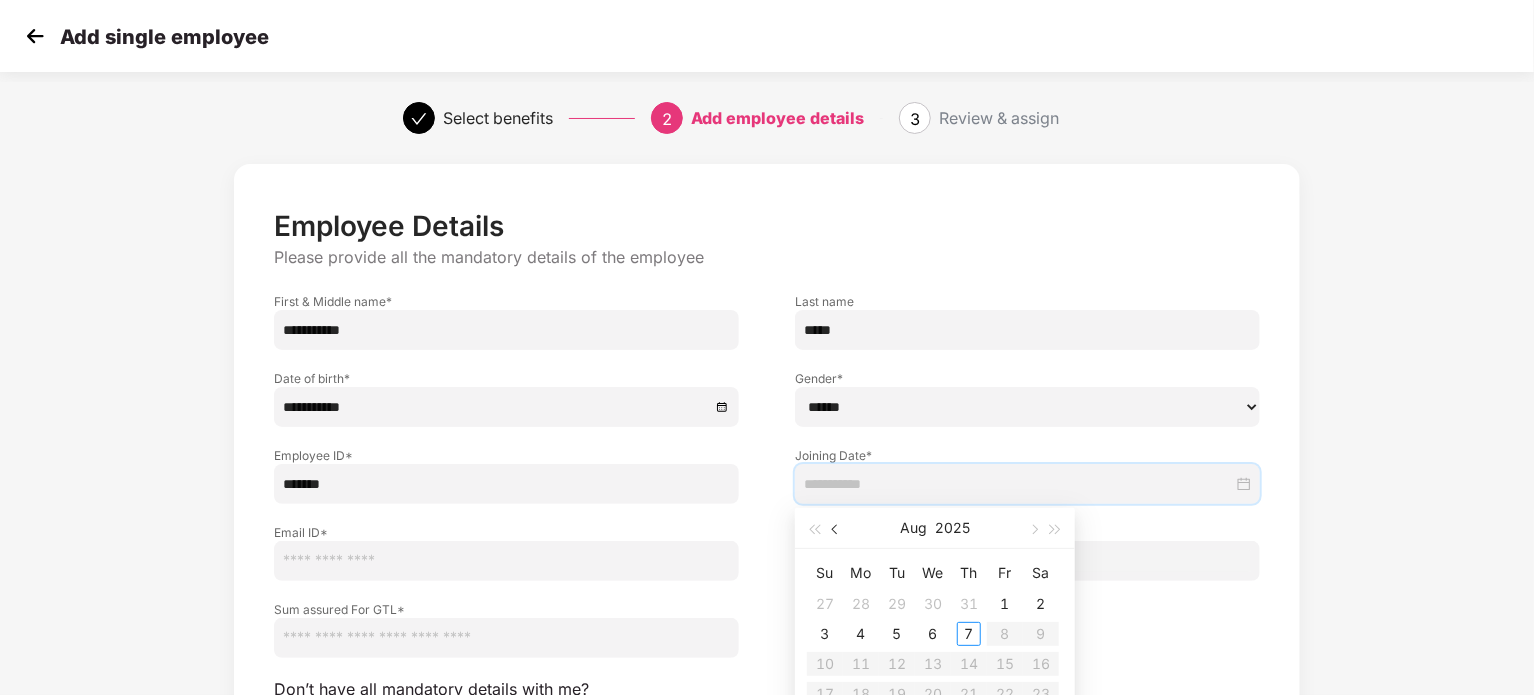 click at bounding box center [837, 530] 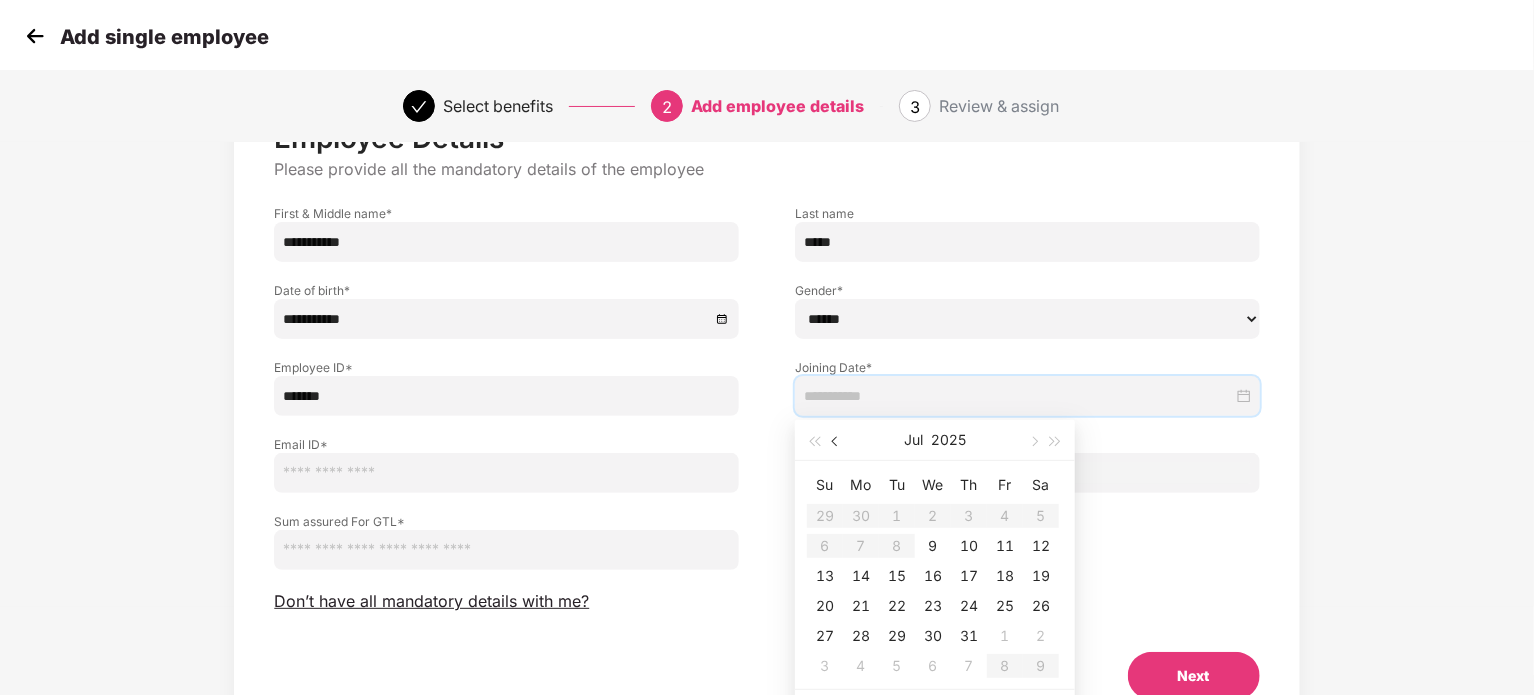 scroll, scrollTop: 140, scrollLeft: 0, axis: vertical 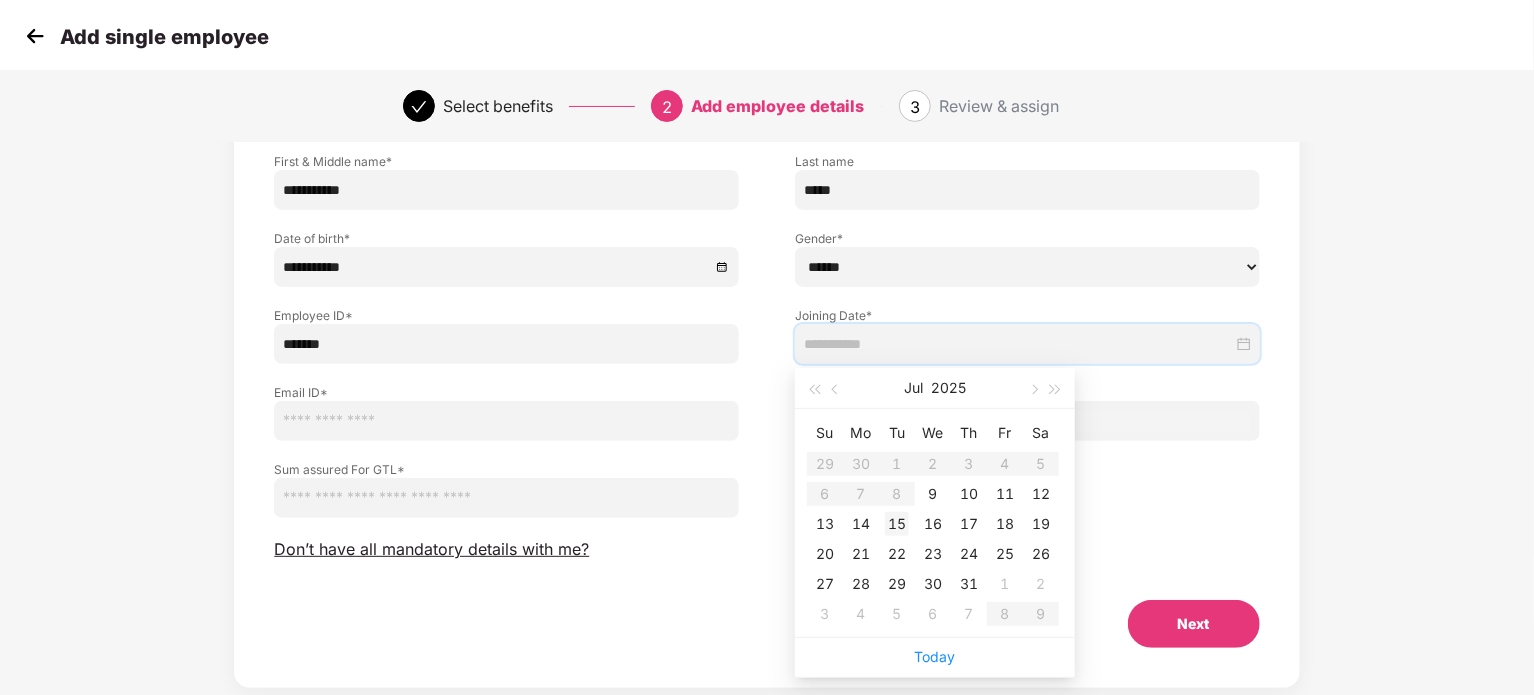 type on "**********" 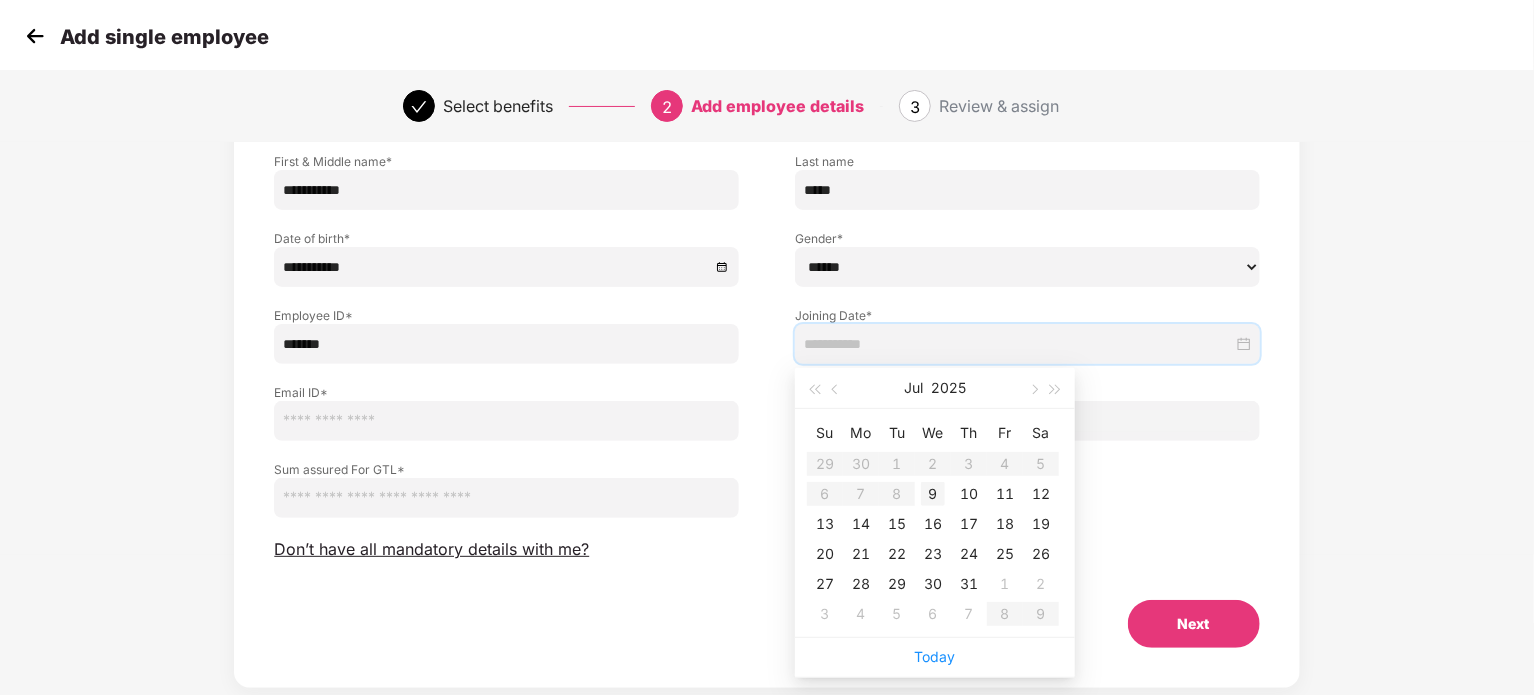 type on "**********" 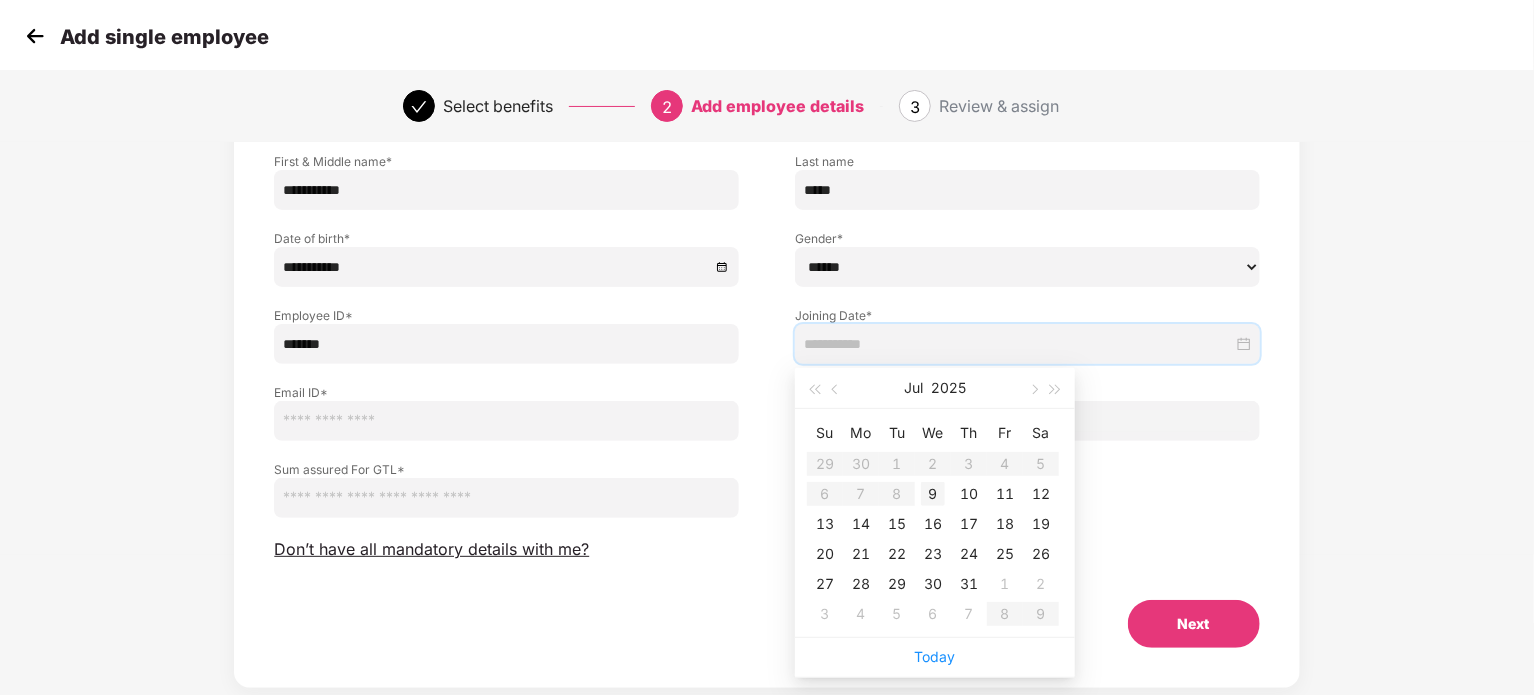 click on "9" at bounding box center (933, 494) 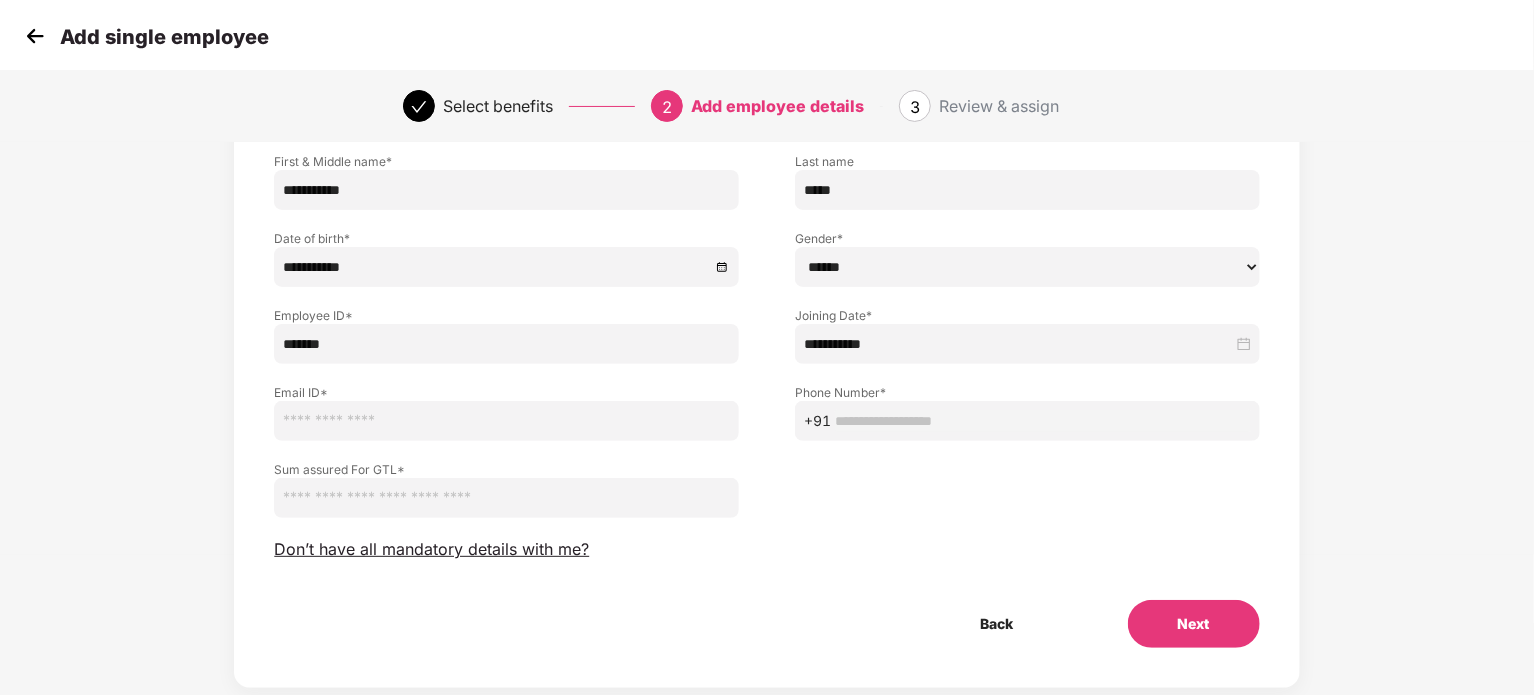 click at bounding box center (506, 421) 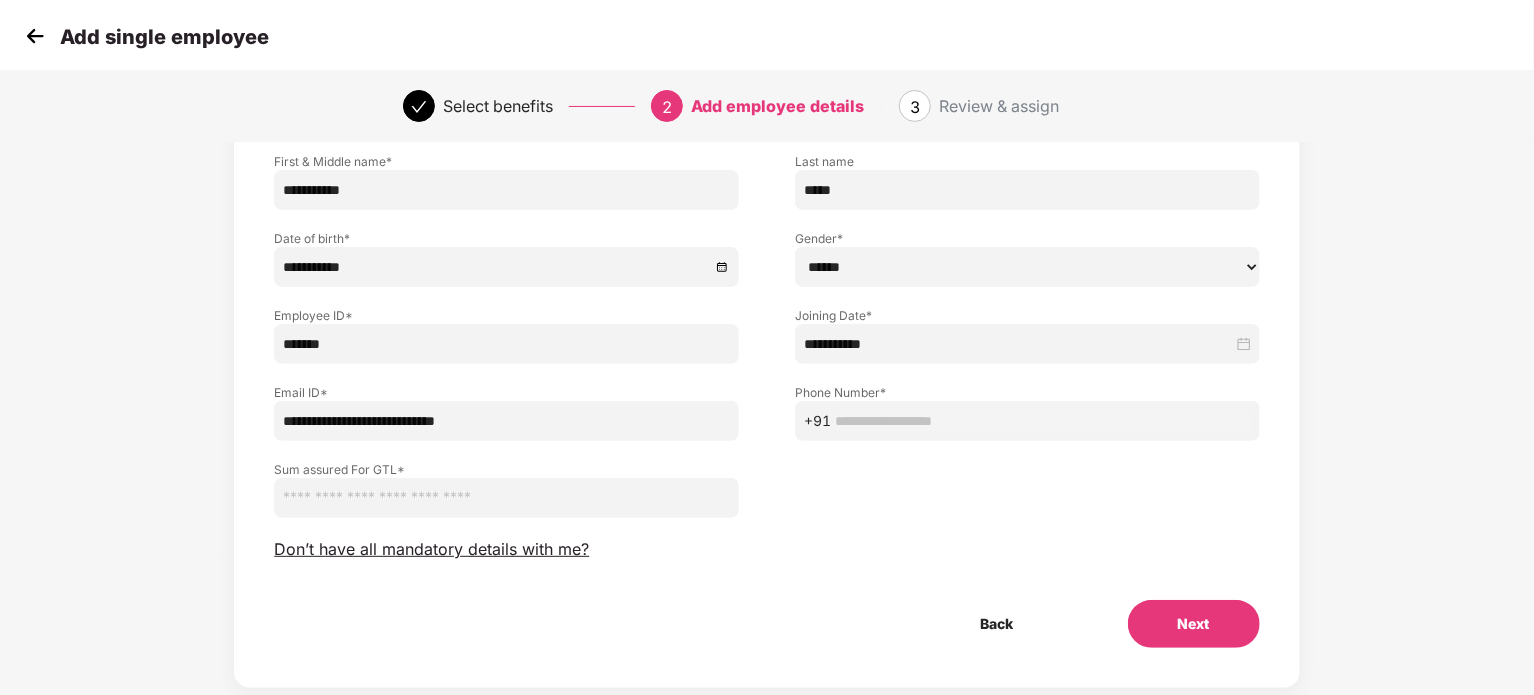 type on "**********" 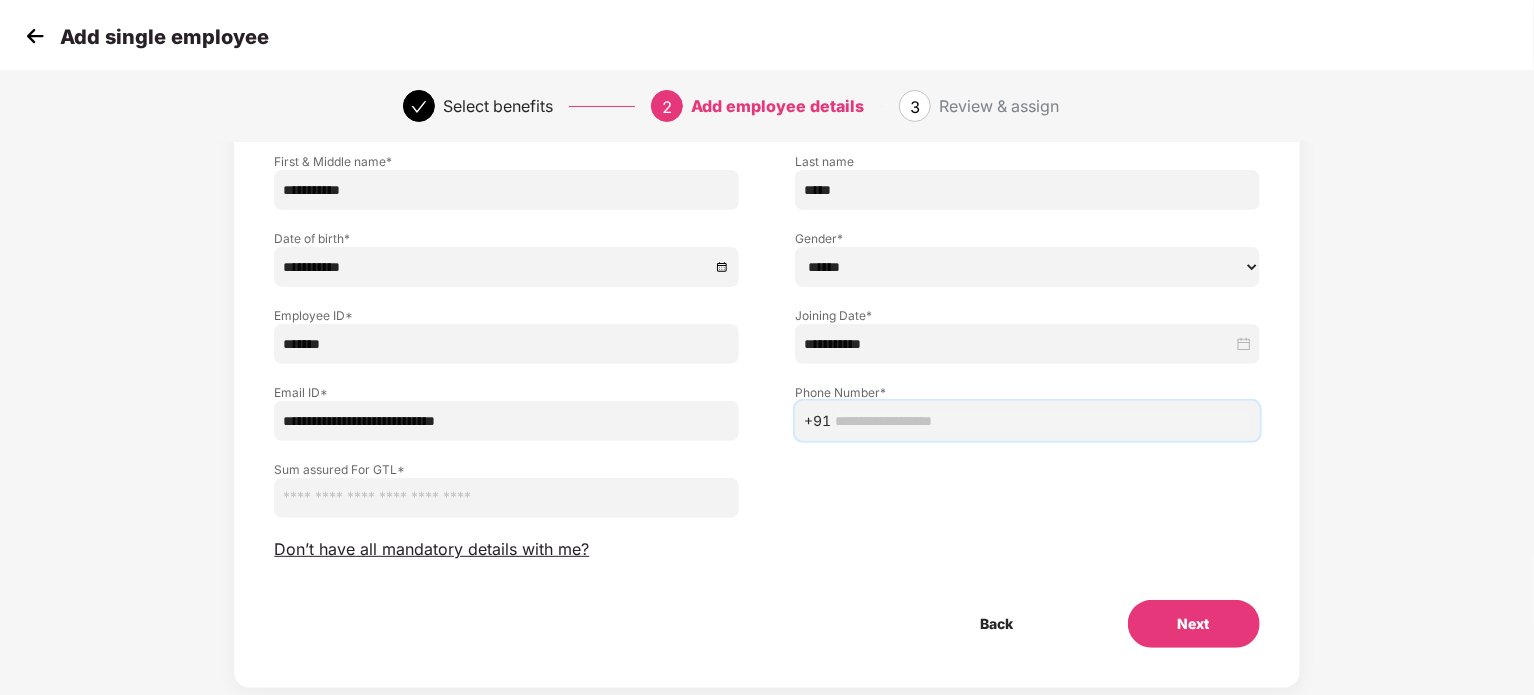 click at bounding box center (1043, 421) 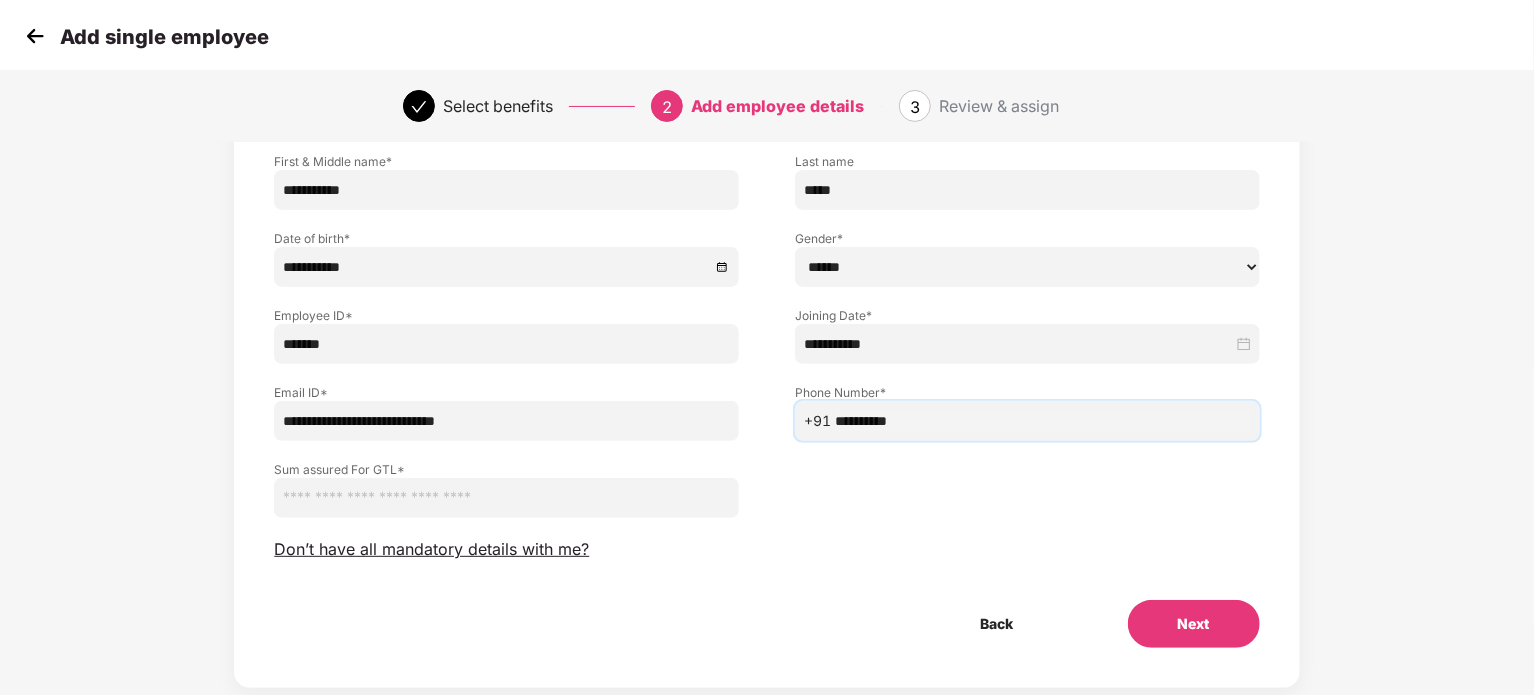 type on "**********" 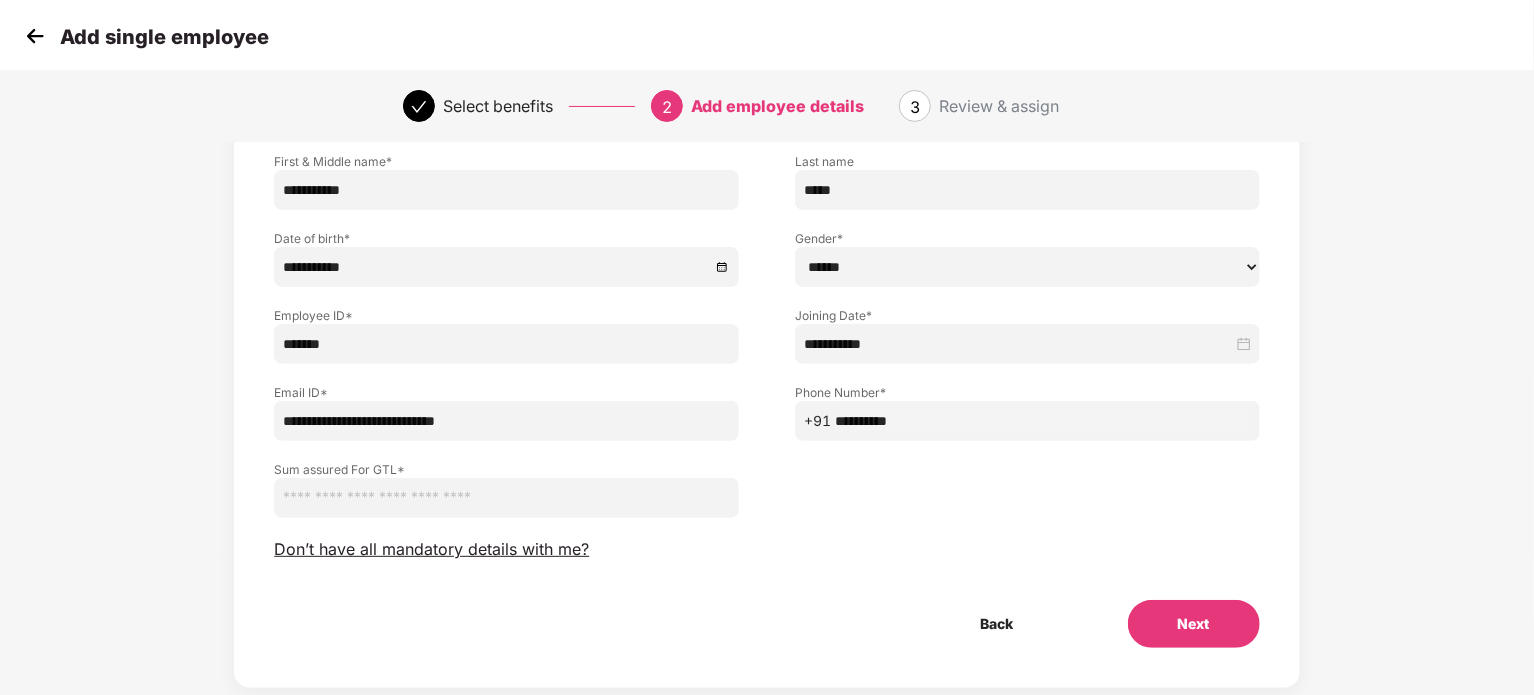click on "Sum assured For GTL  *" at bounding box center (766, 479) 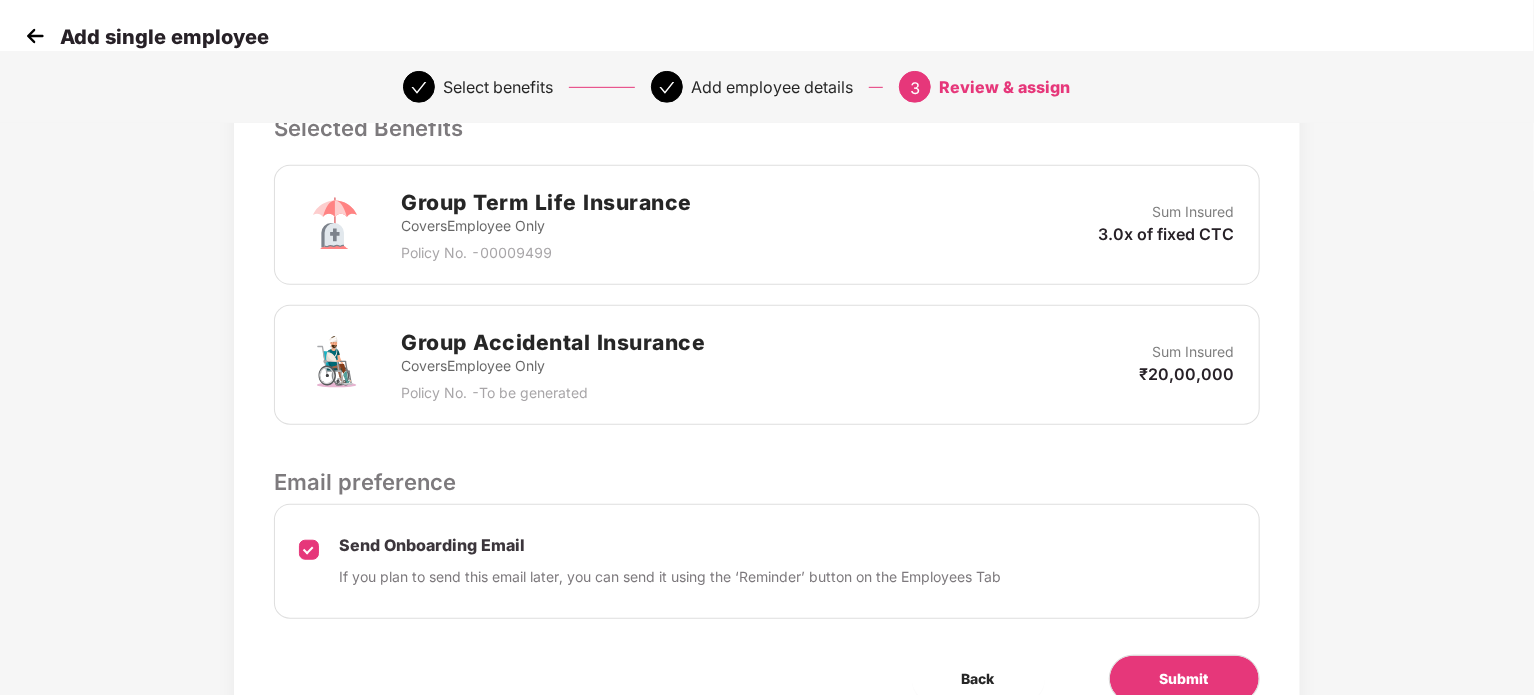 scroll, scrollTop: 667, scrollLeft: 0, axis: vertical 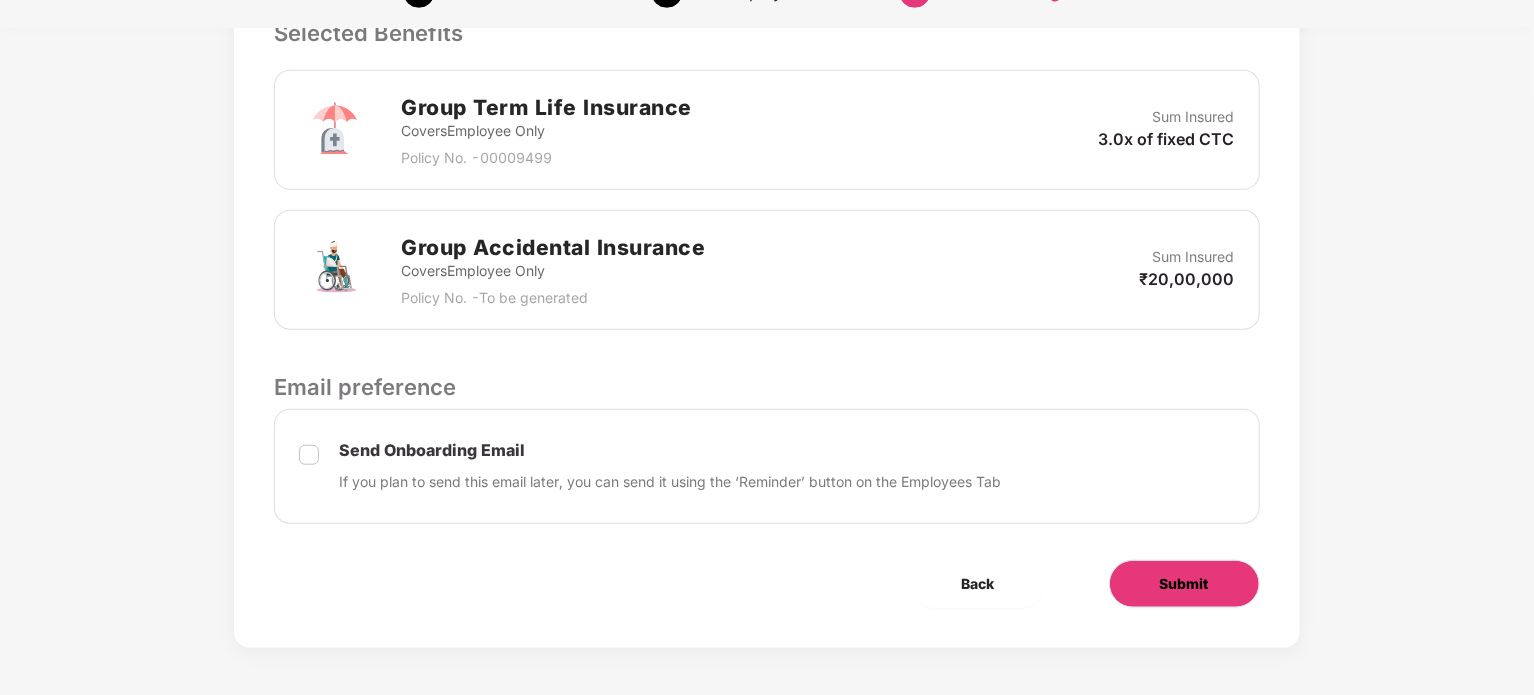 click on "Submit" at bounding box center (1184, 584) 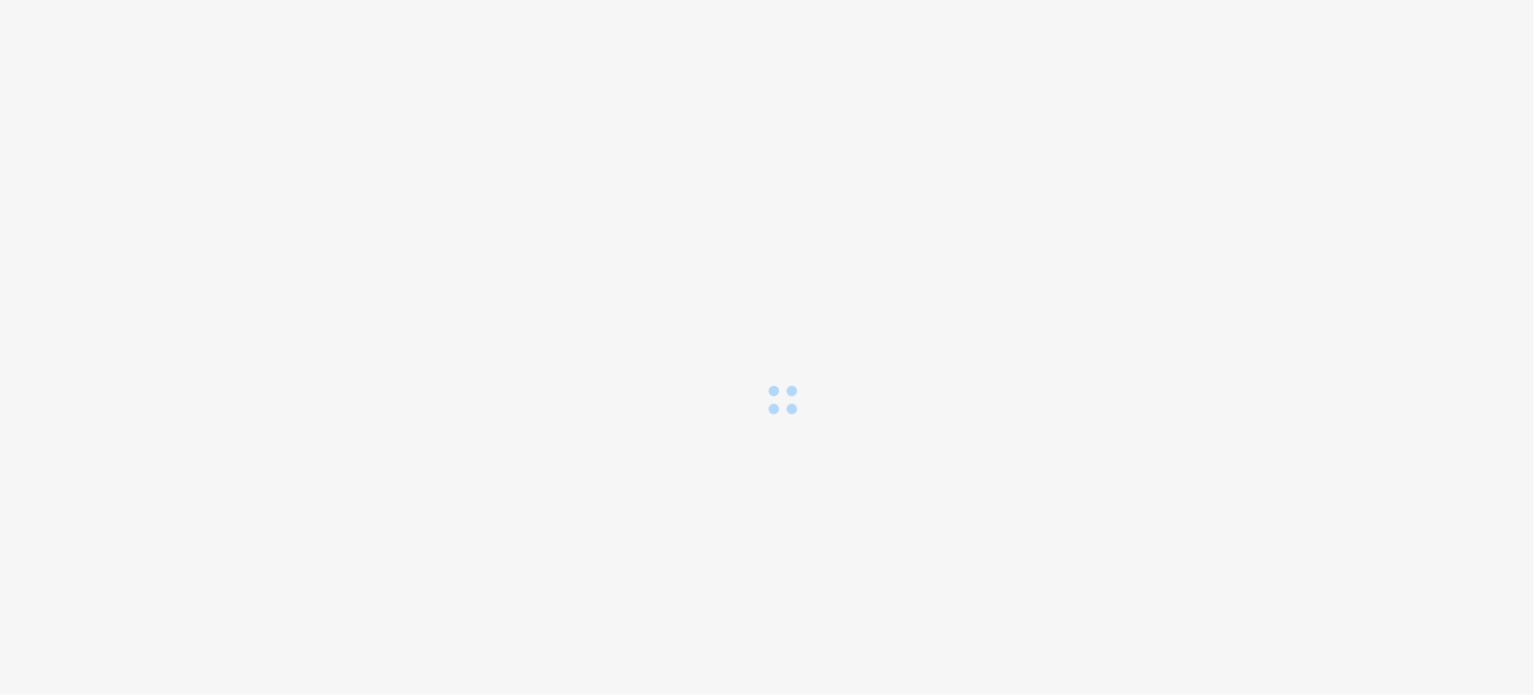 scroll, scrollTop: 0, scrollLeft: 0, axis: both 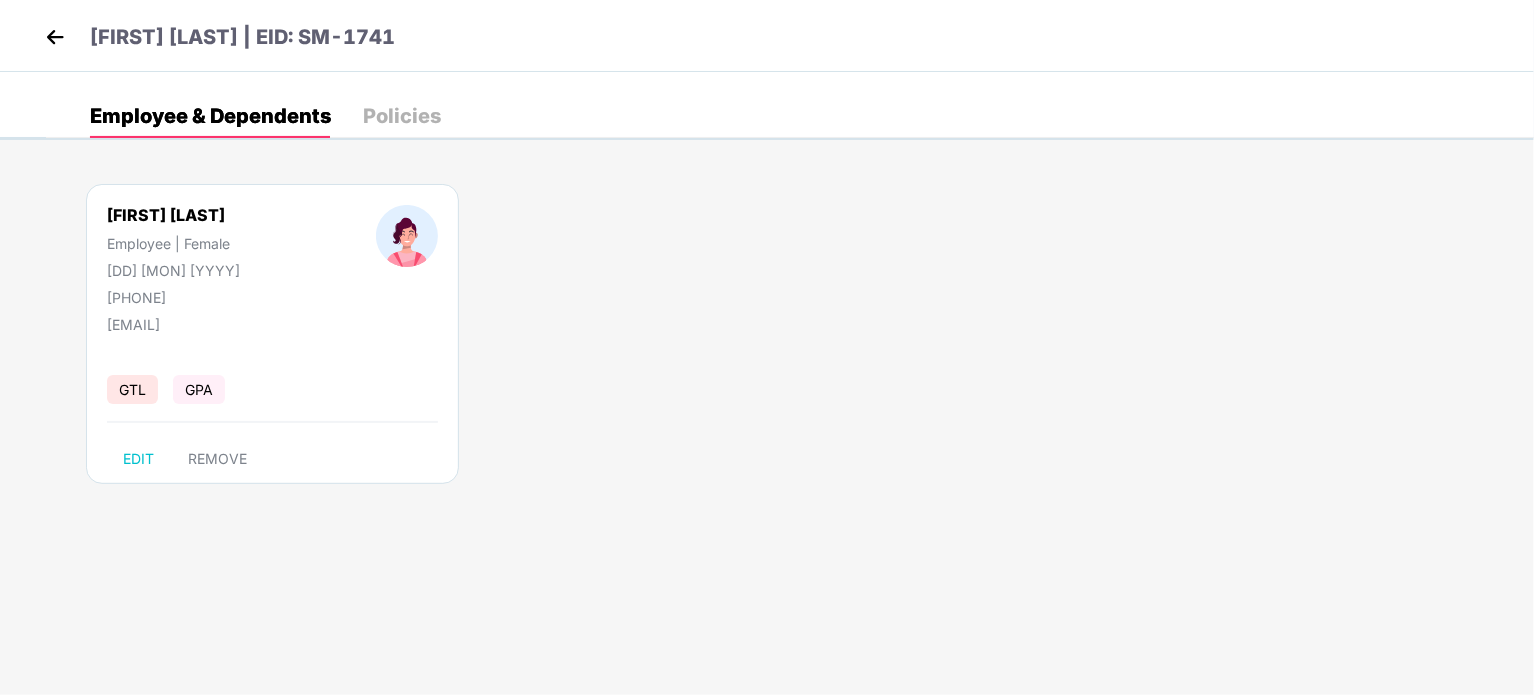 click at bounding box center [55, 37] 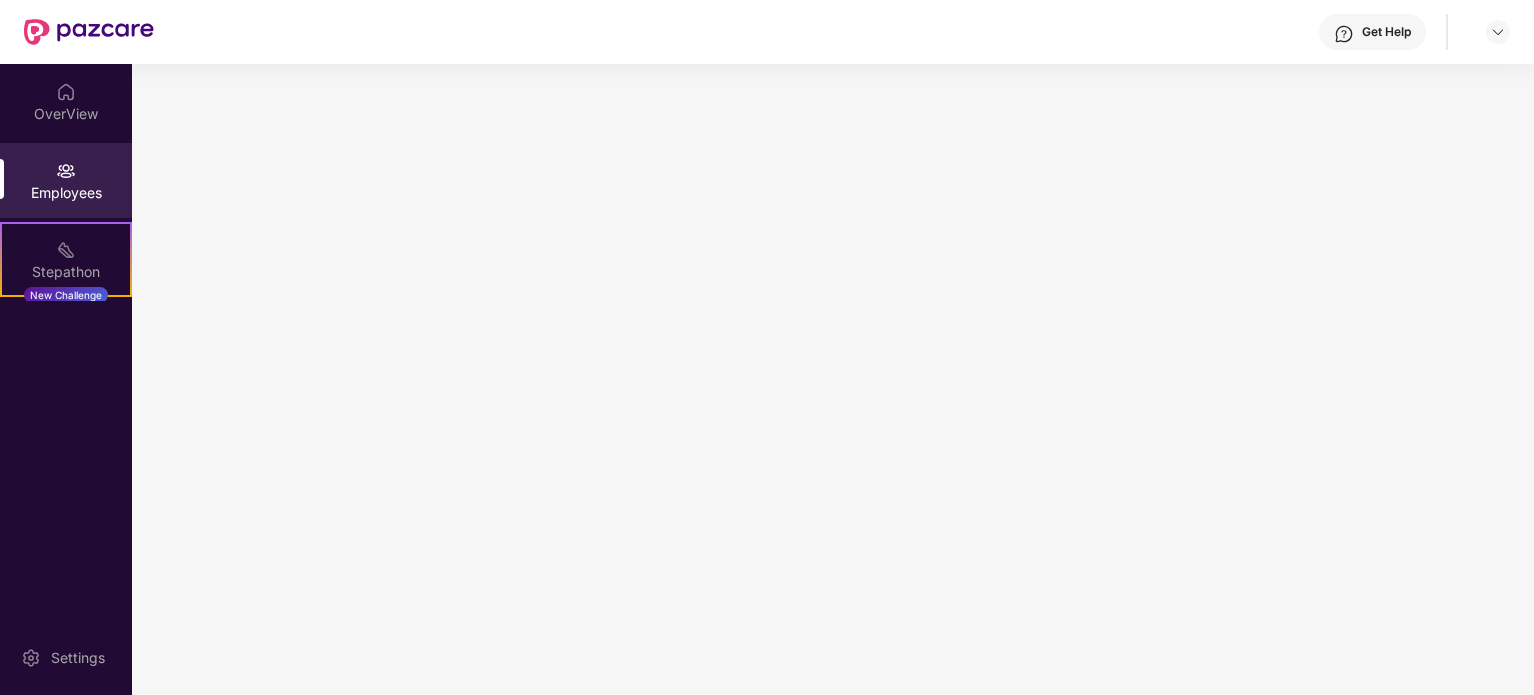 scroll, scrollTop: 0, scrollLeft: 0, axis: both 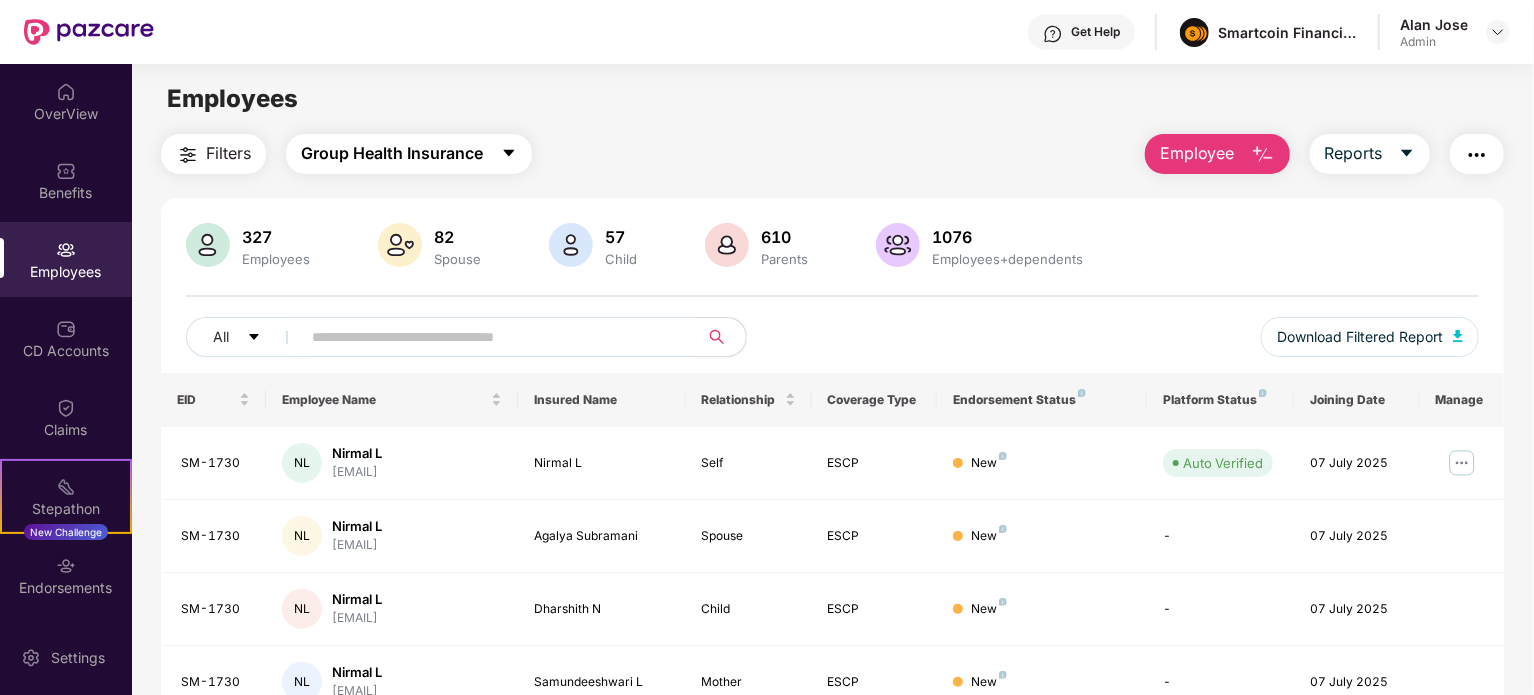 click on "Group Health Insurance" at bounding box center [392, 153] 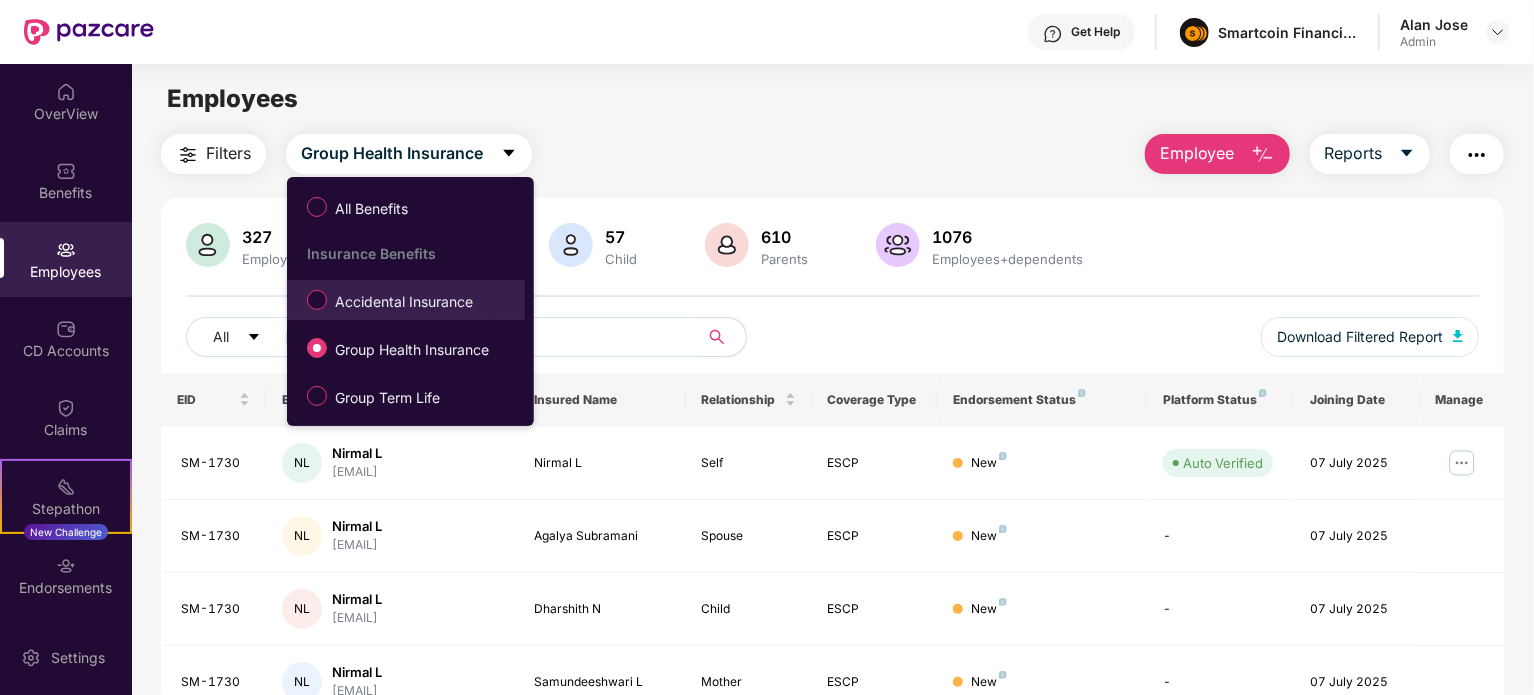 click on "Accidental Insurance" at bounding box center [404, 302] 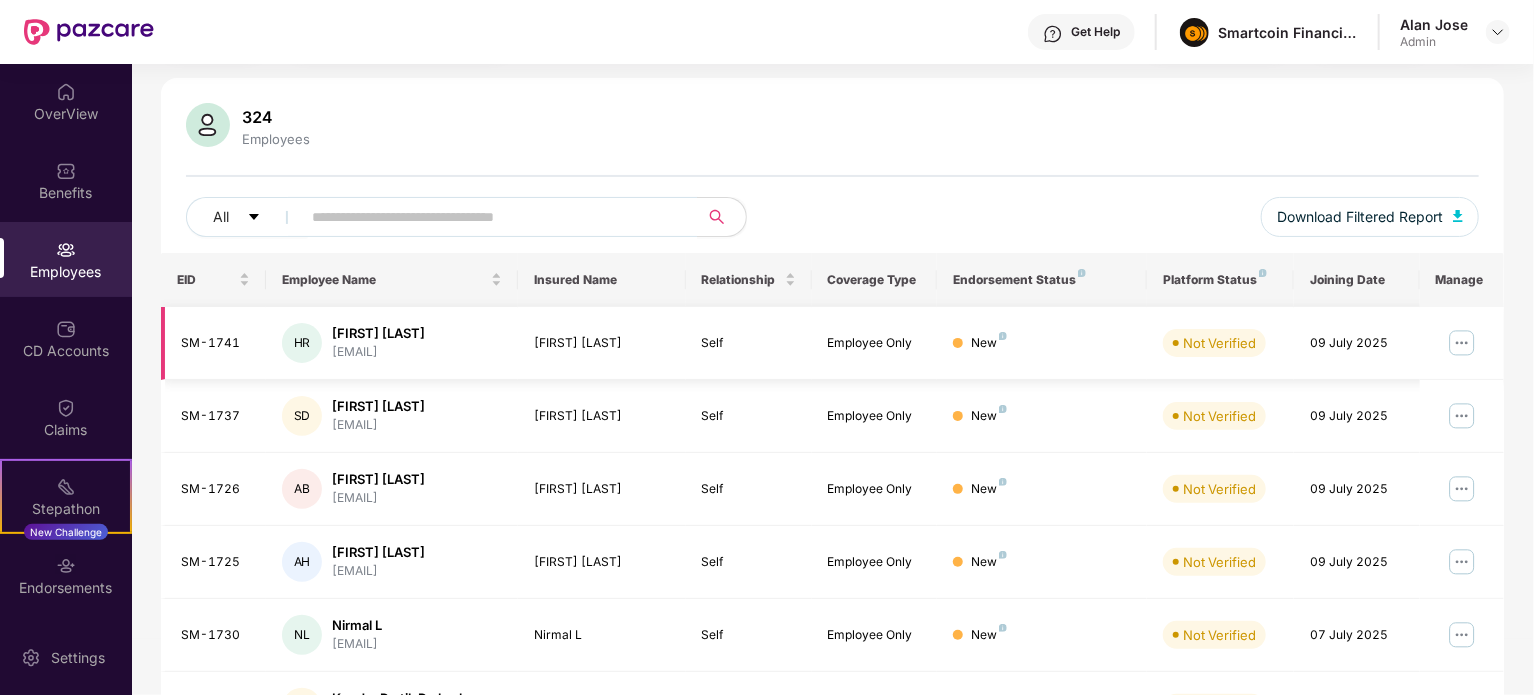 scroll, scrollTop: 0, scrollLeft: 0, axis: both 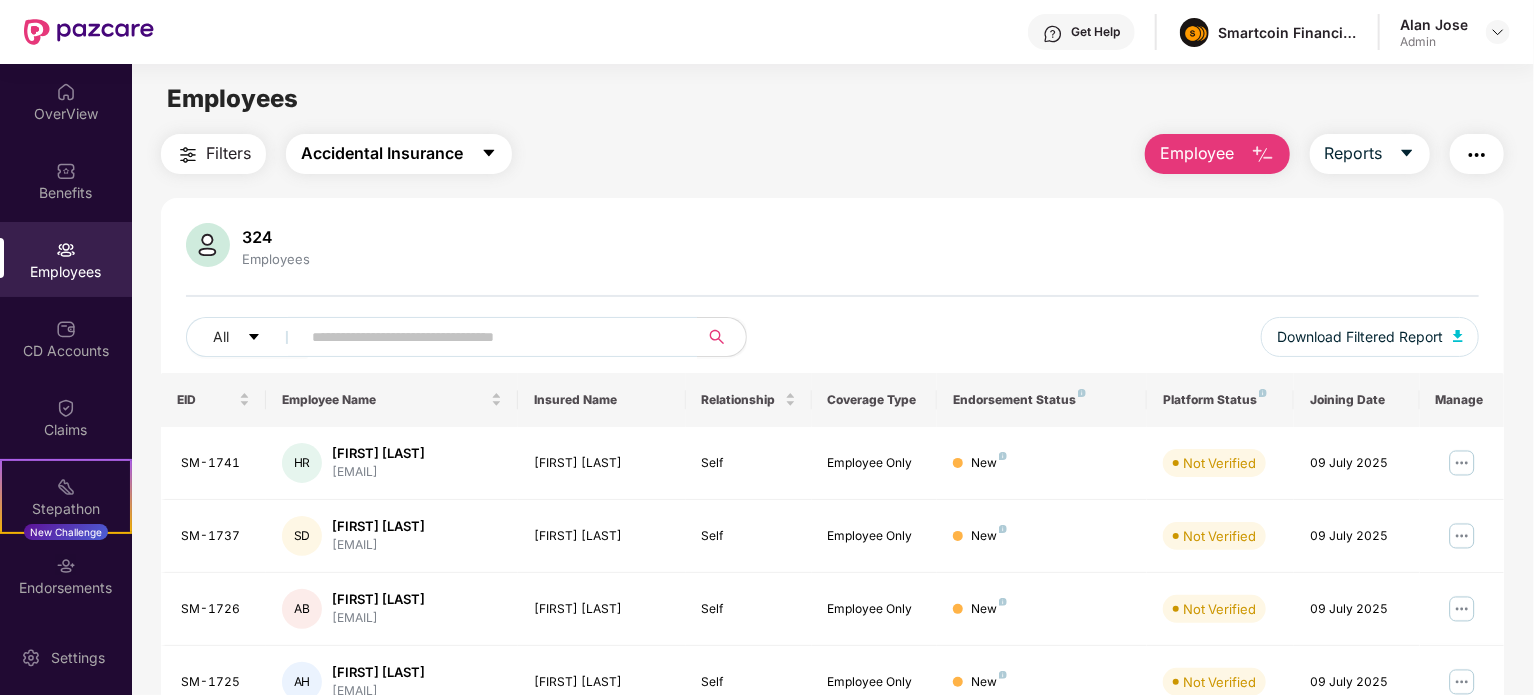 click on "Accidental Insurance" at bounding box center (382, 153) 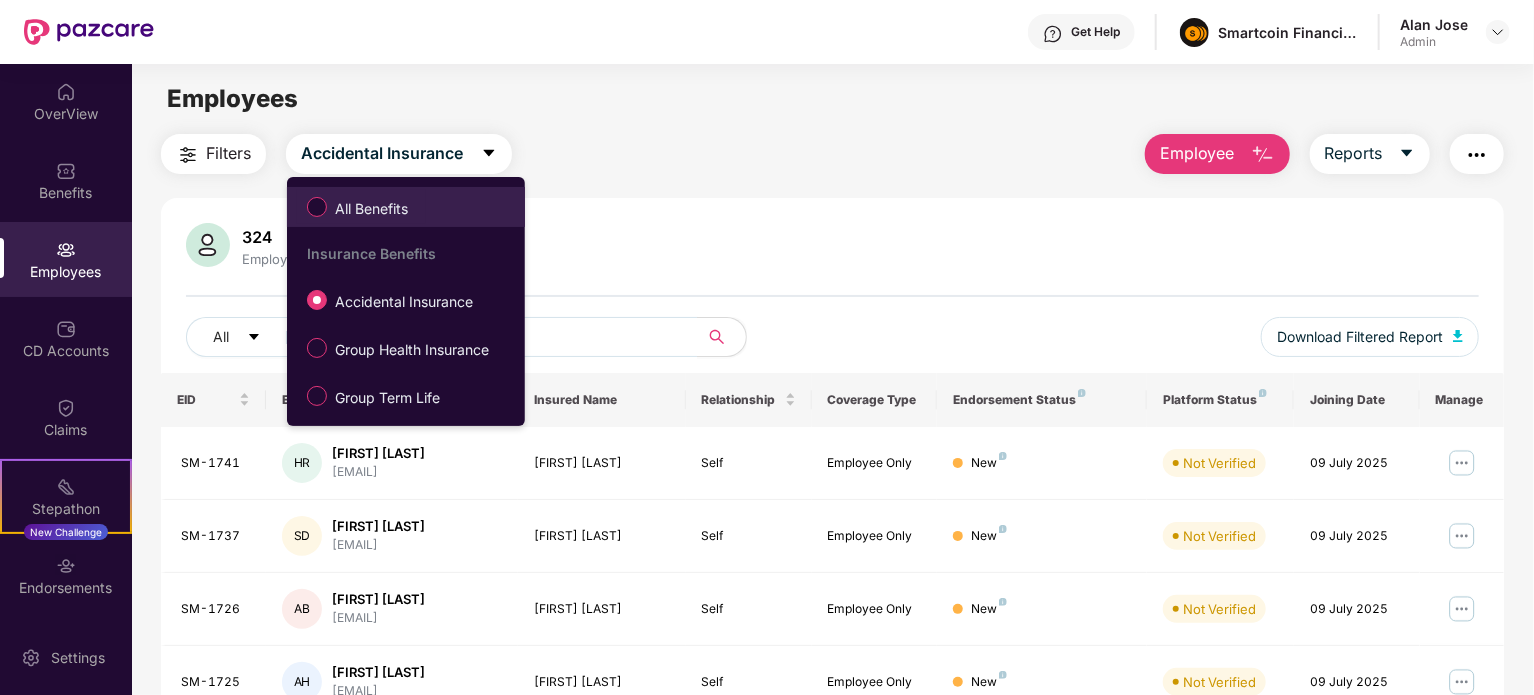 click on "All Benefits" at bounding box center [371, 209] 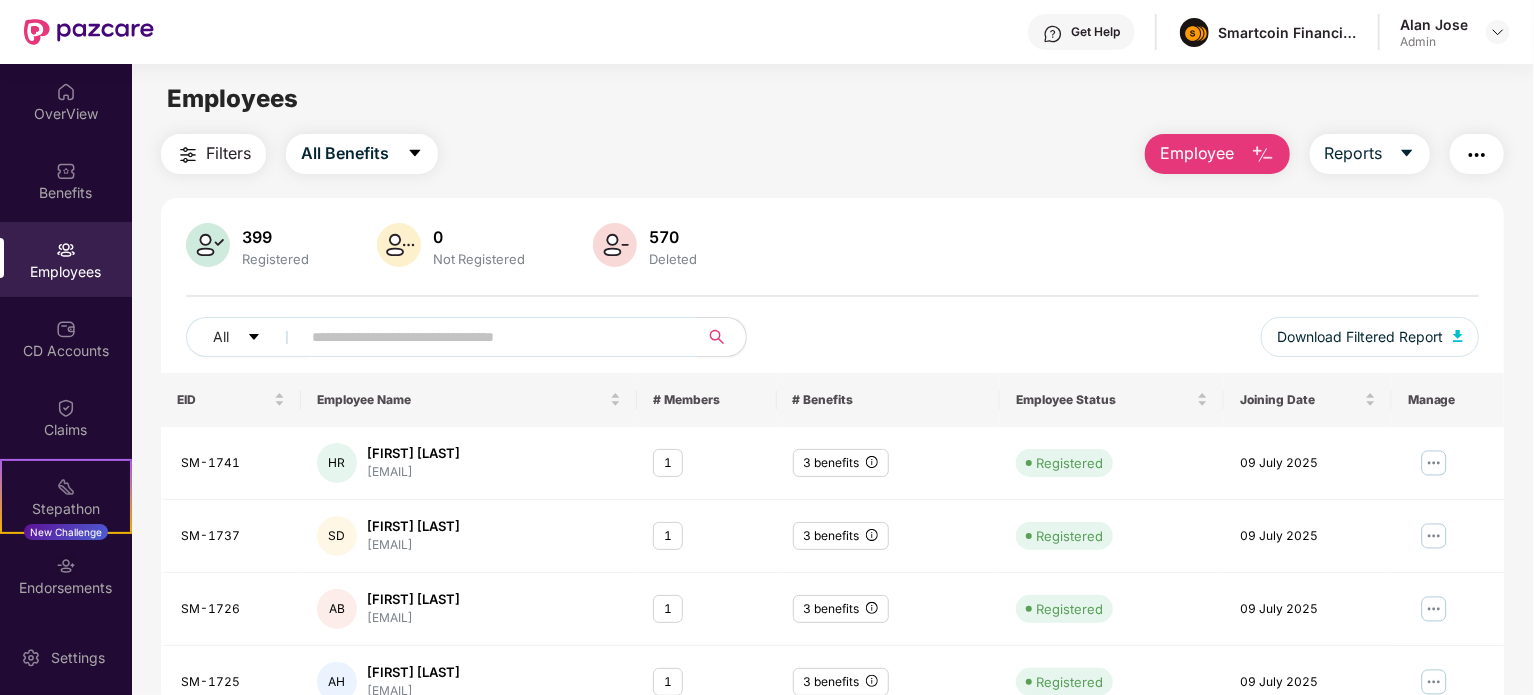 click on "399 Registered 0 Not Registered 570 Deleted" at bounding box center [832, 247] 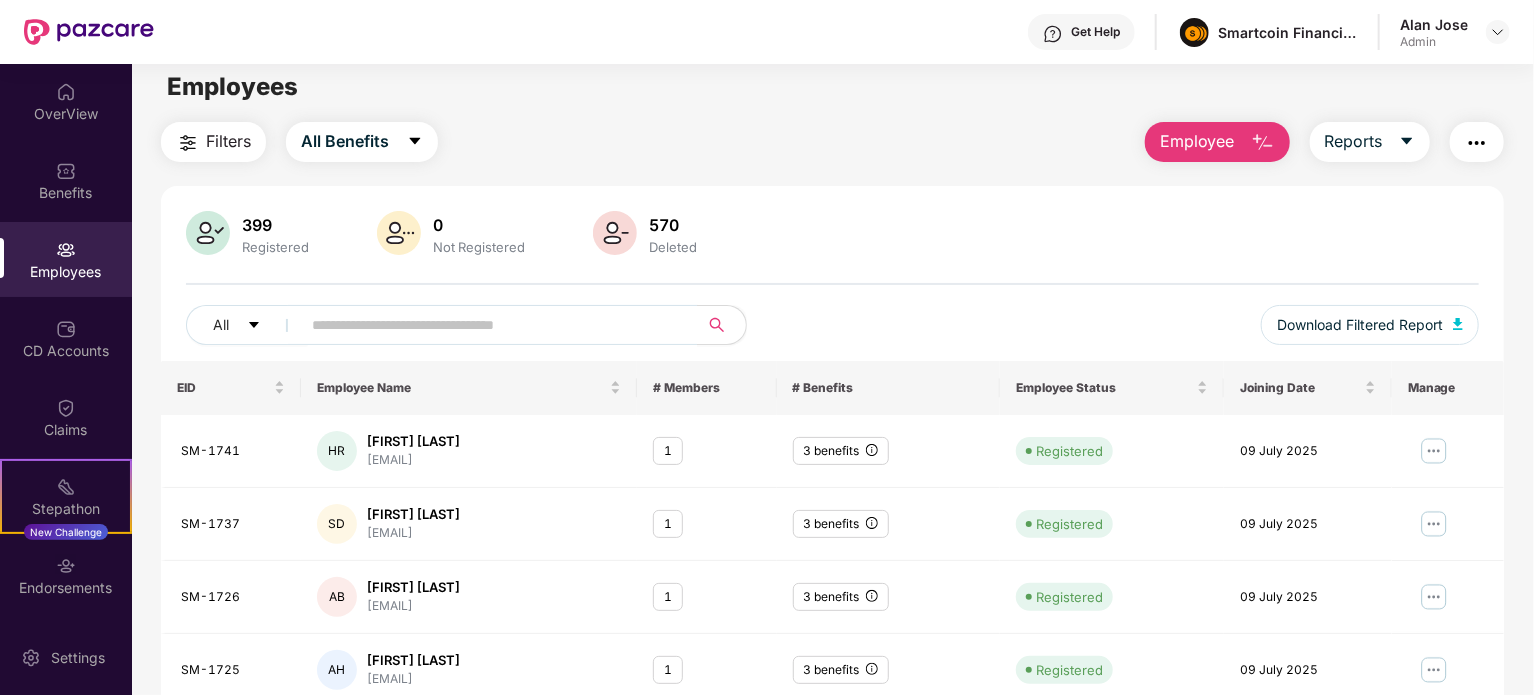 scroll, scrollTop: 0, scrollLeft: 0, axis: both 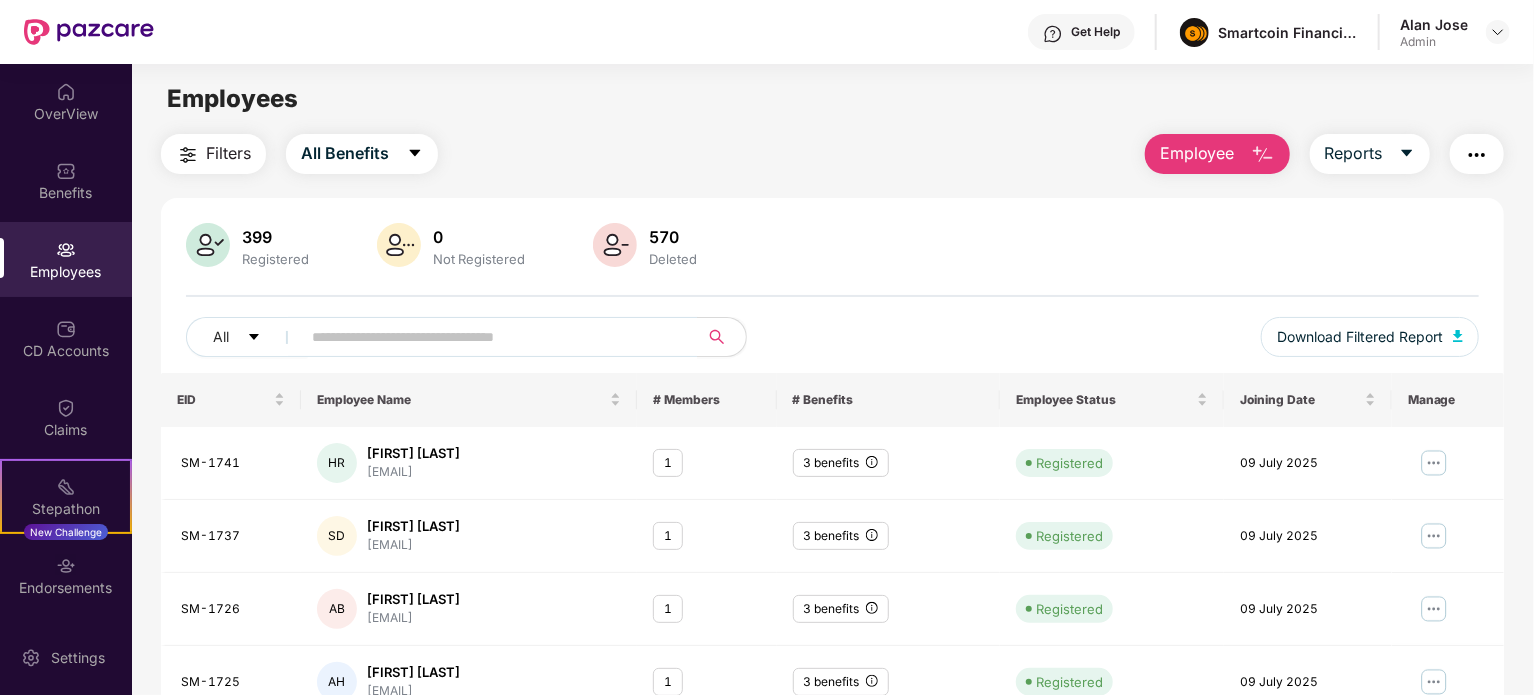 click on "Employee" at bounding box center [1197, 153] 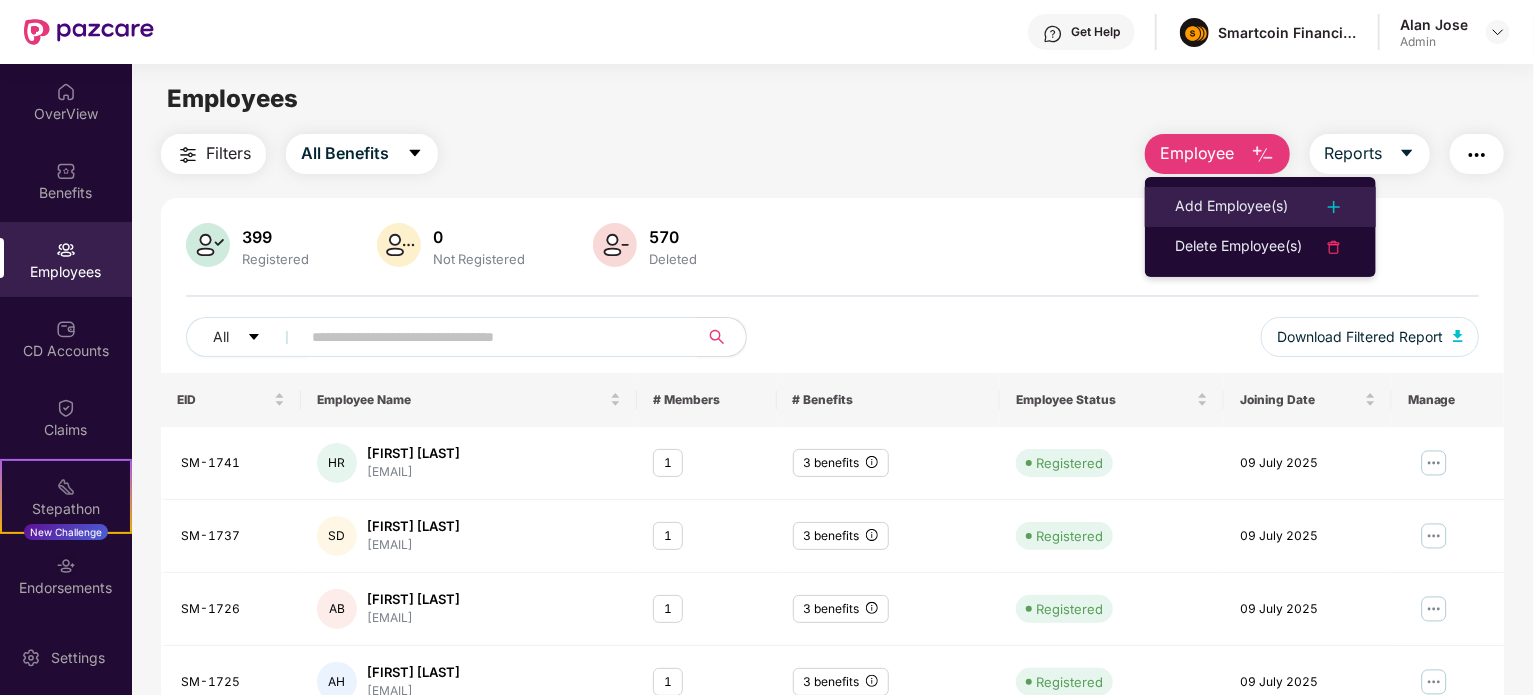 click on "Add Employee(s)" at bounding box center (1231, 207) 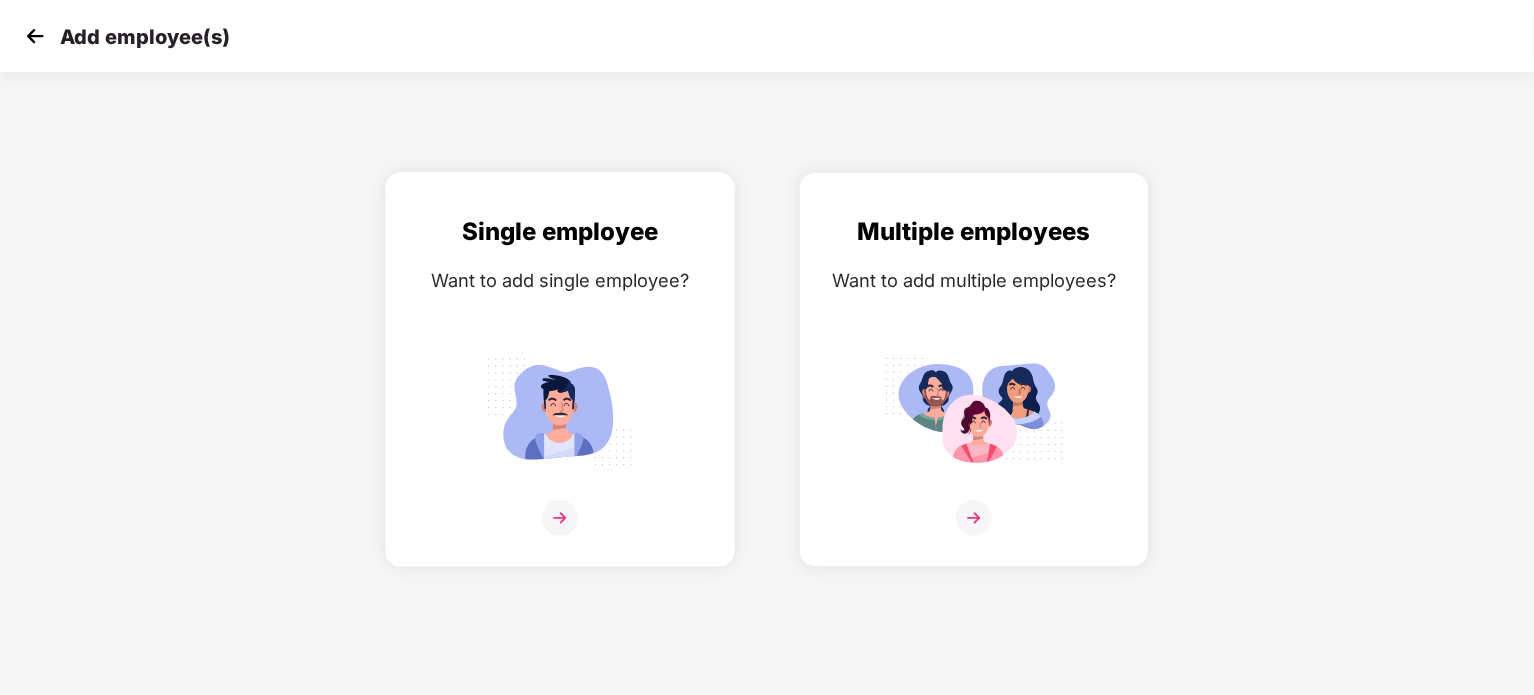 click at bounding box center [560, 411] 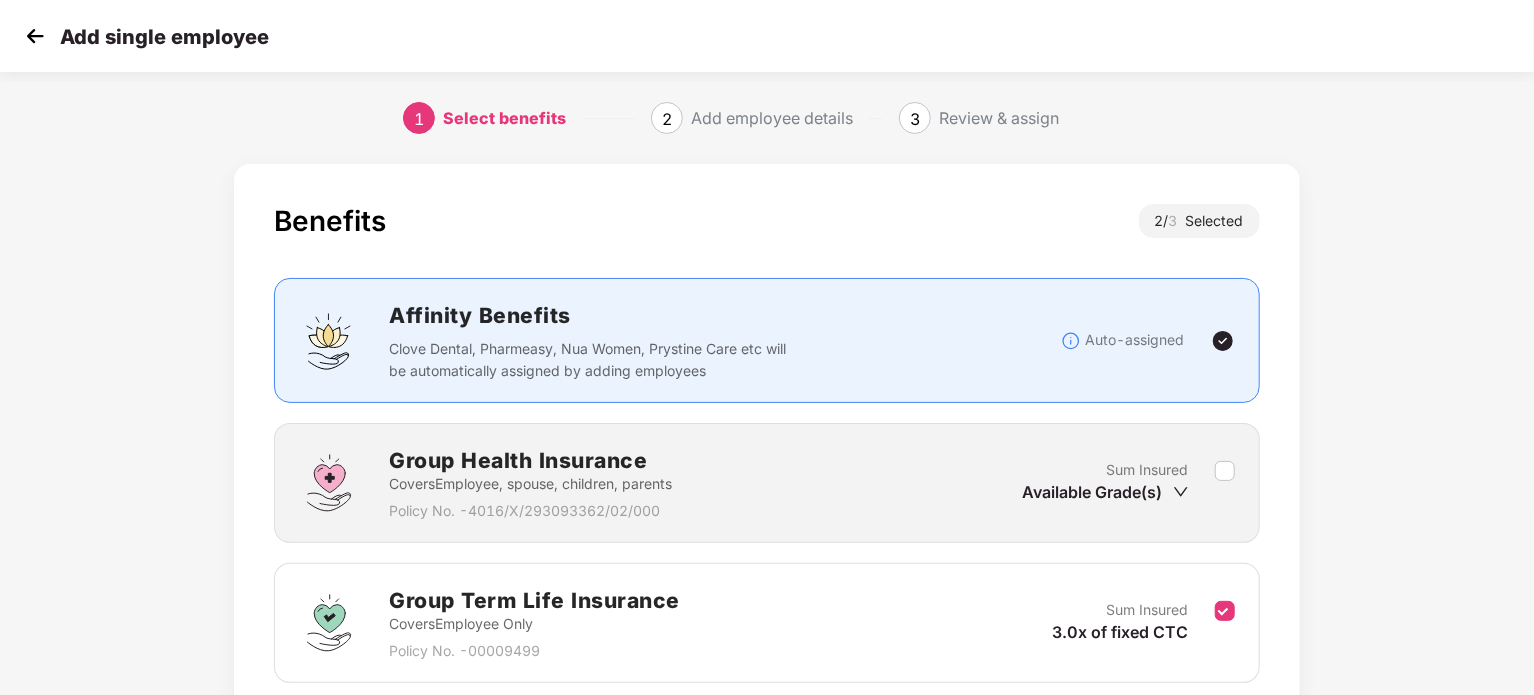 scroll, scrollTop: 300, scrollLeft: 0, axis: vertical 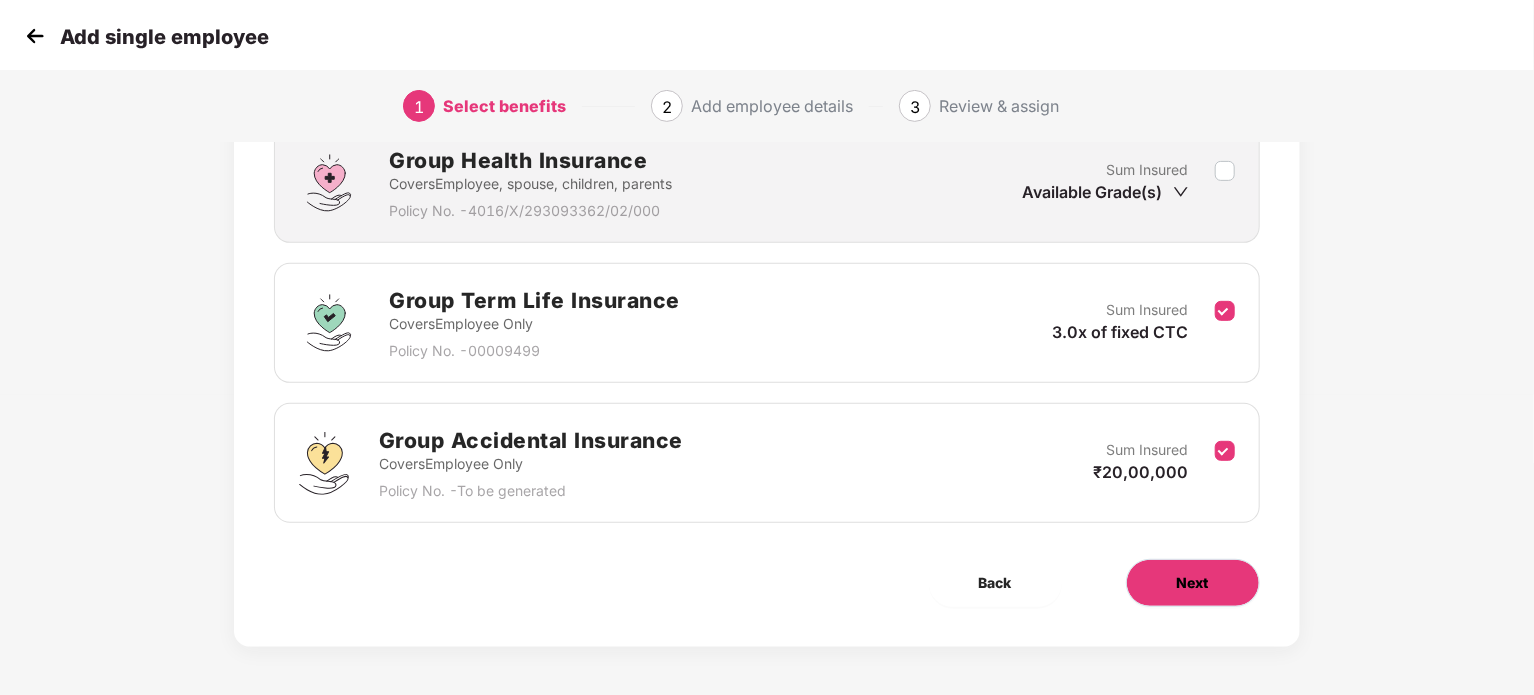 click on "Next" at bounding box center [1193, 583] 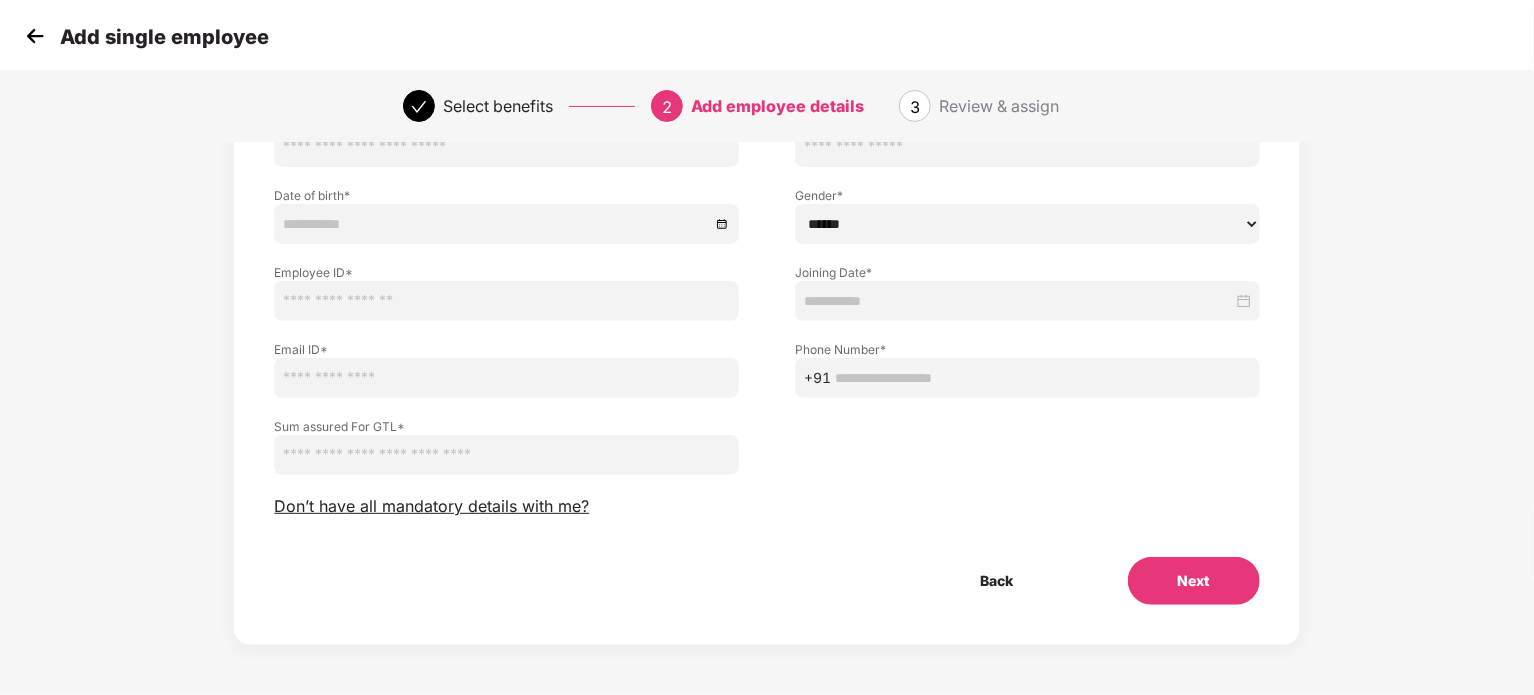 scroll, scrollTop: 0, scrollLeft: 0, axis: both 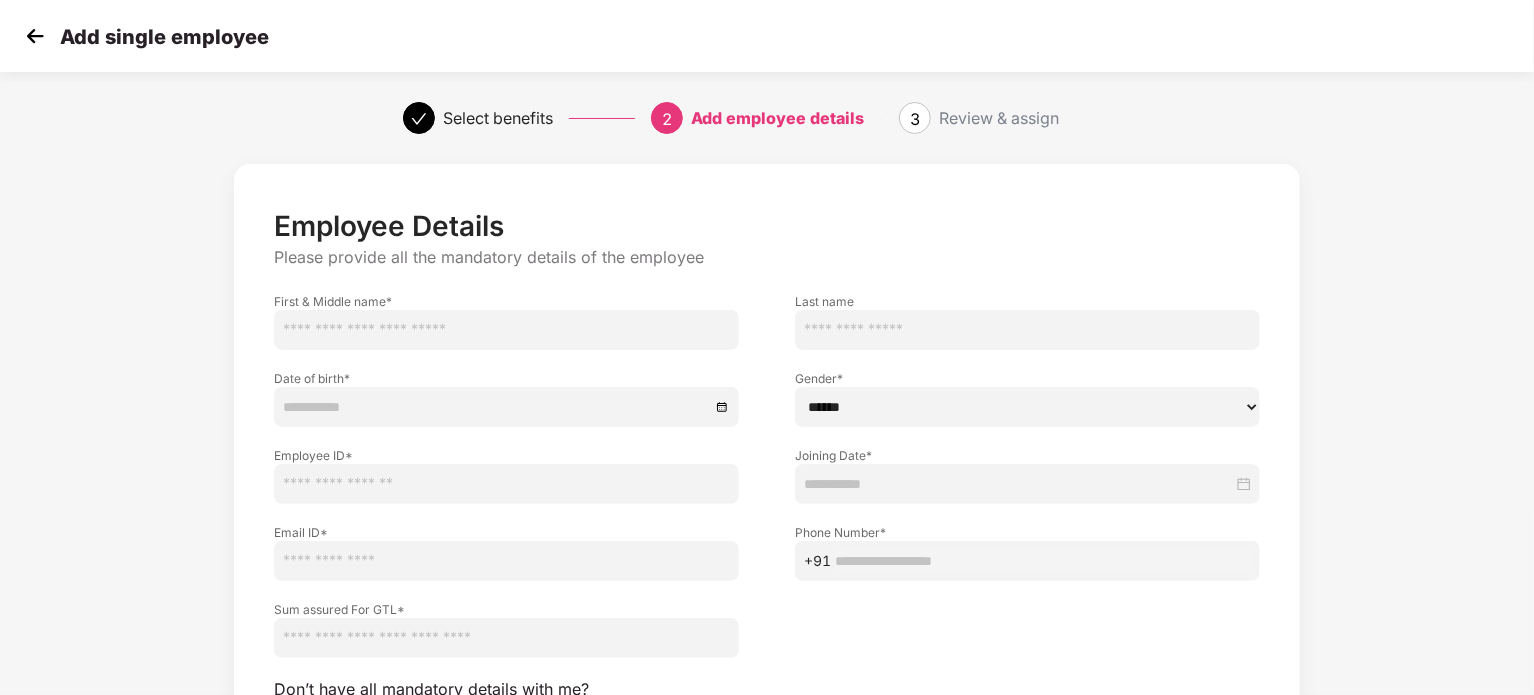 click at bounding box center (506, 330) 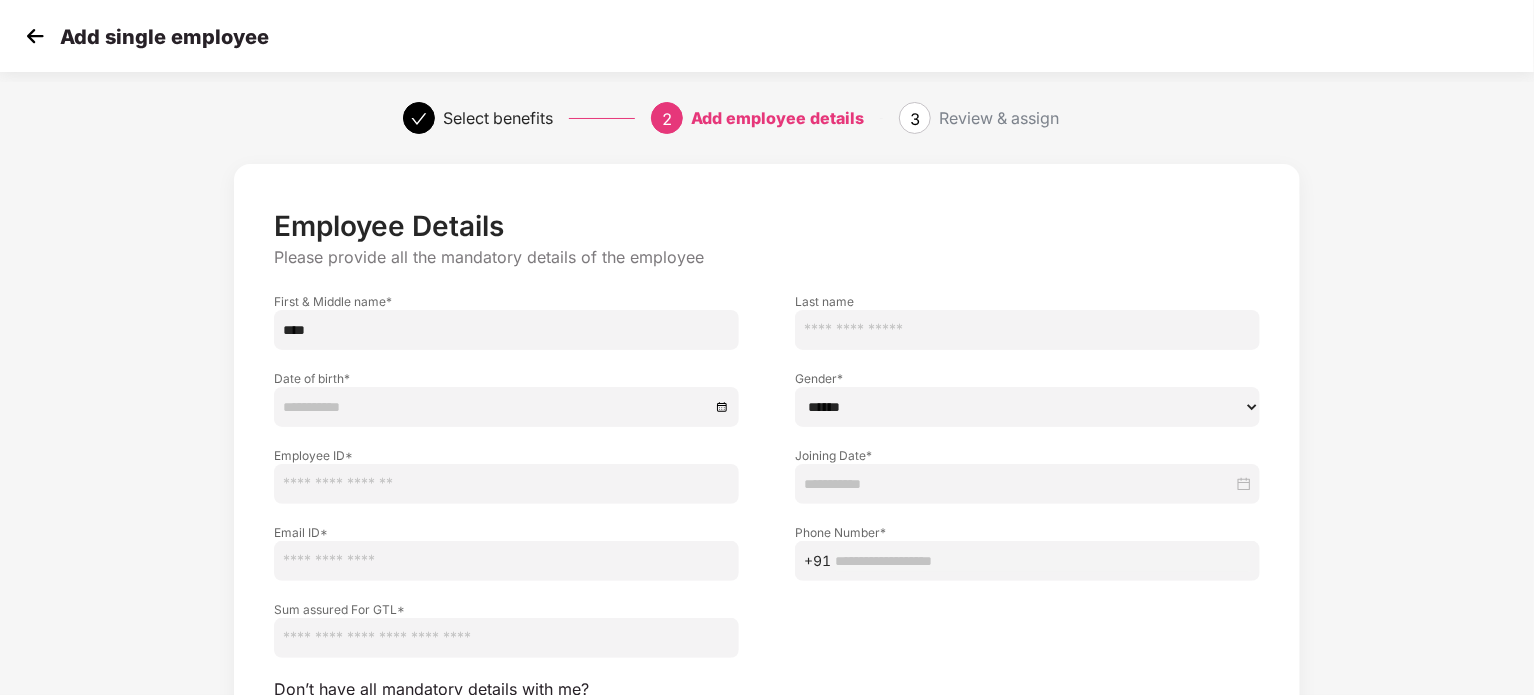 type on "****" 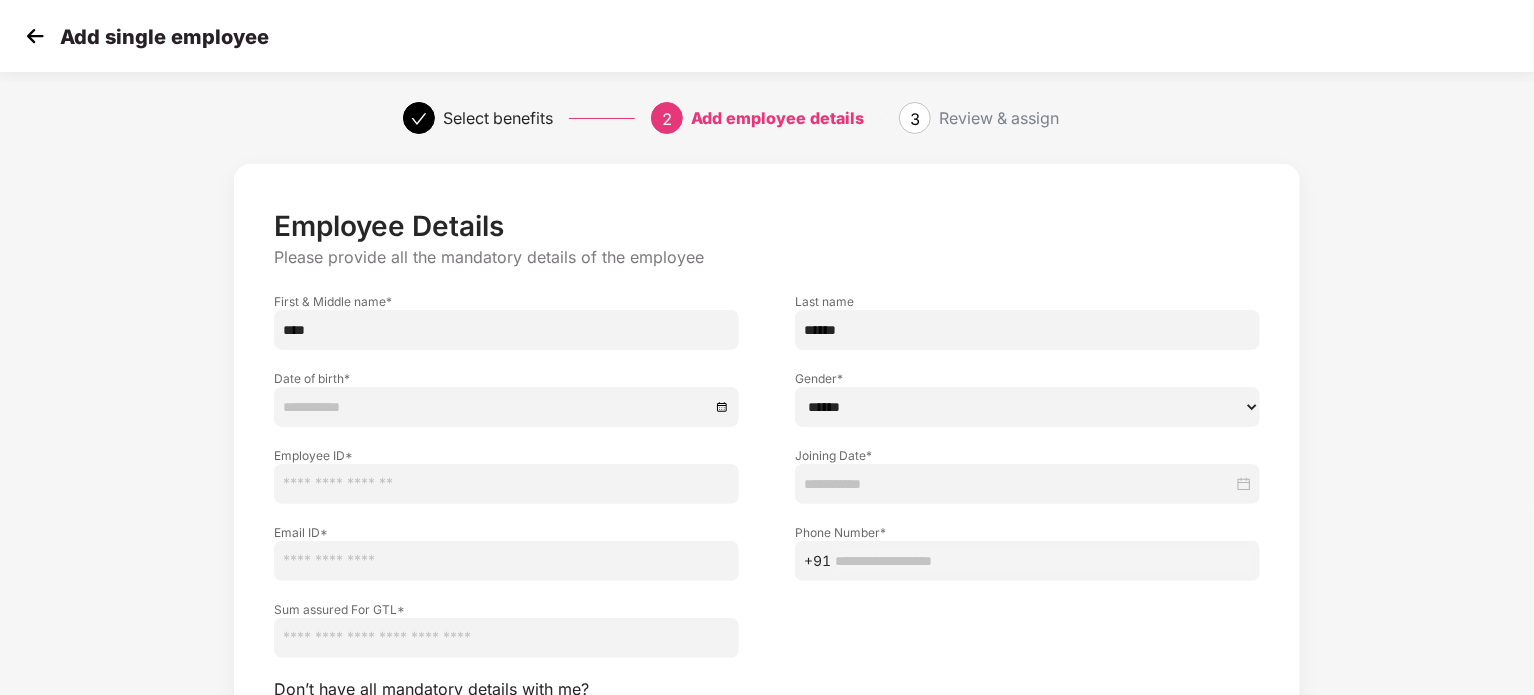 type on "******" 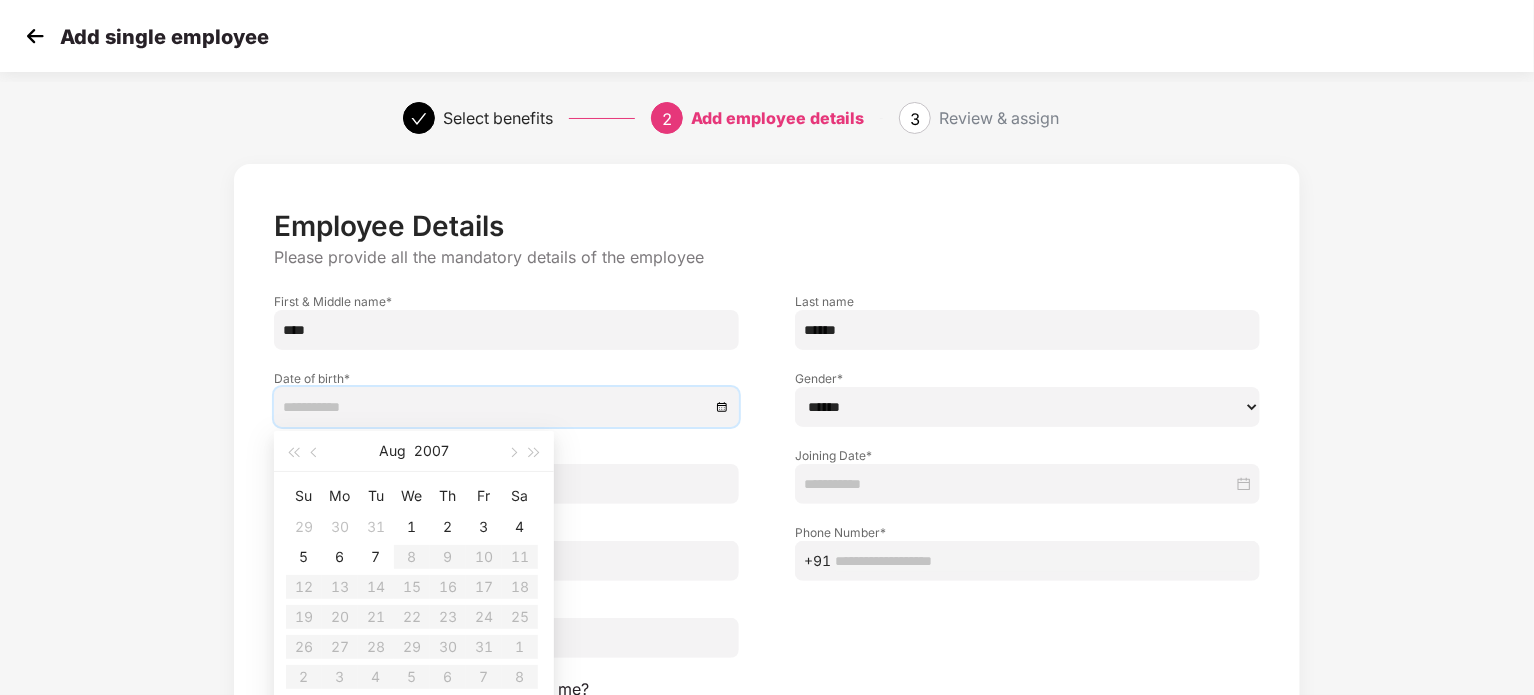 click at bounding box center (496, 407) 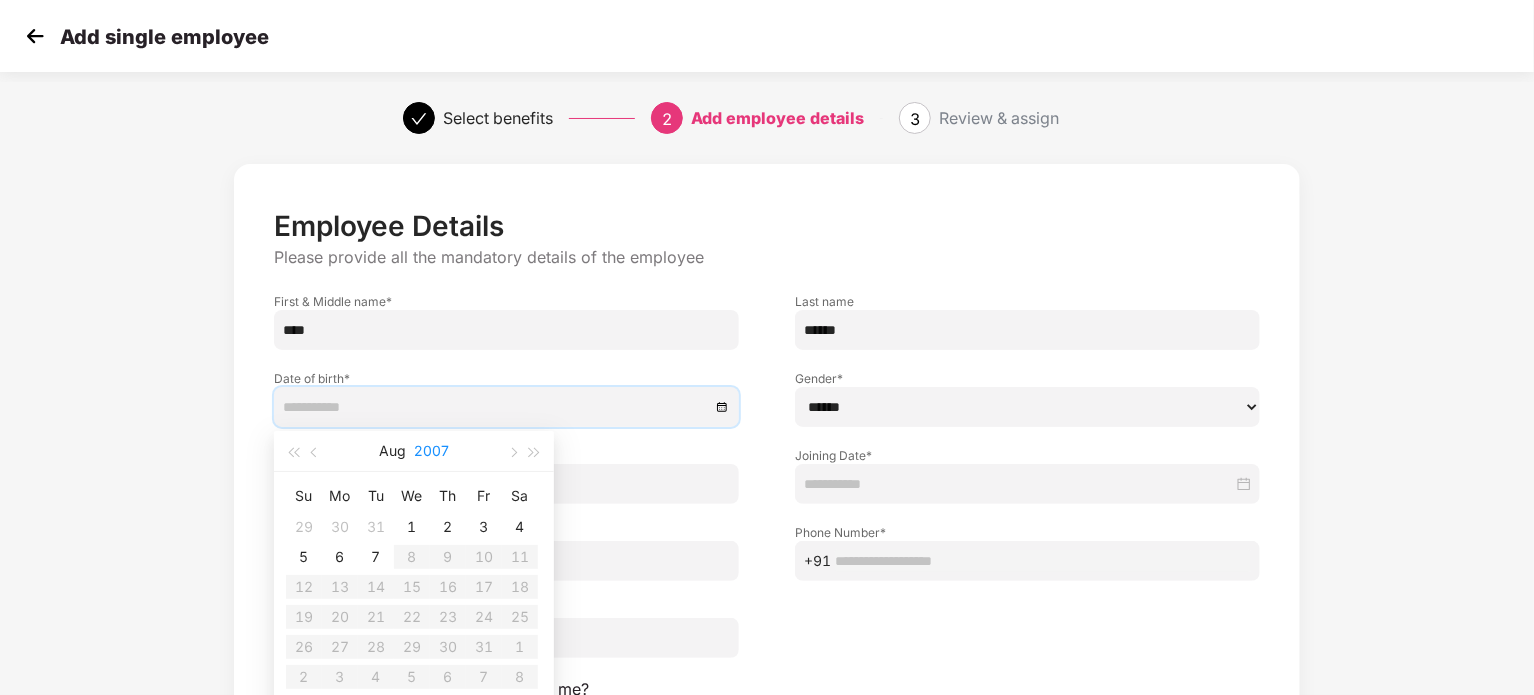 click on "2007" at bounding box center [431, 451] 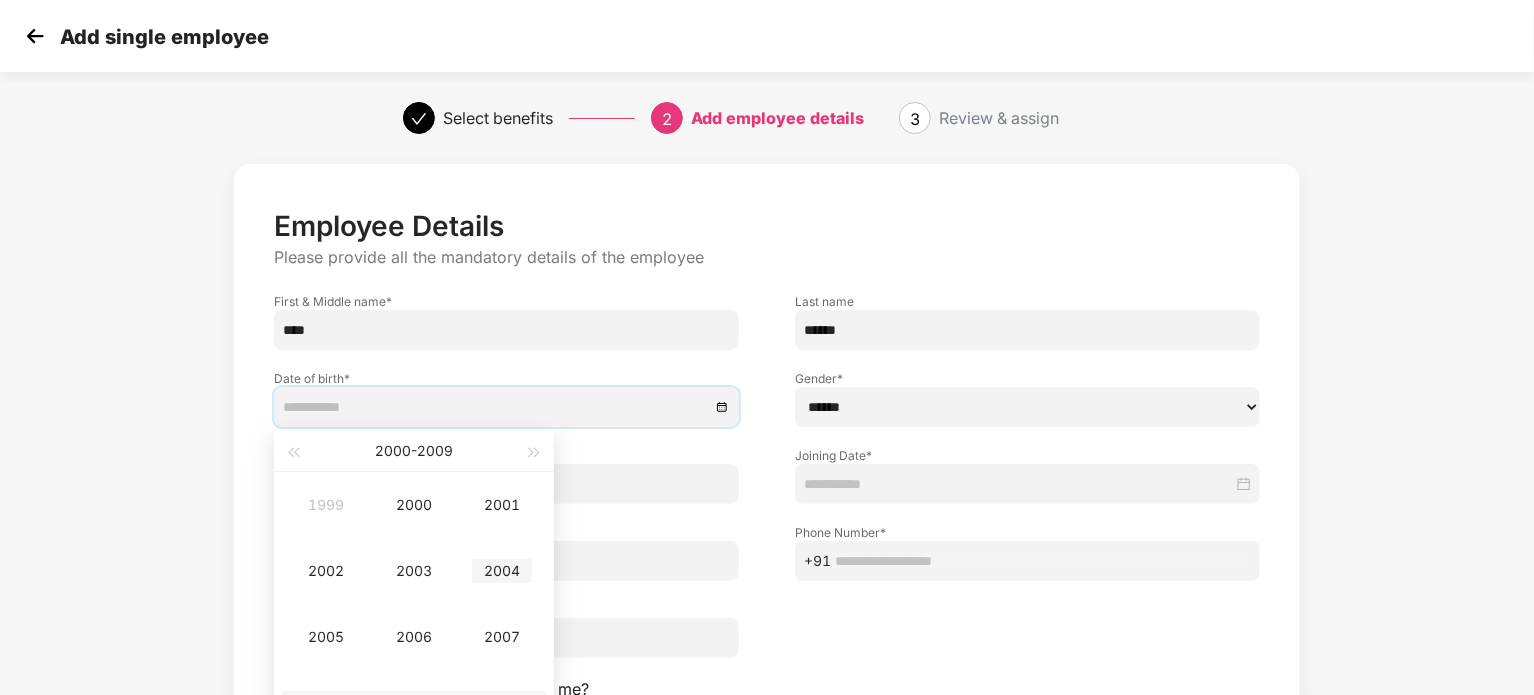 type on "**********" 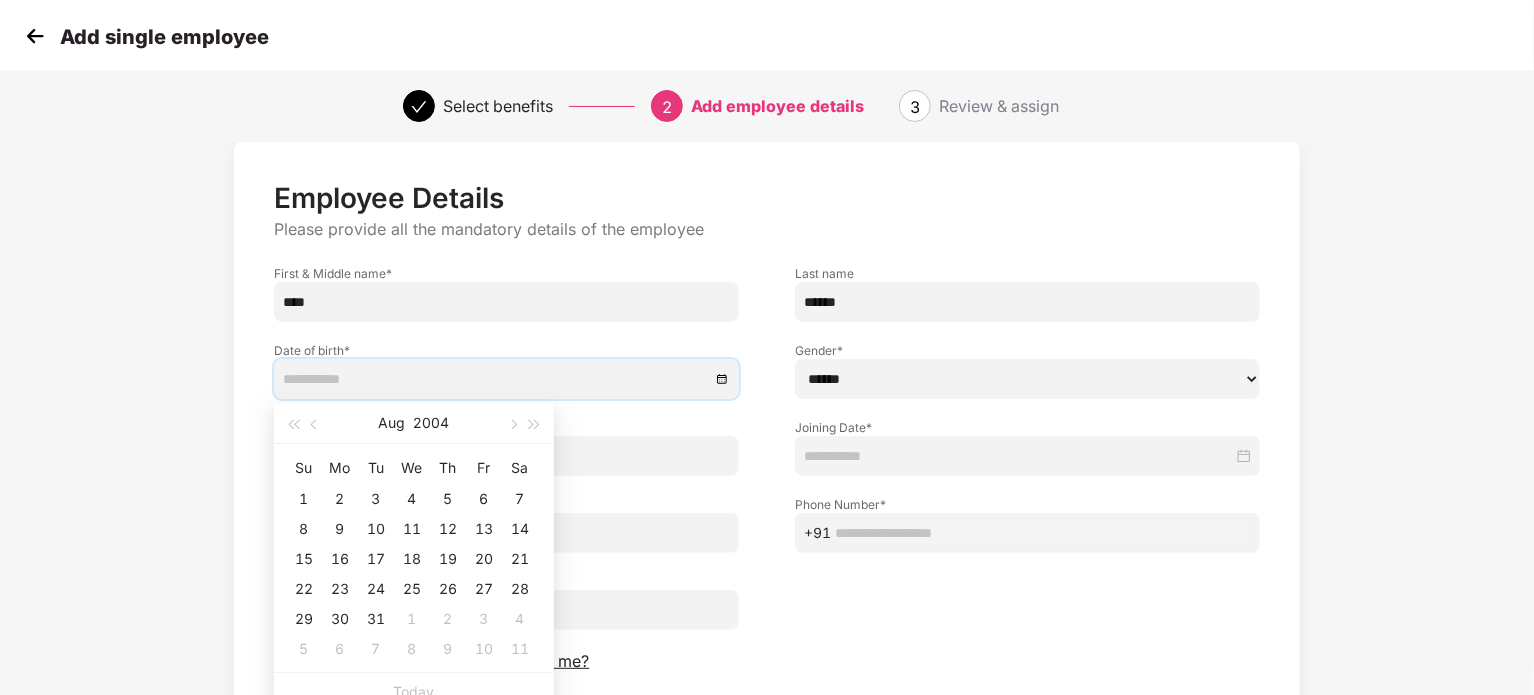 scroll, scrollTop: 31, scrollLeft: 0, axis: vertical 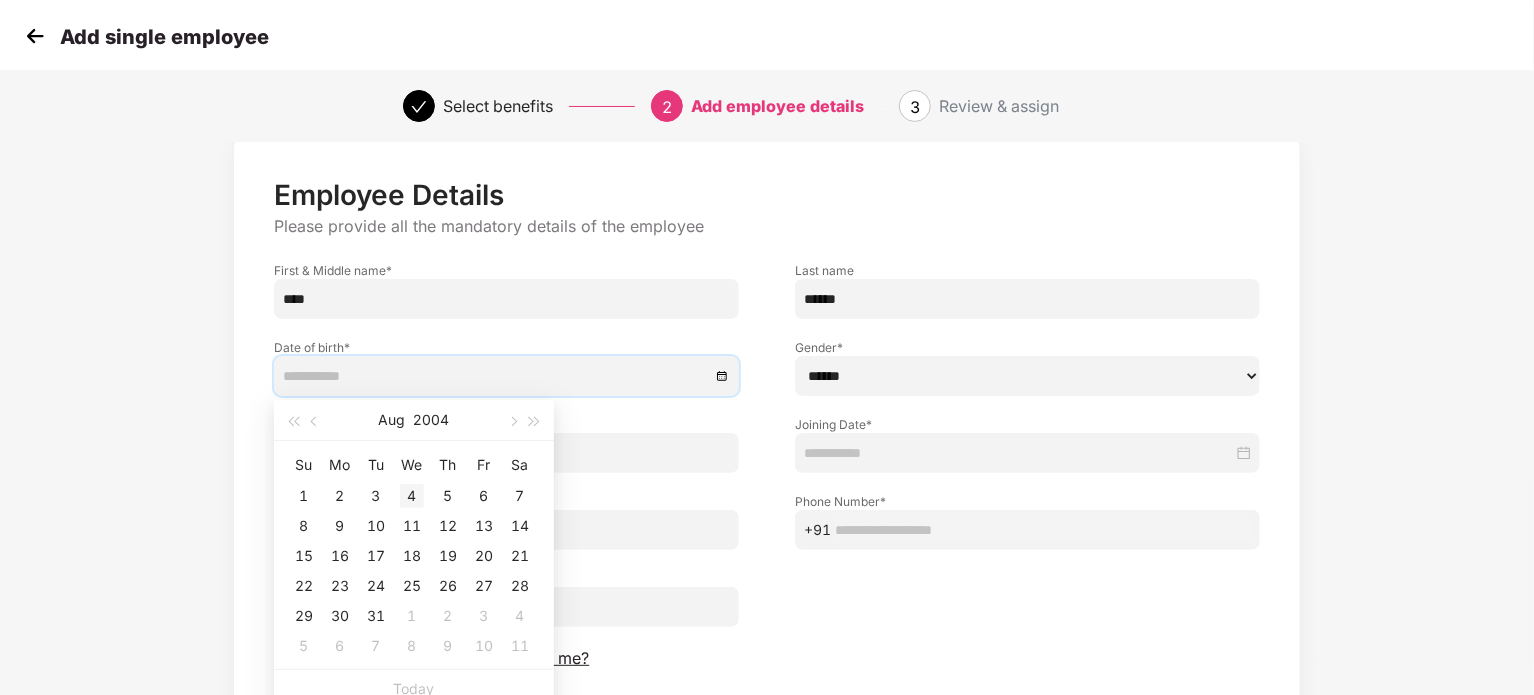 type on "**********" 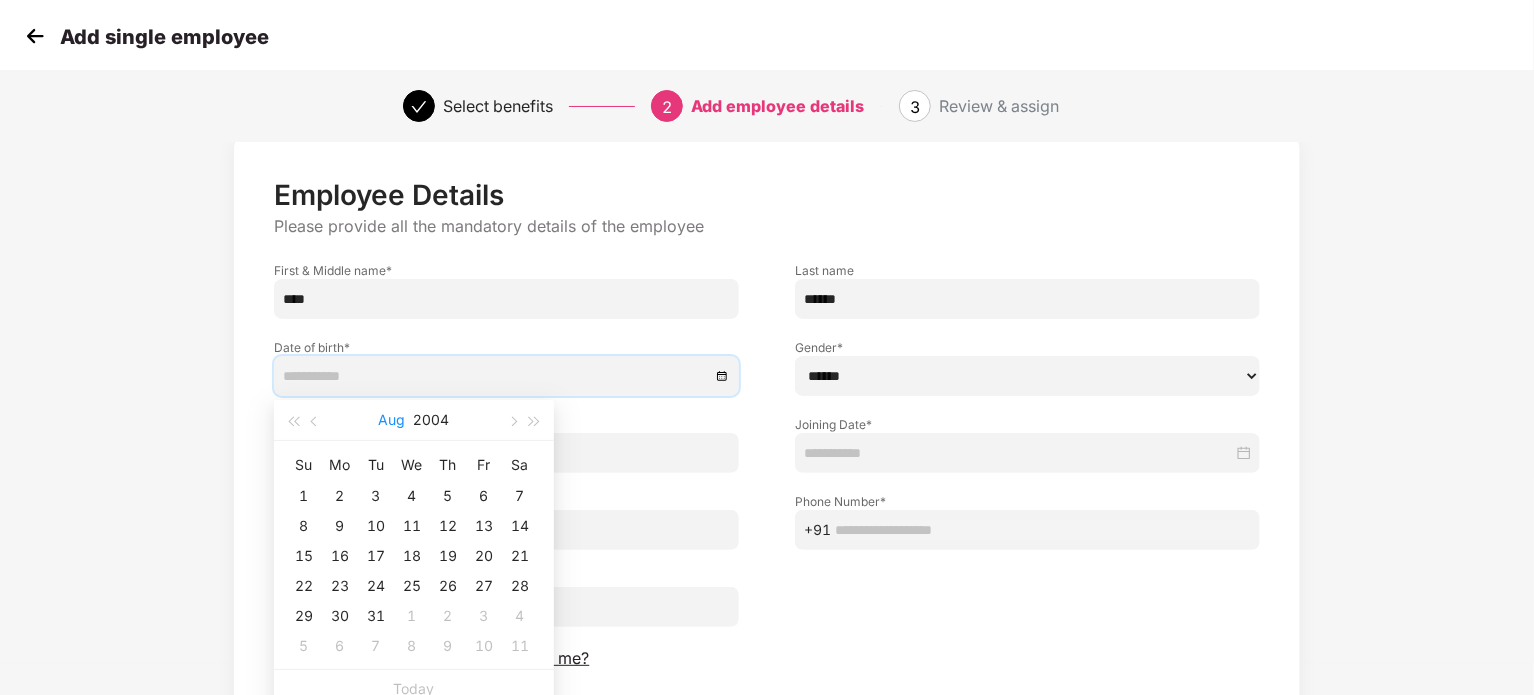 click on "Aug" at bounding box center (392, 420) 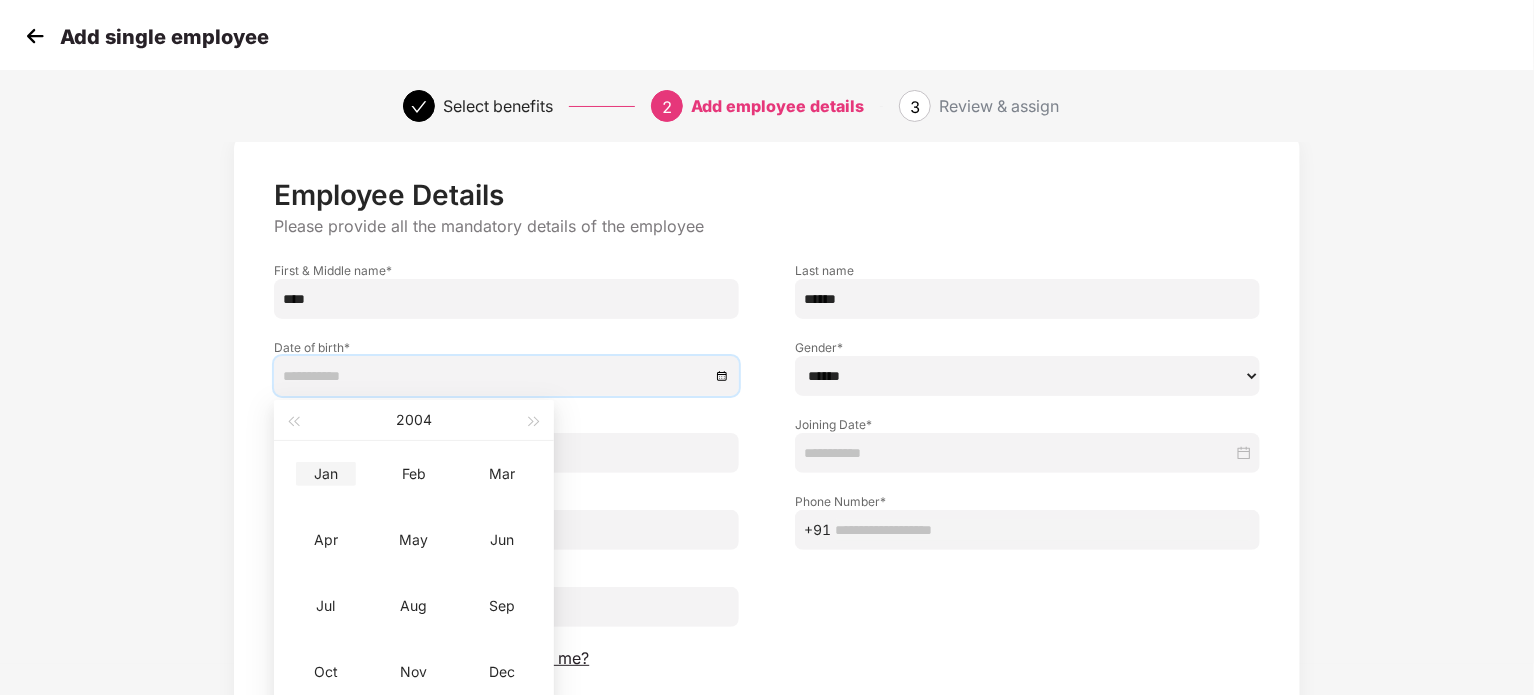 type on "**********" 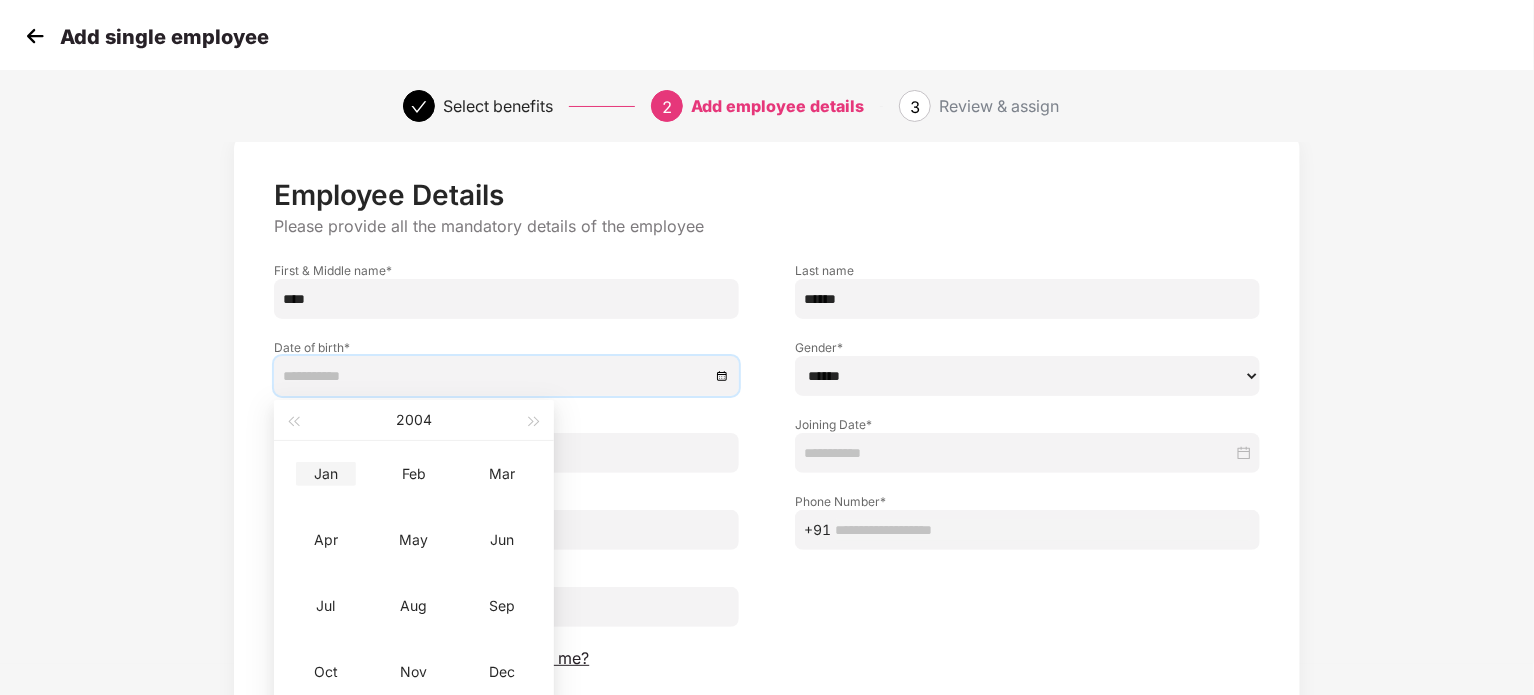 click on "Jan" at bounding box center [326, 474] 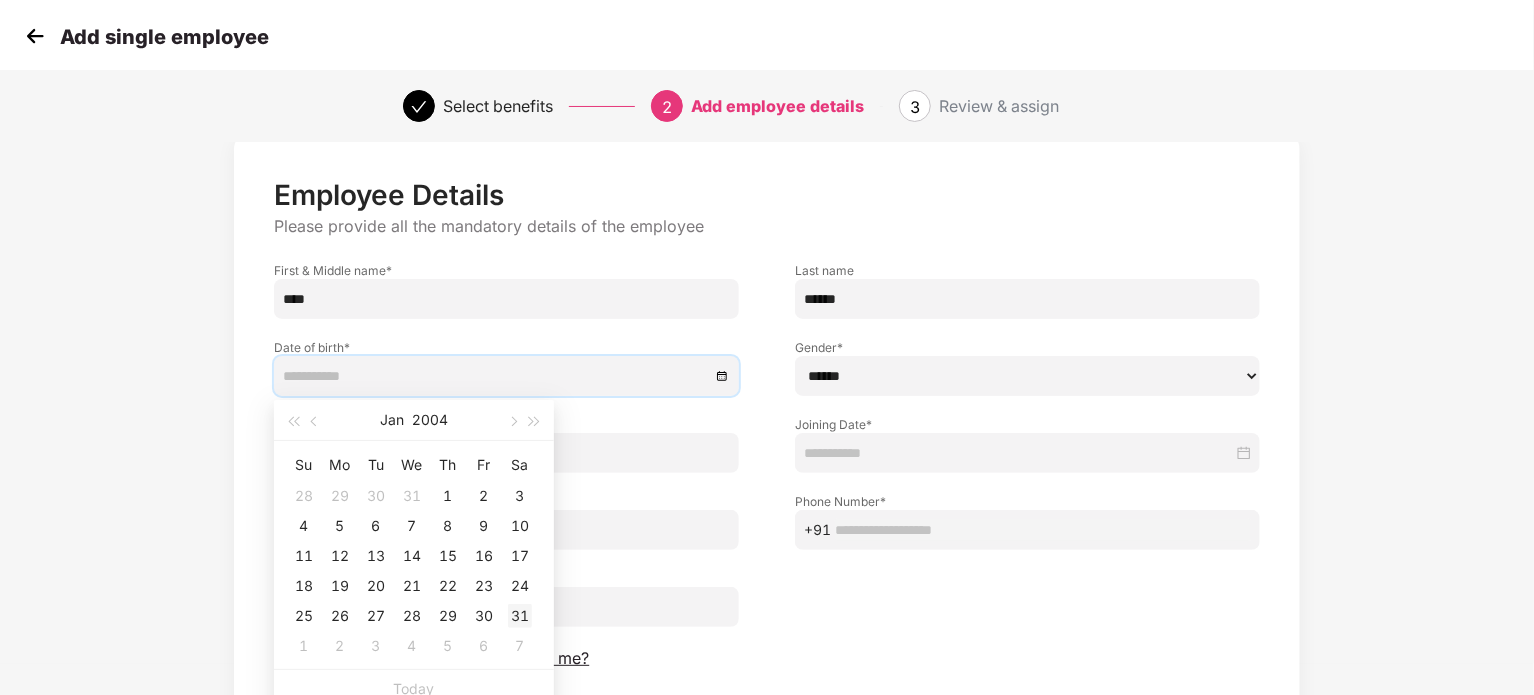 type on "**********" 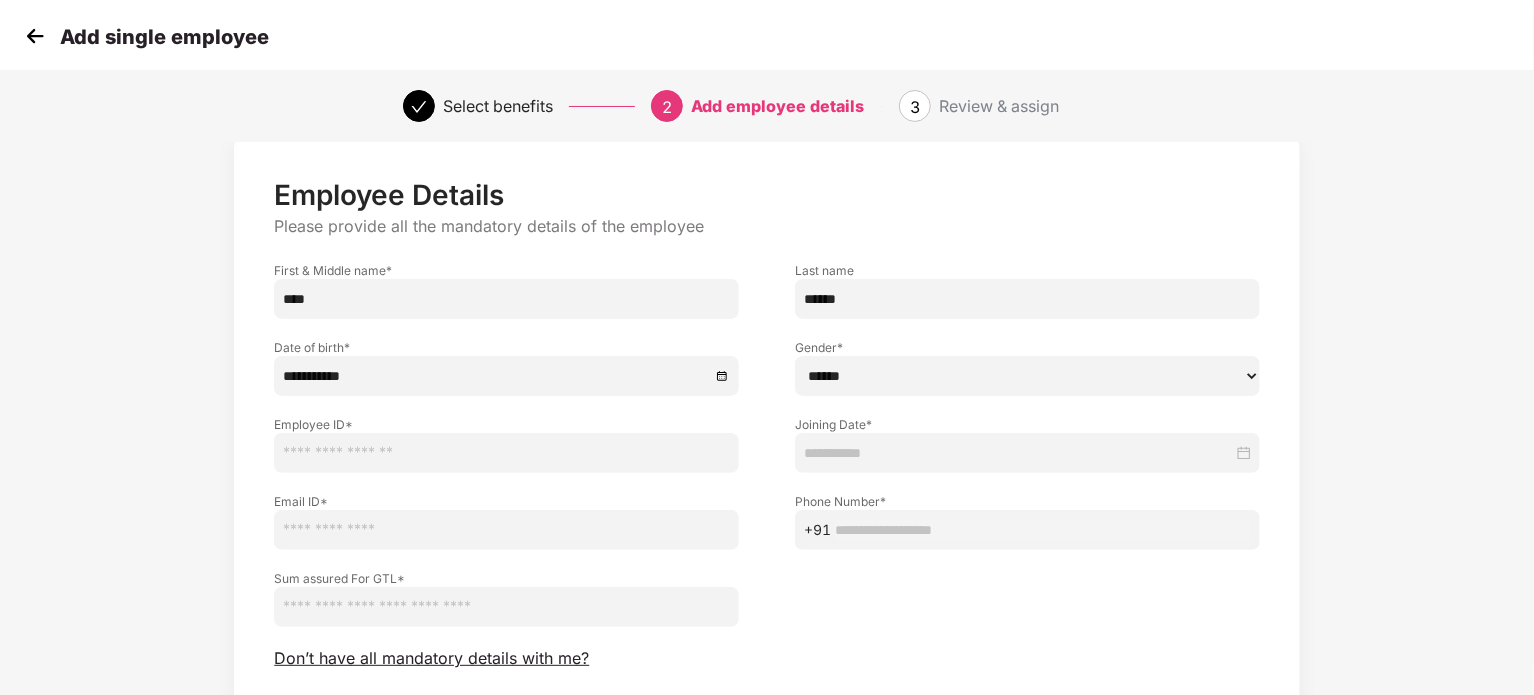 click on "****** **** ******" at bounding box center [1027, 376] 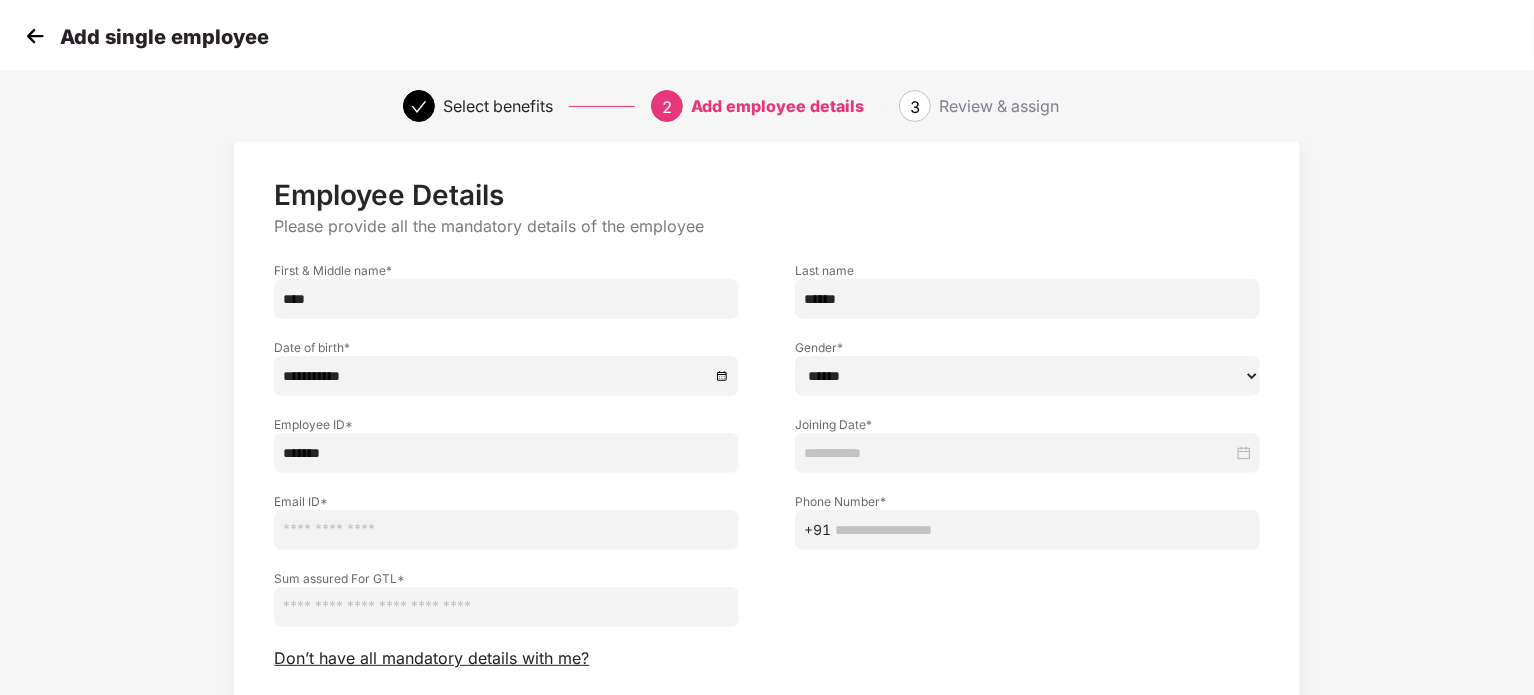 type on "*******" 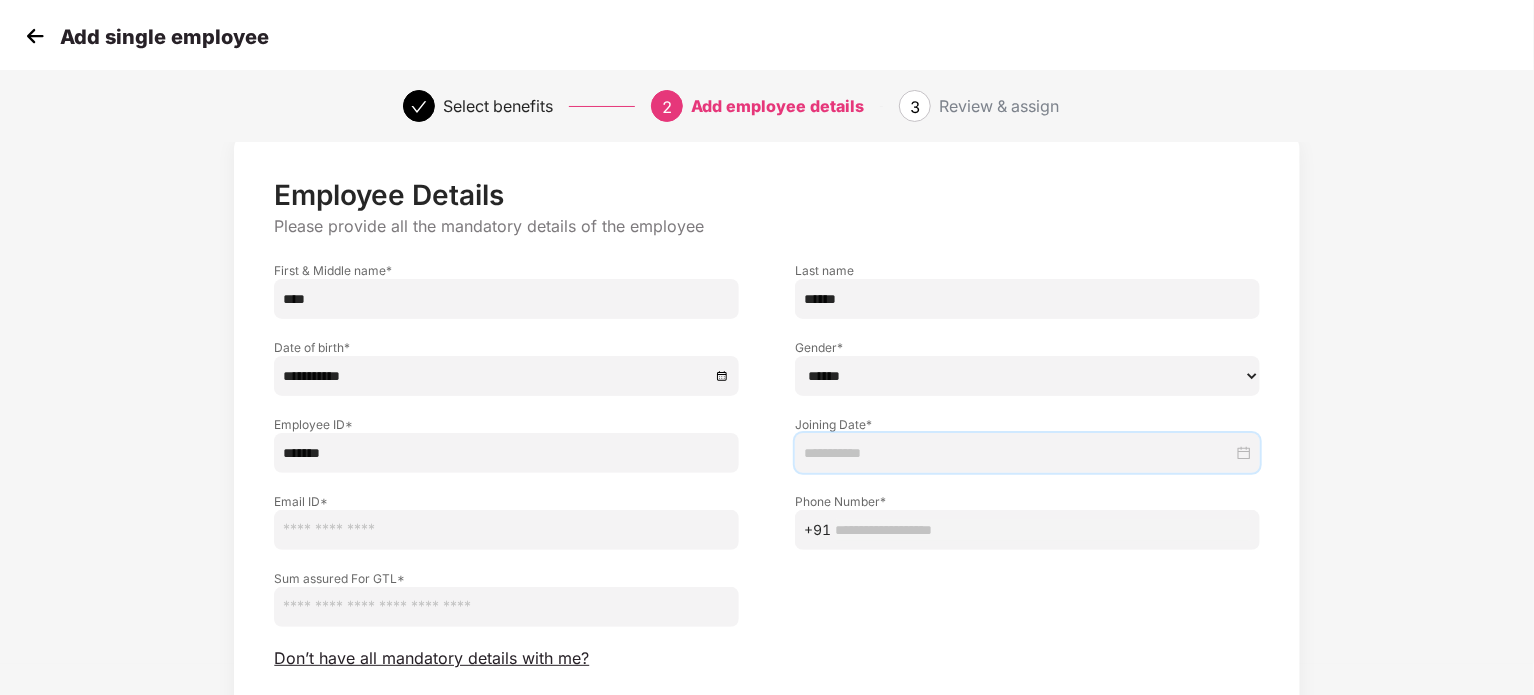 click at bounding box center (1018, 453) 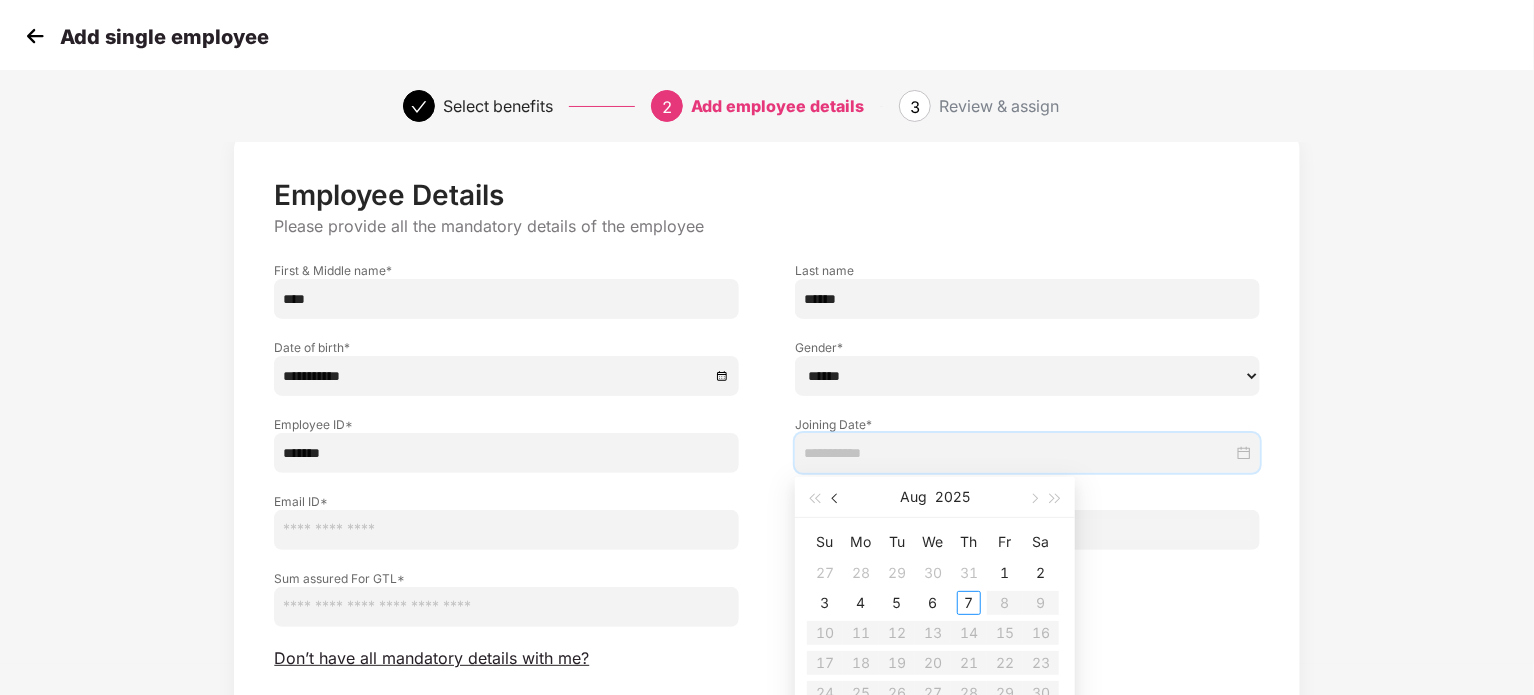 click at bounding box center (837, 498) 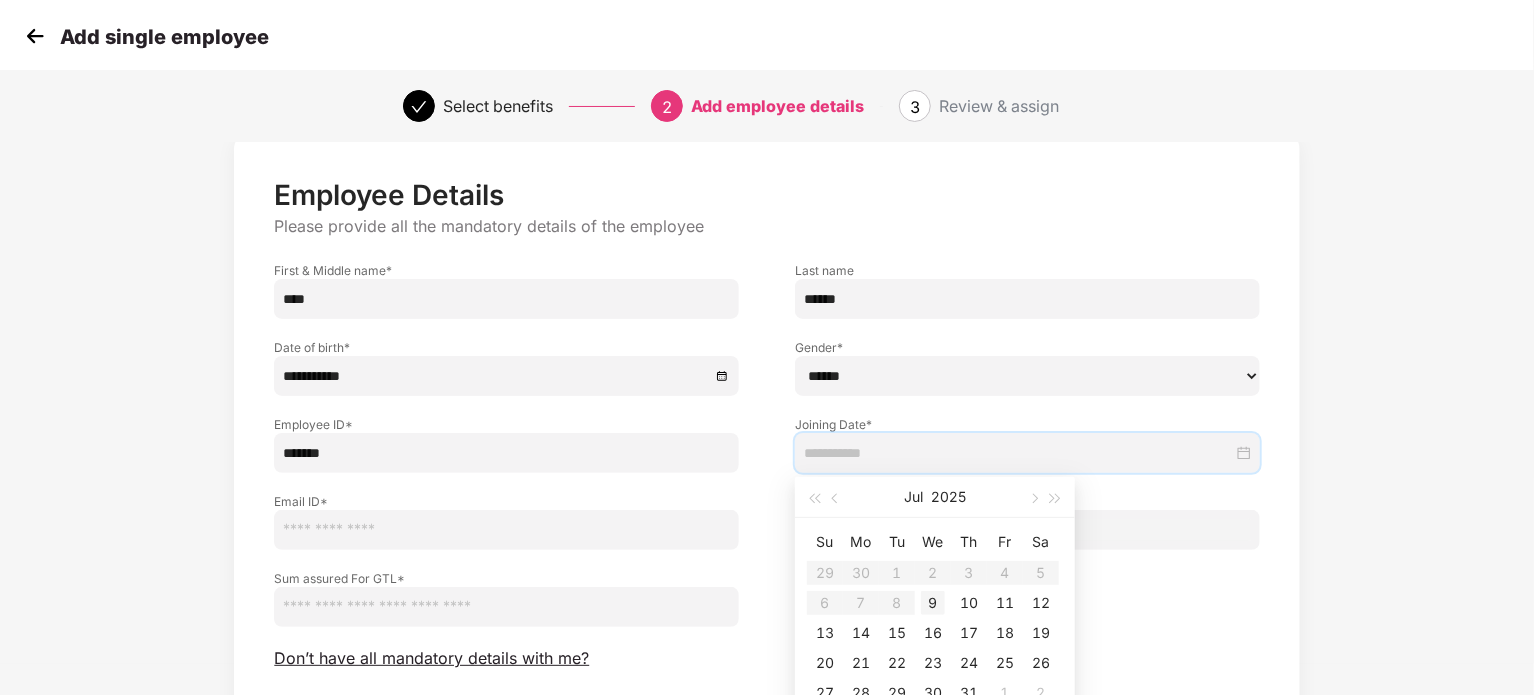 type on "**********" 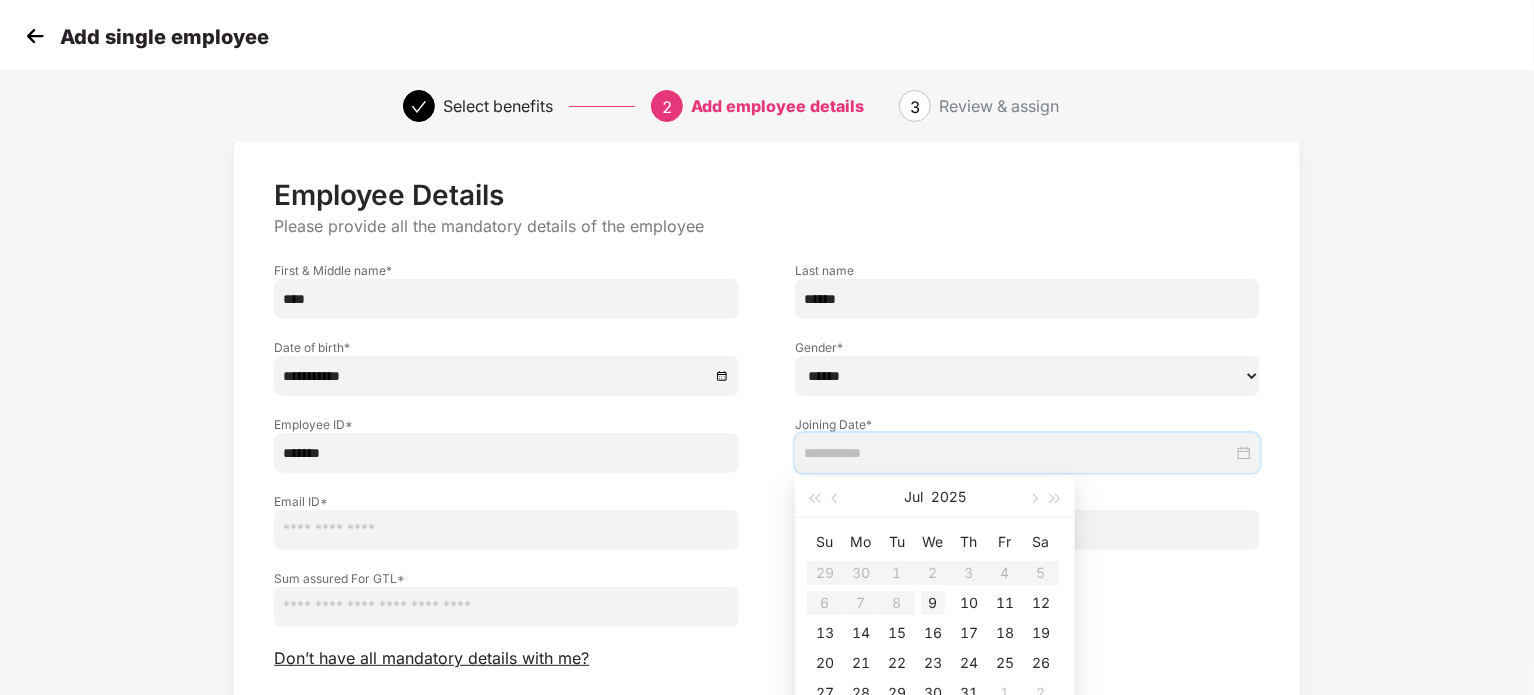 click on "9" at bounding box center (933, 603) 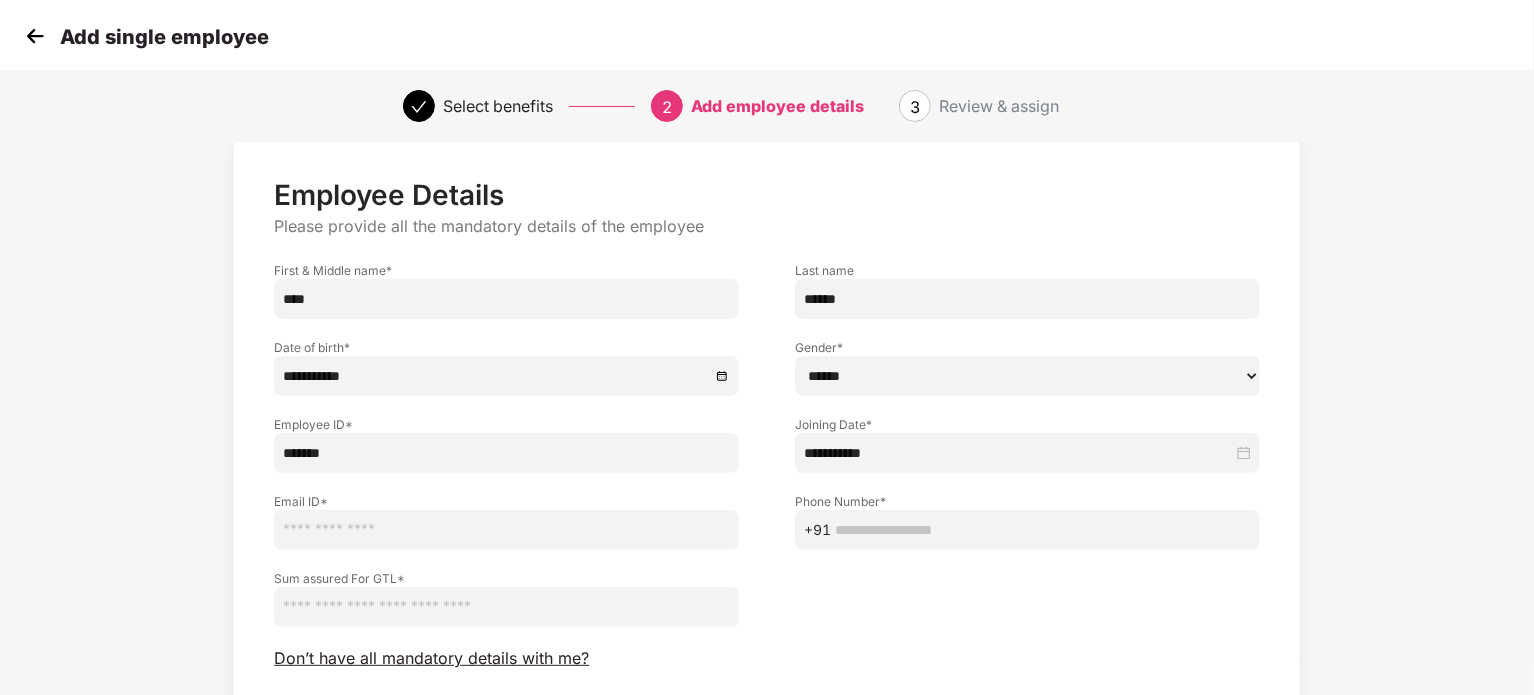 click at bounding box center (506, 530) 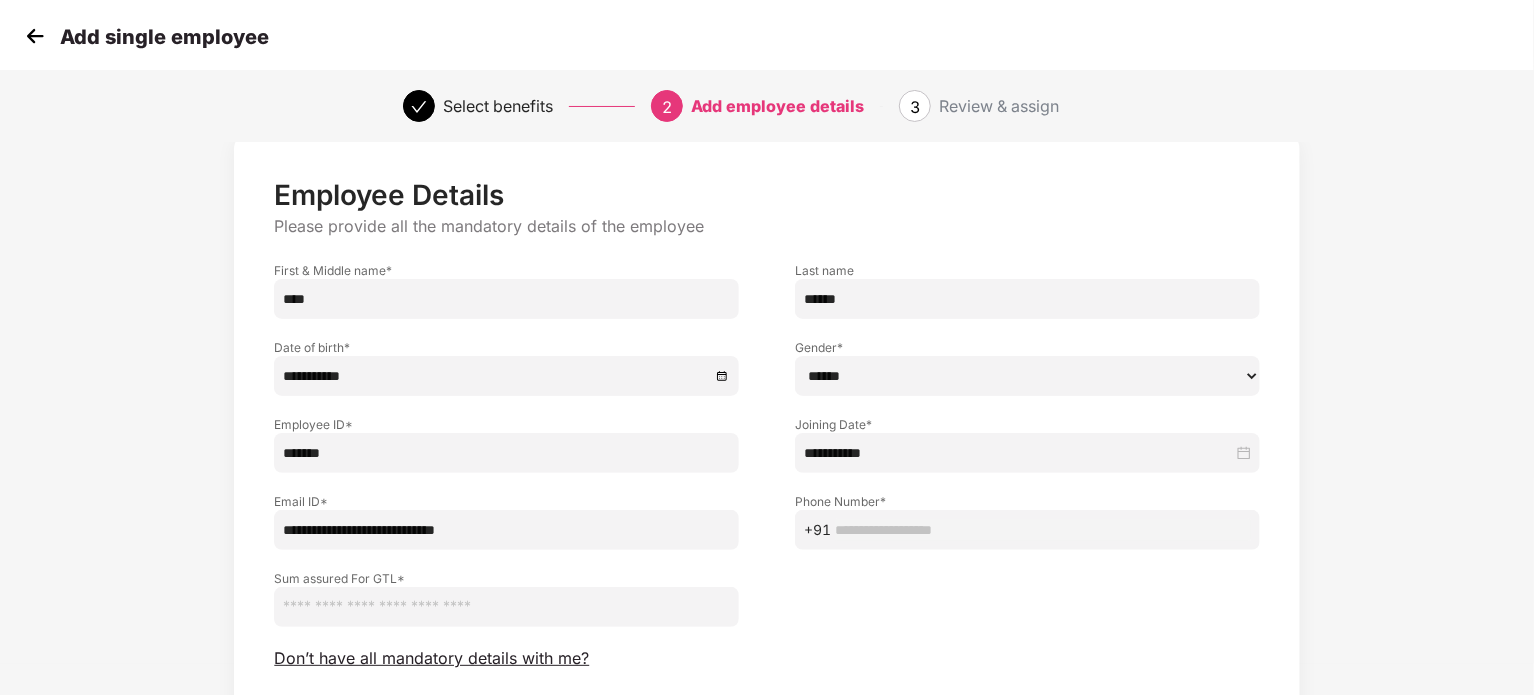 type on "**********" 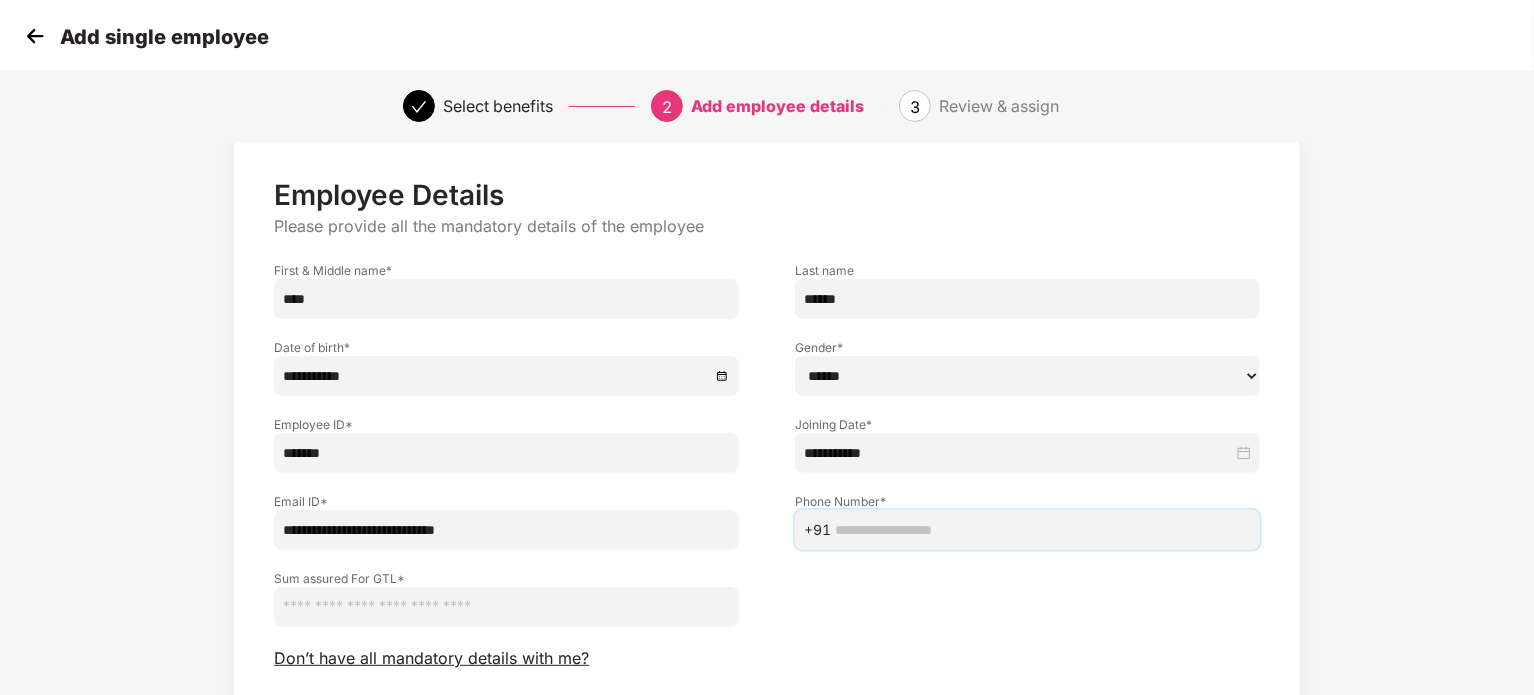 click at bounding box center (1043, 530) 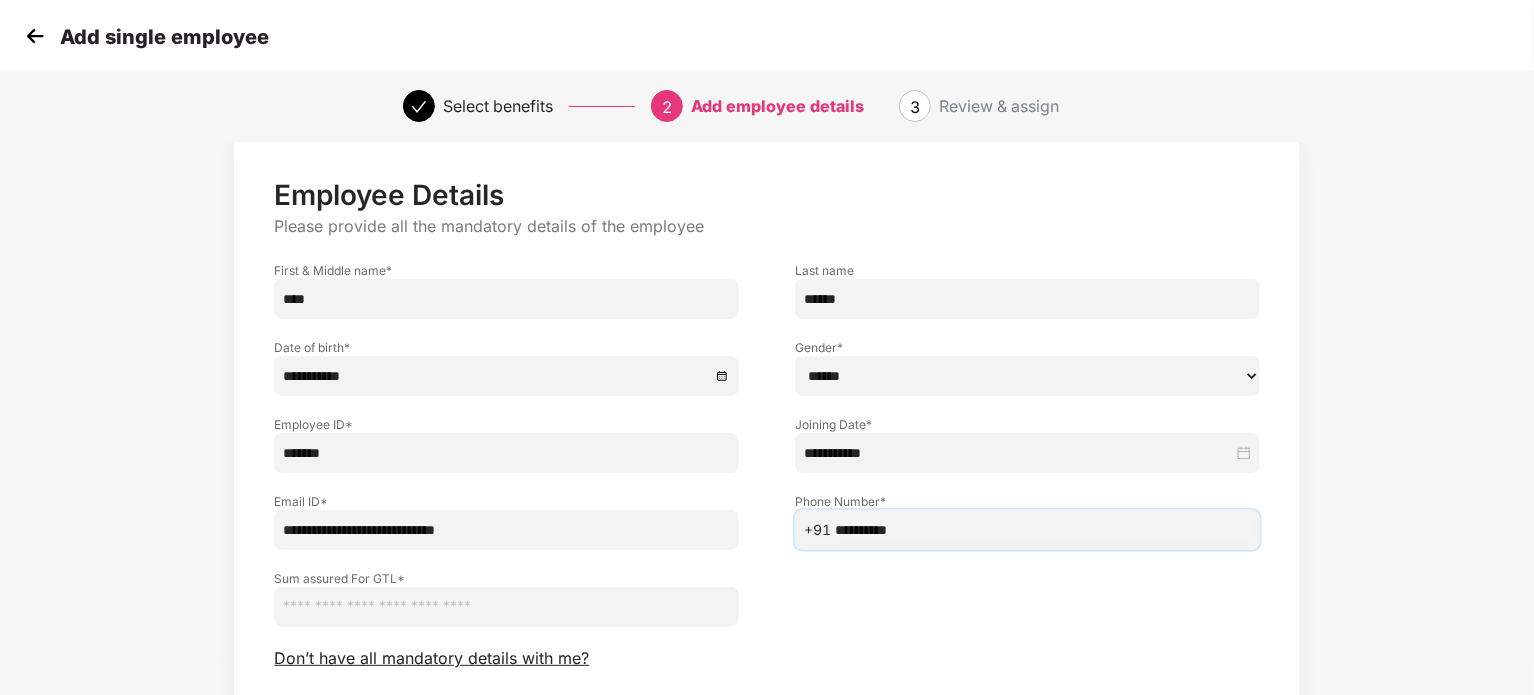 type on "**********" 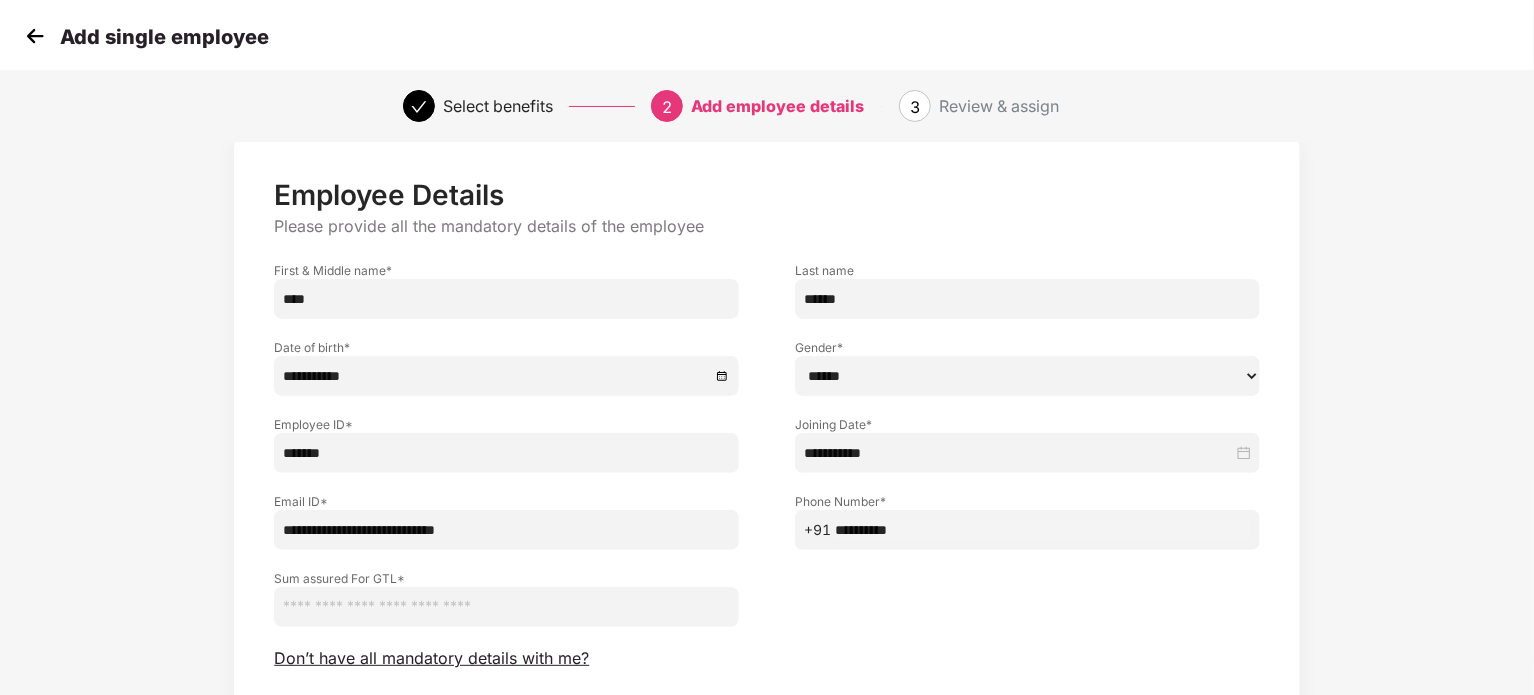 click on "Sum assured For GTL  *" at bounding box center [766, 588] 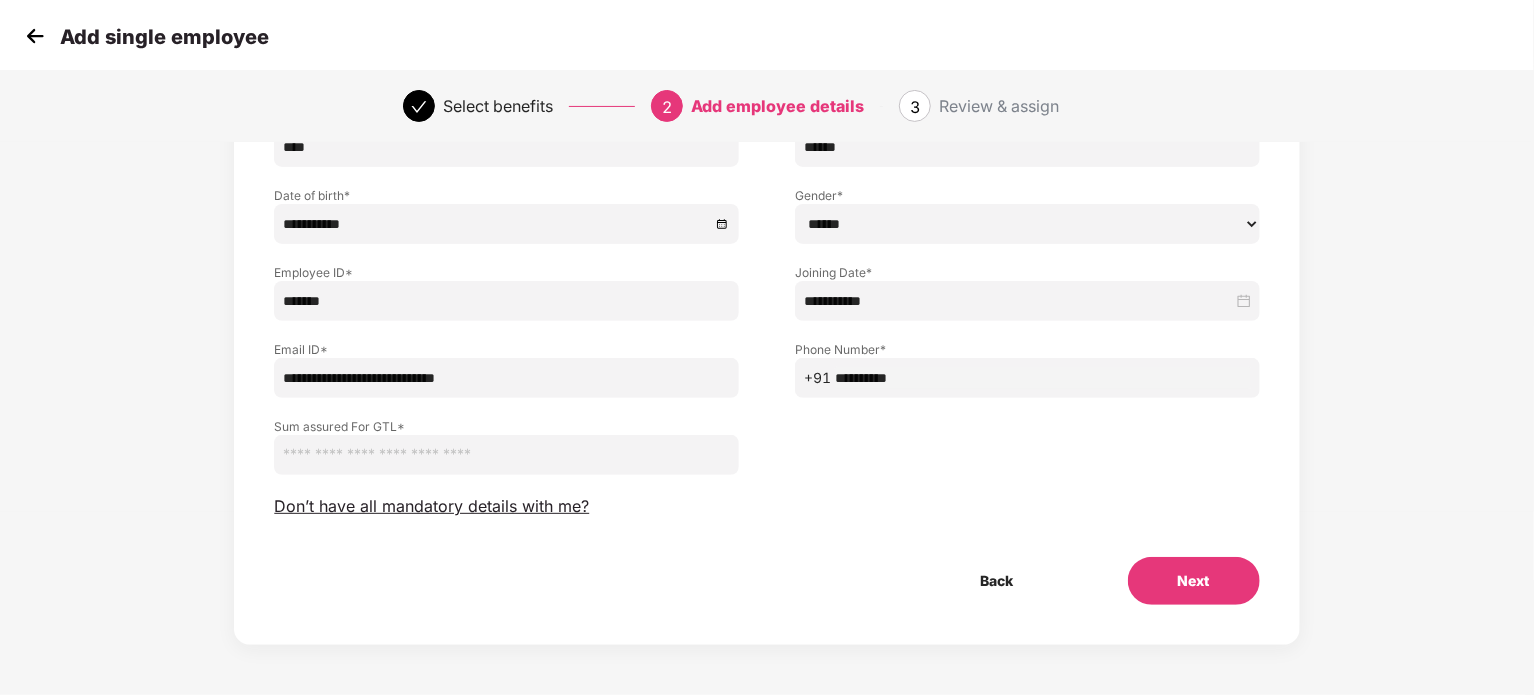 click on "Next" at bounding box center (1194, 581) 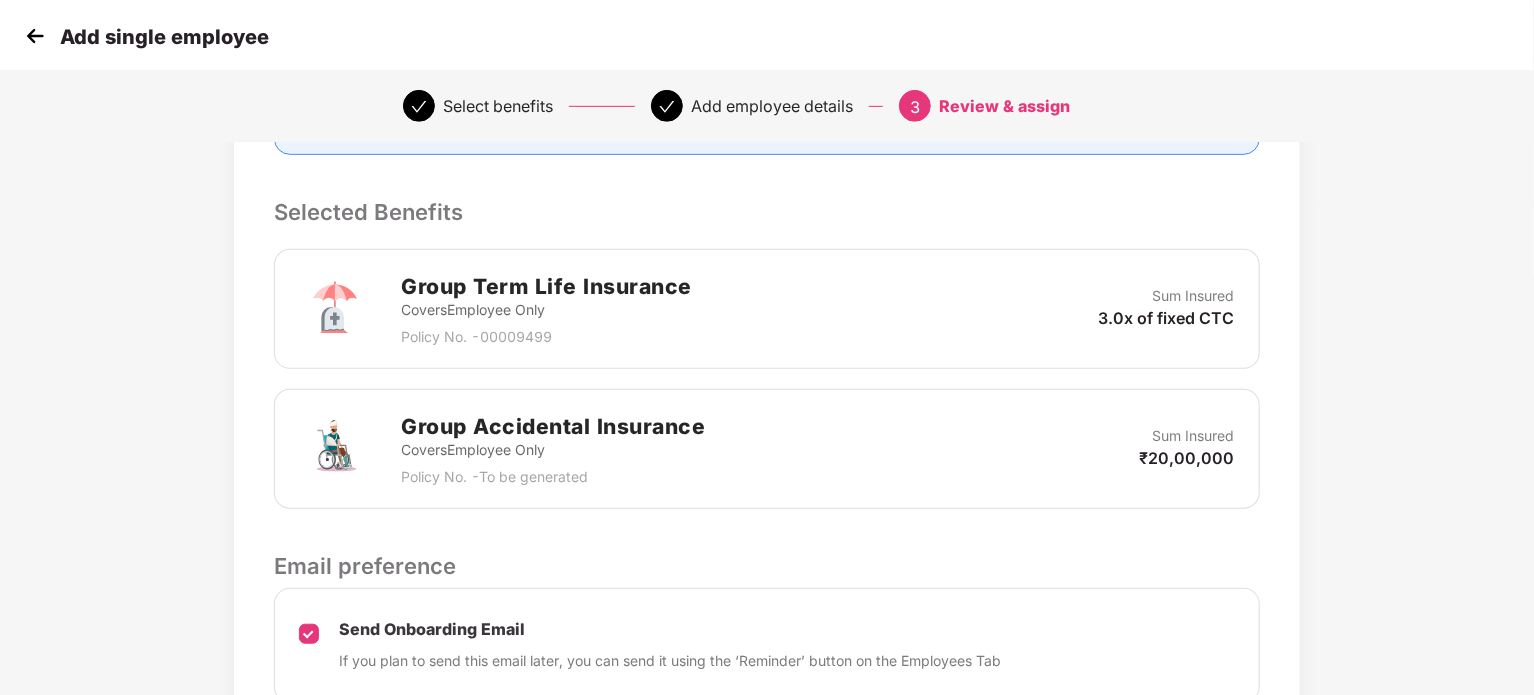 scroll, scrollTop: 667, scrollLeft: 0, axis: vertical 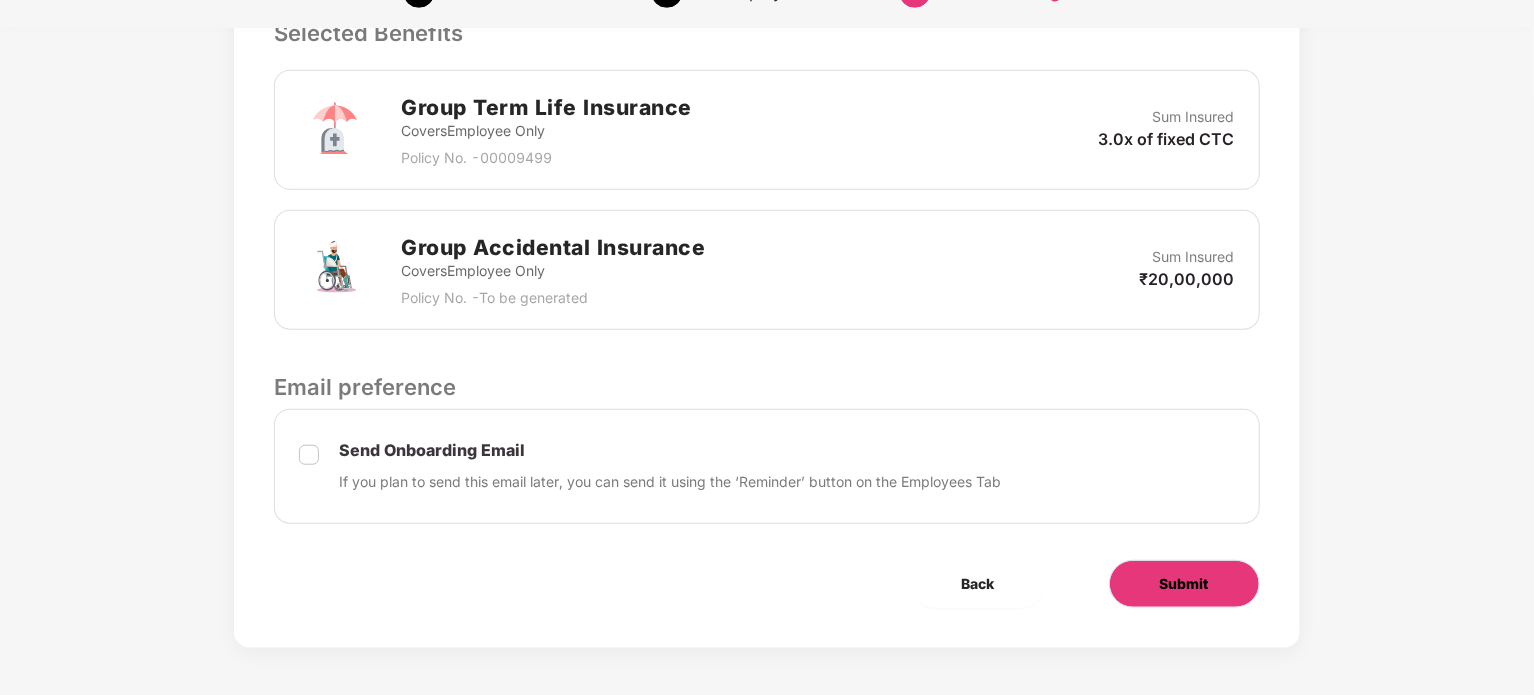click on "Submit" at bounding box center (1184, 584) 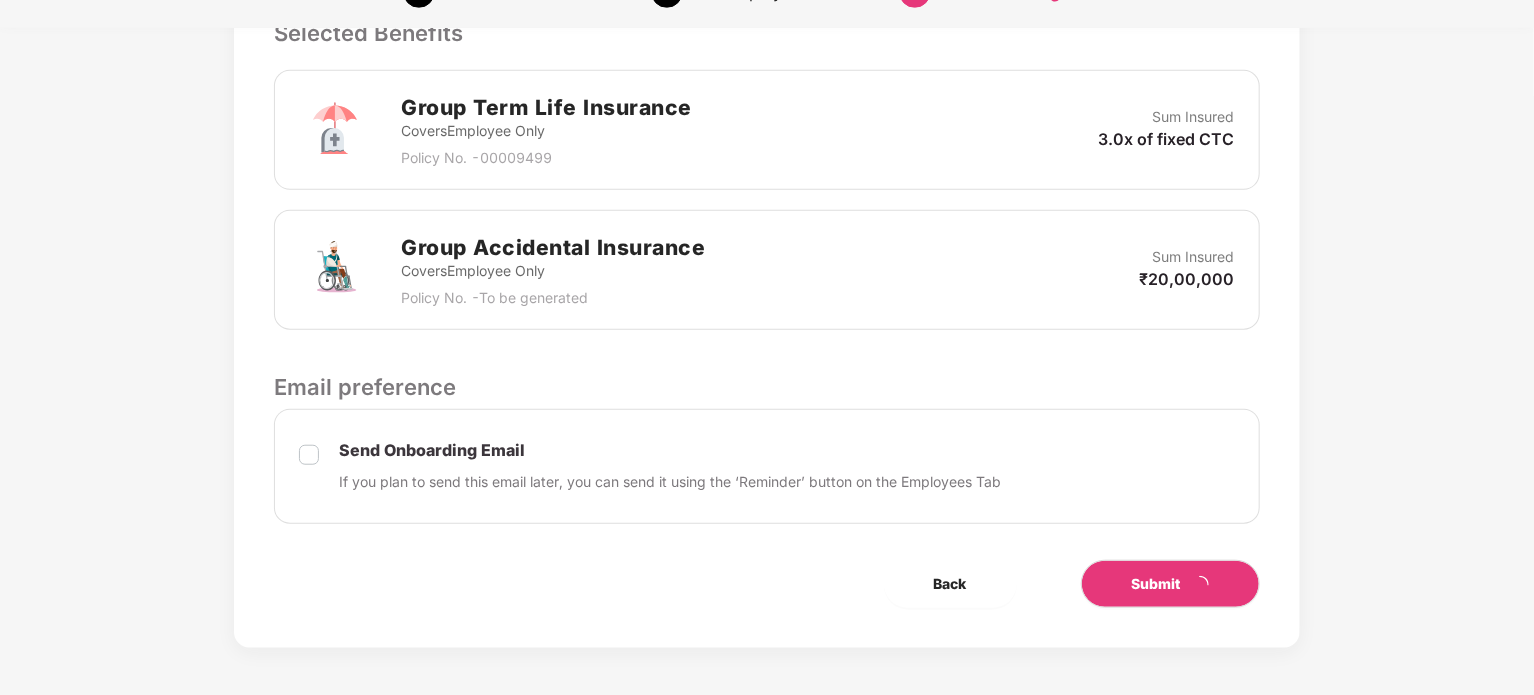 scroll, scrollTop: 0, scrollLeft: 0, axis: both 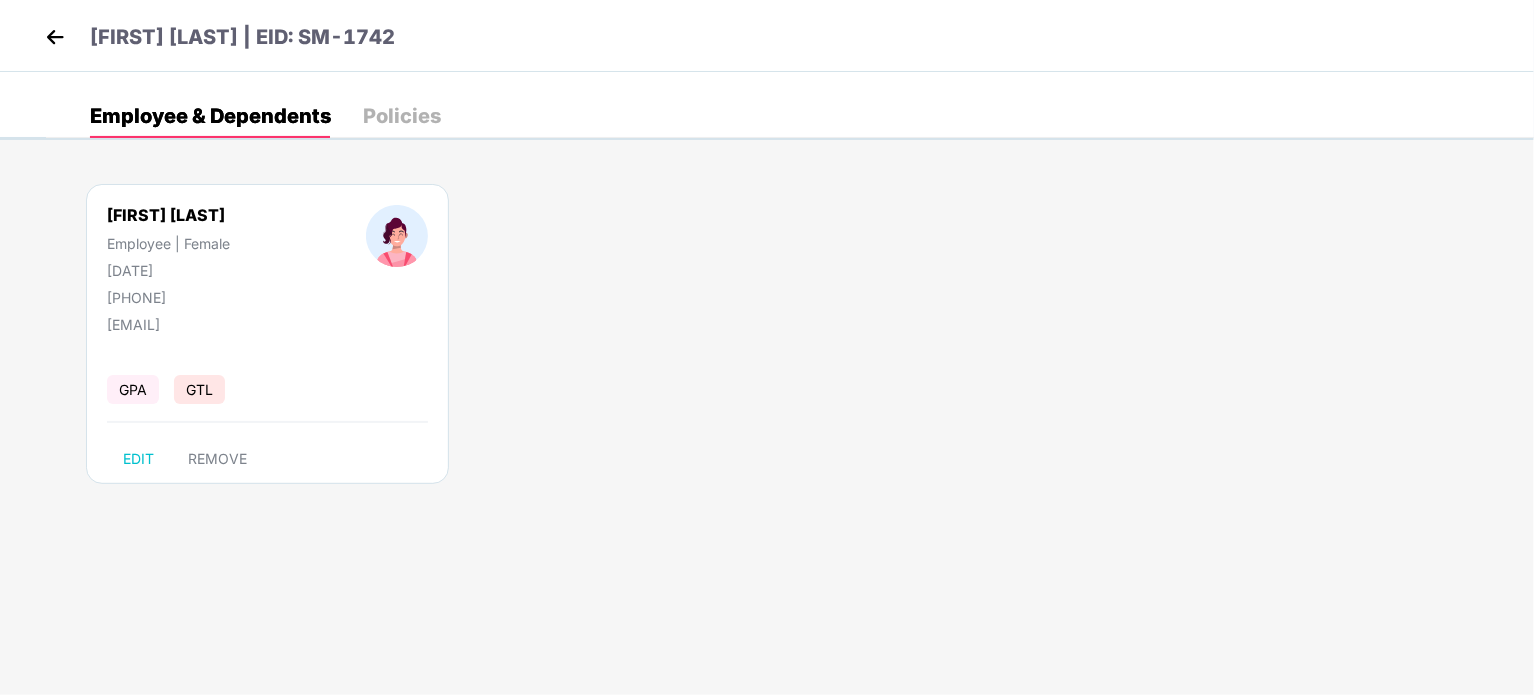 click at bounding box center (55, 37) 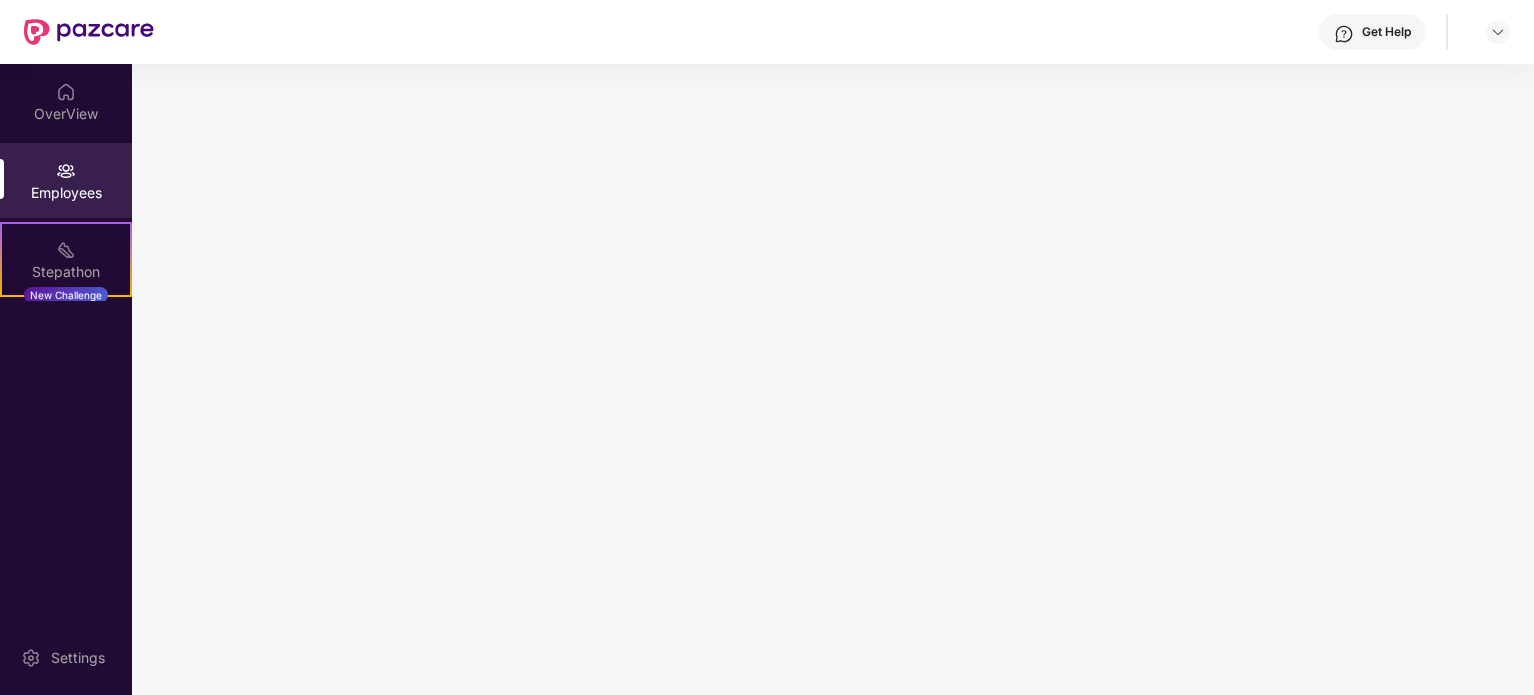 scroll, scrollTop: 0, scrollLeft: 0, axis: both 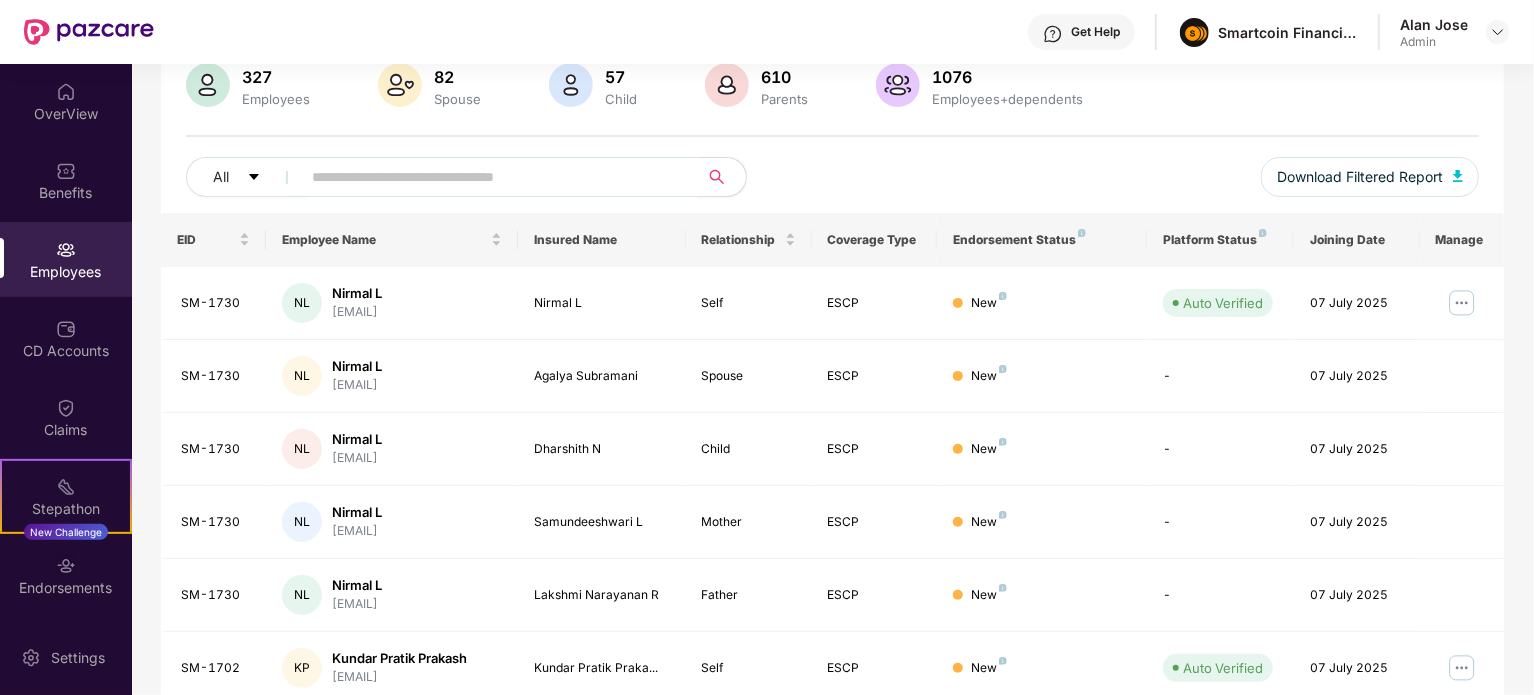 click at bounding box center (491, 177) 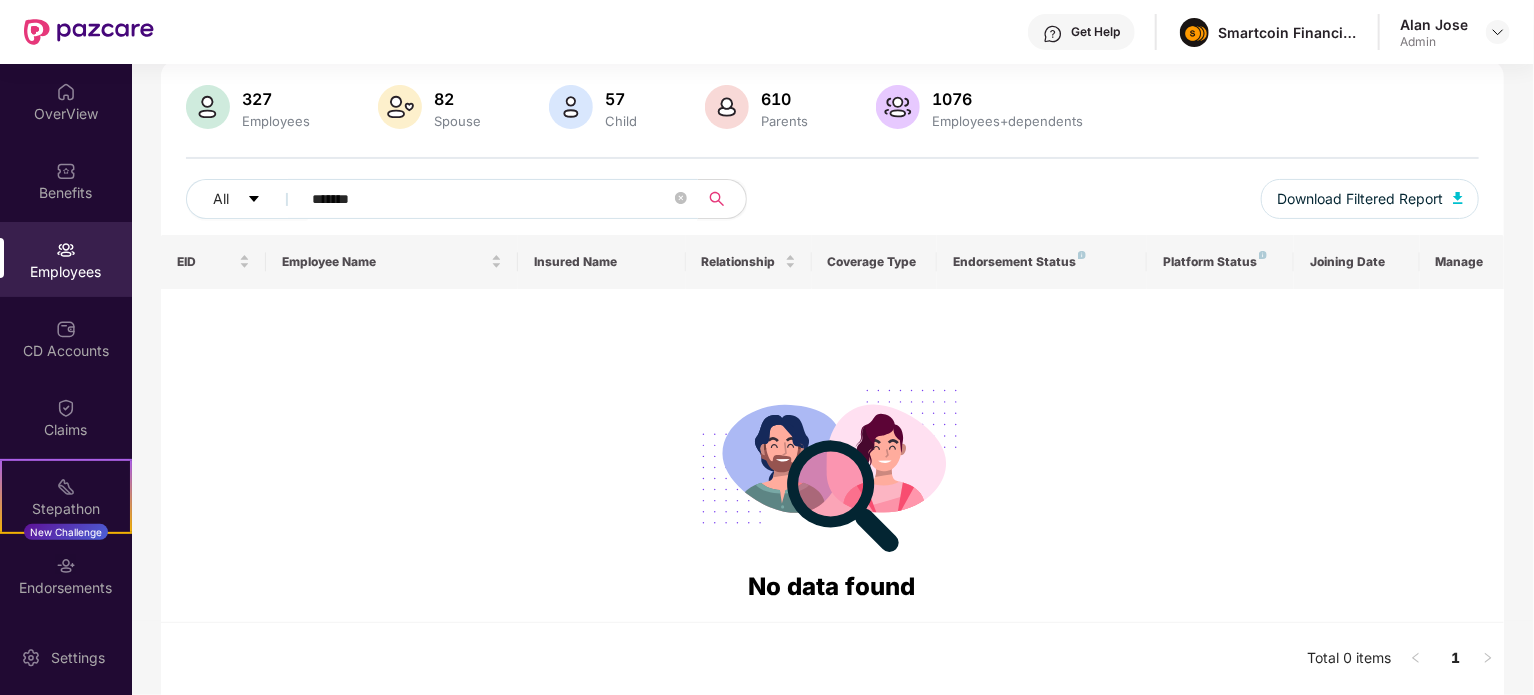scroll, scrollTop: 136, scrollLeft: 0, axis: vertical 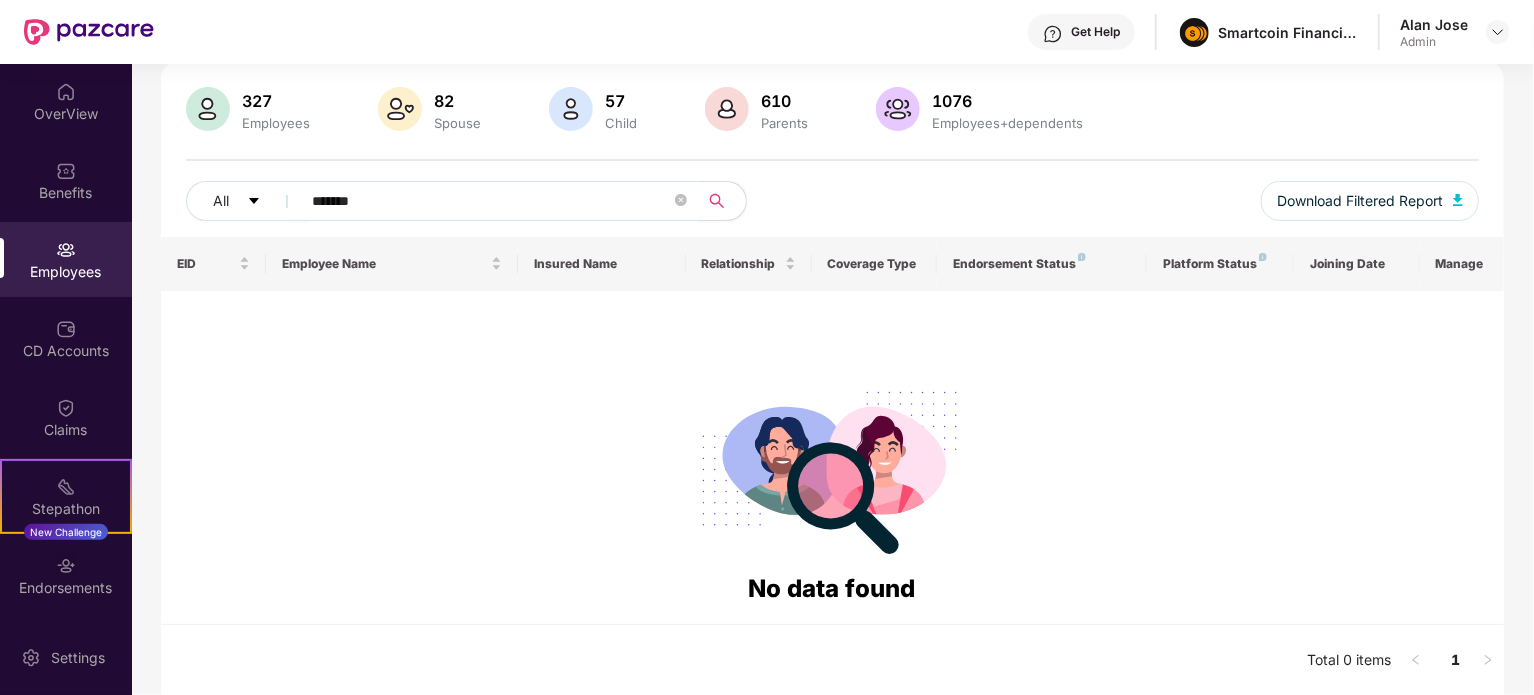 type on "*******" 